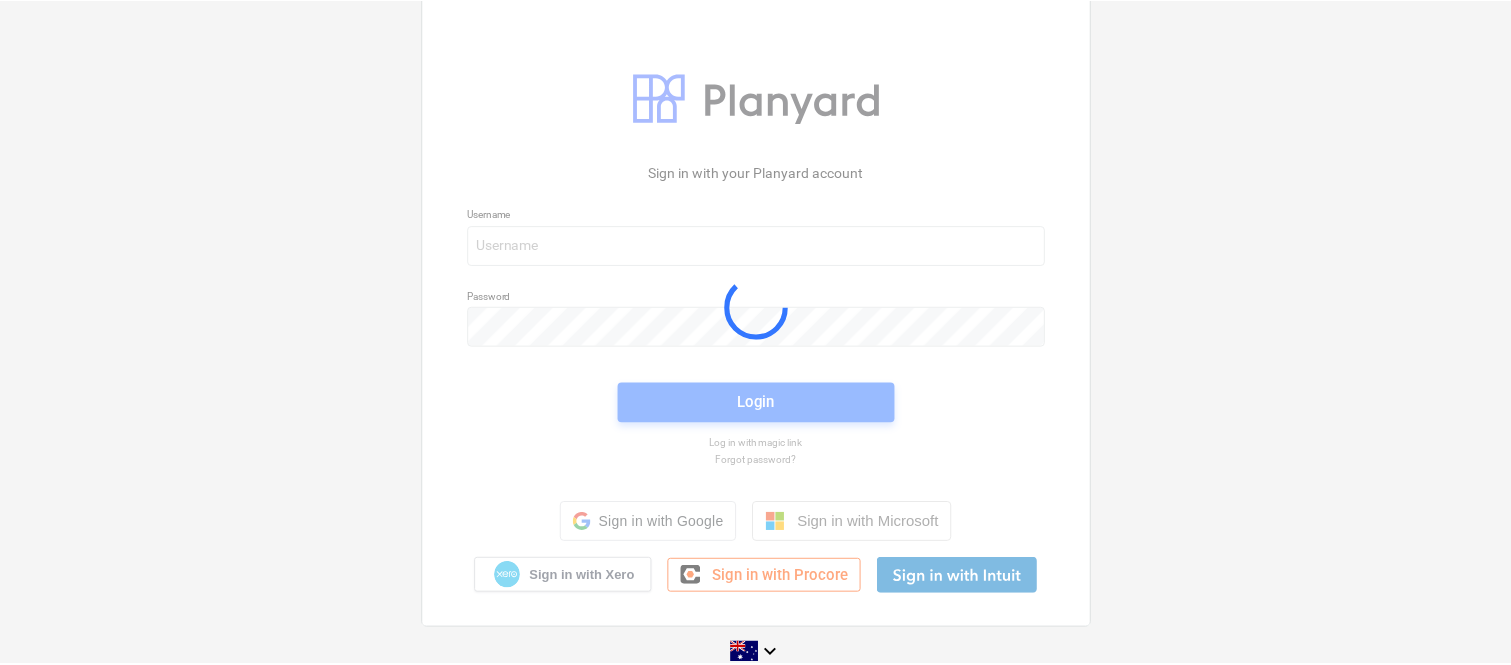 scroll, scrollTop: 0, scrollLeft: 0, axis: both 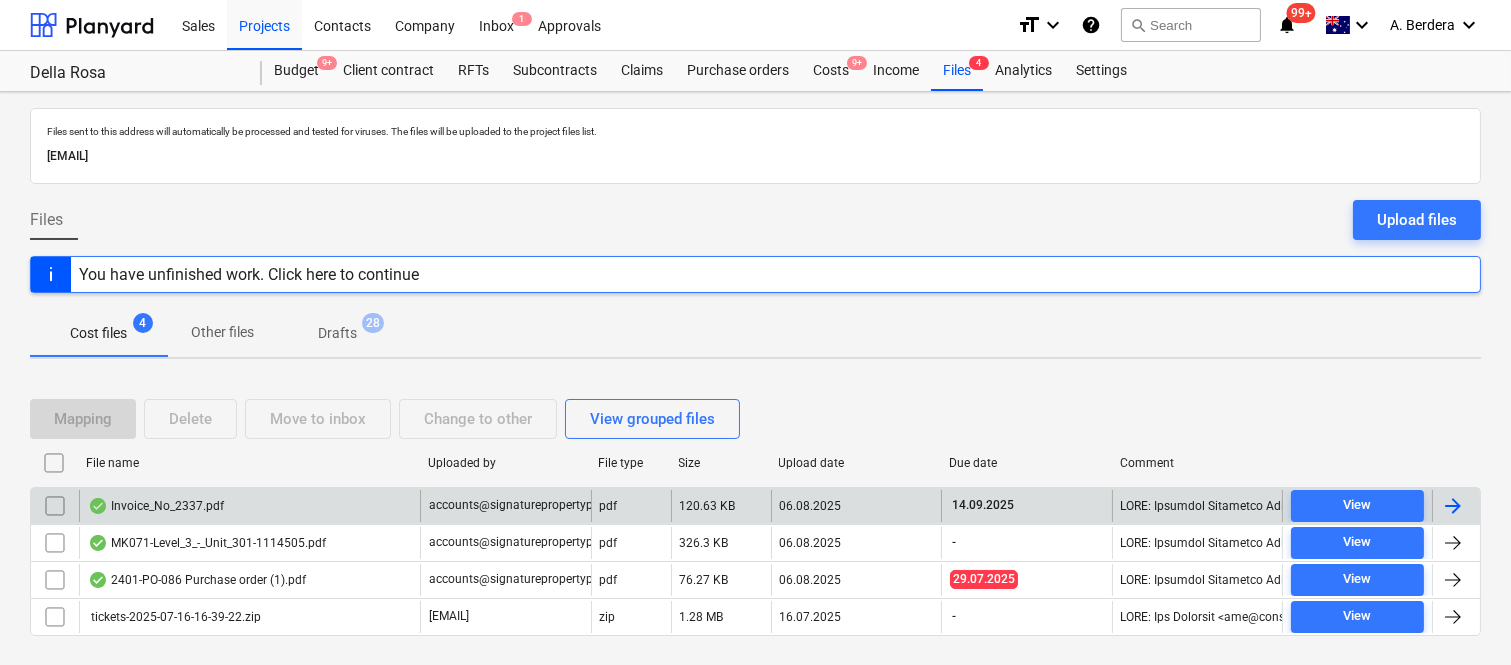 click on "Invoice_No_2337.pdf" at bounding box center [249, 506] 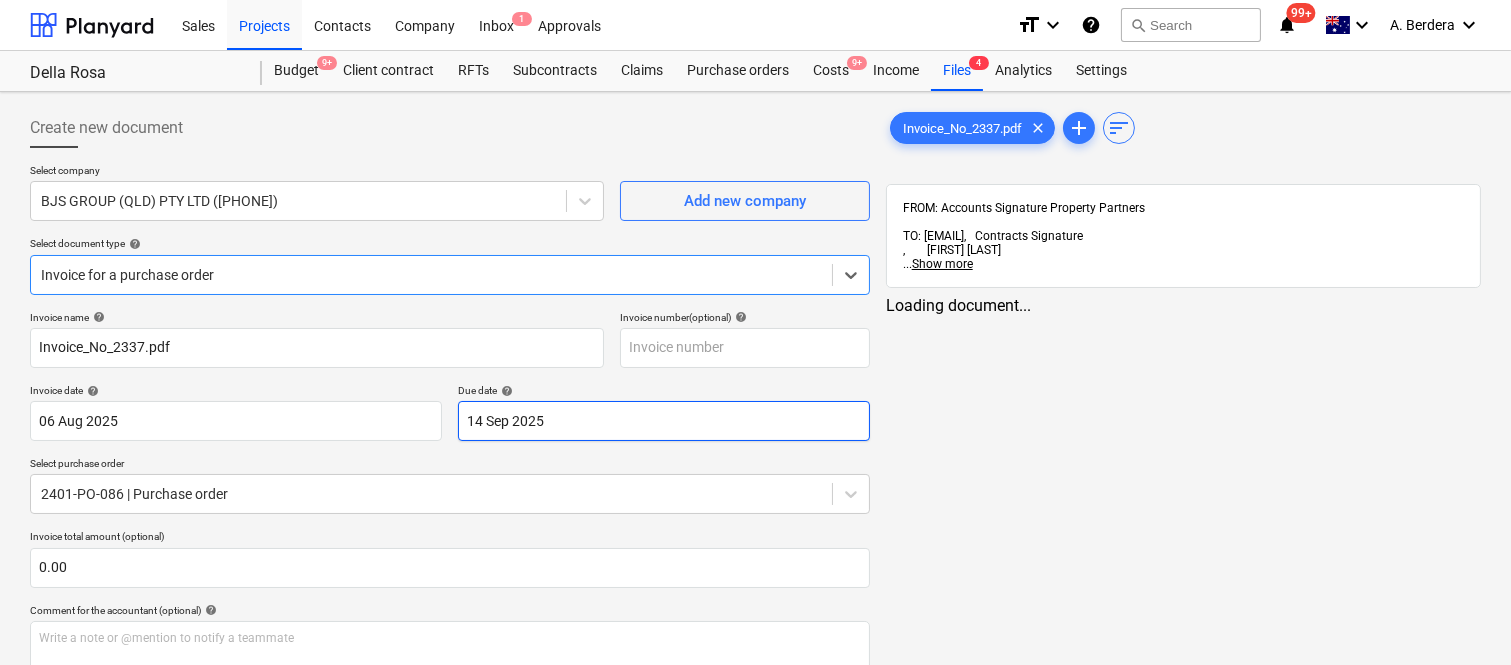 type on "Invoice_No_2337.pdf" 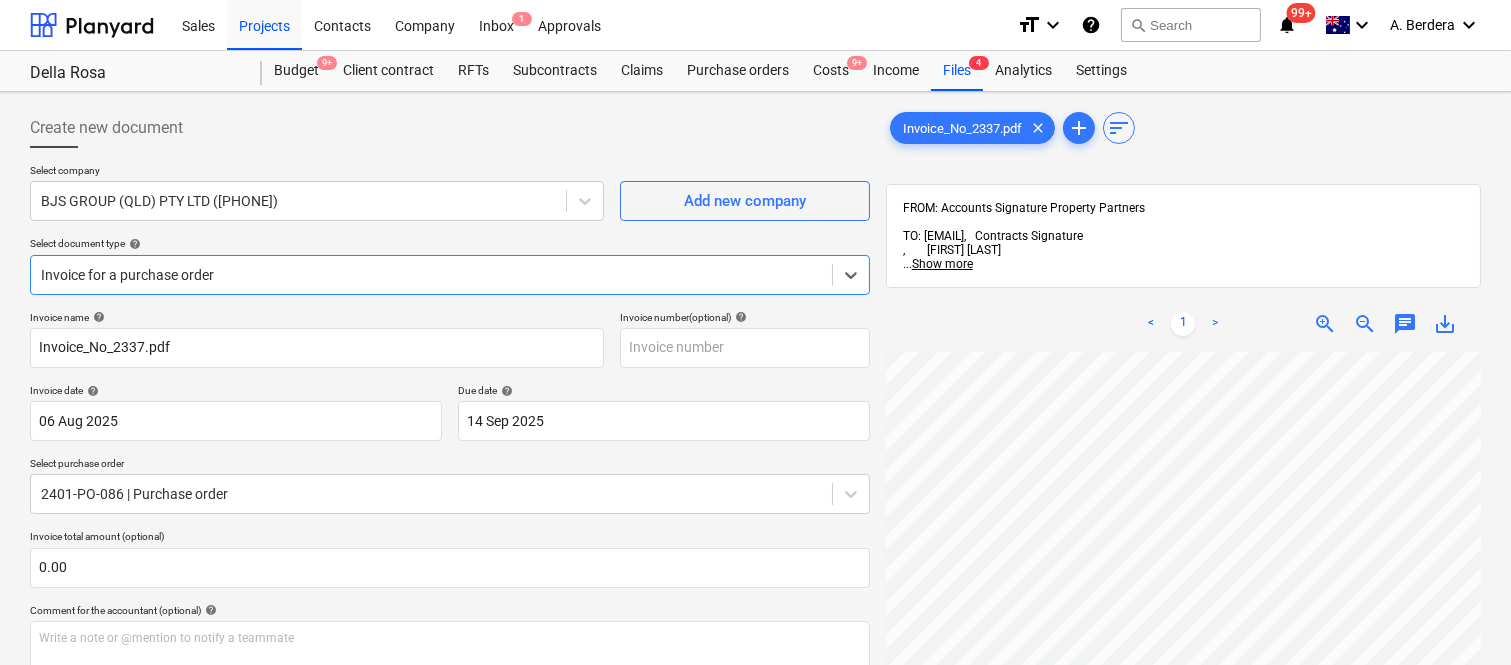 click at bounding box center (431, 275) 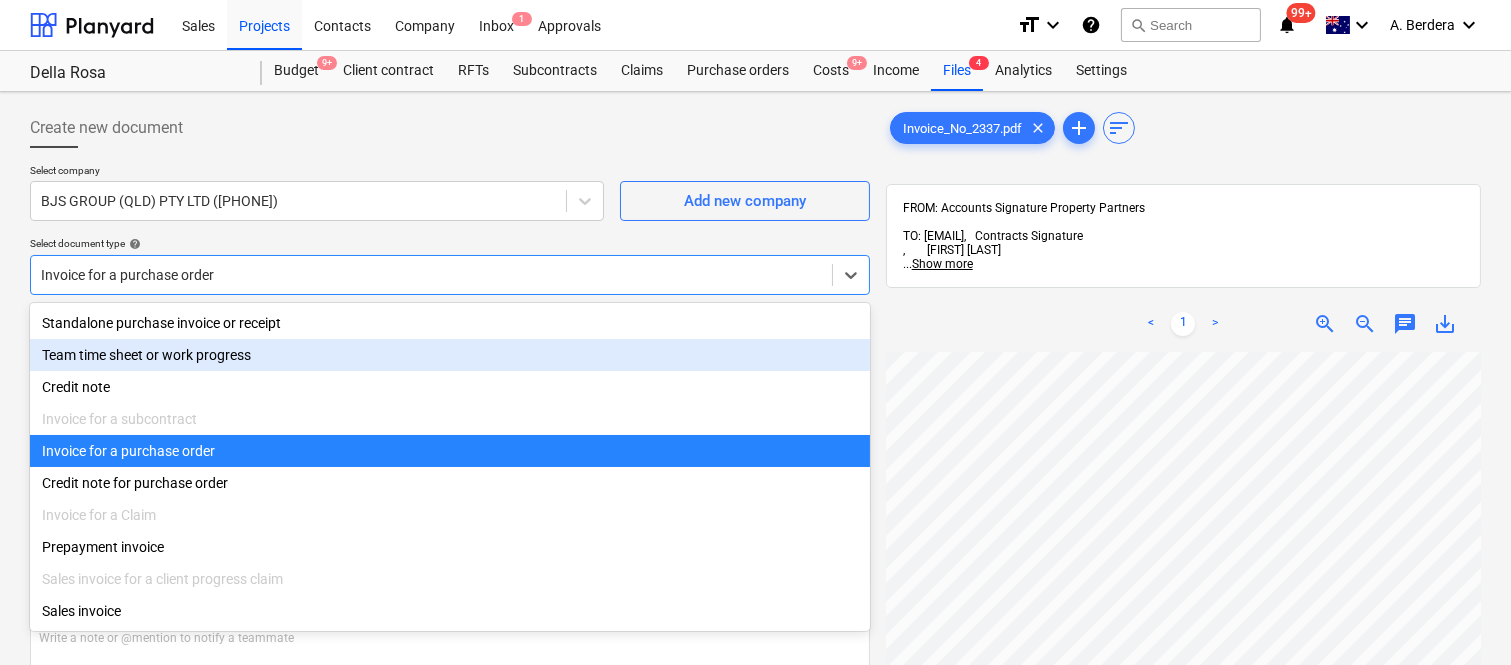 click on "Team time sheet or work progress" at bounding box center (450, 355) 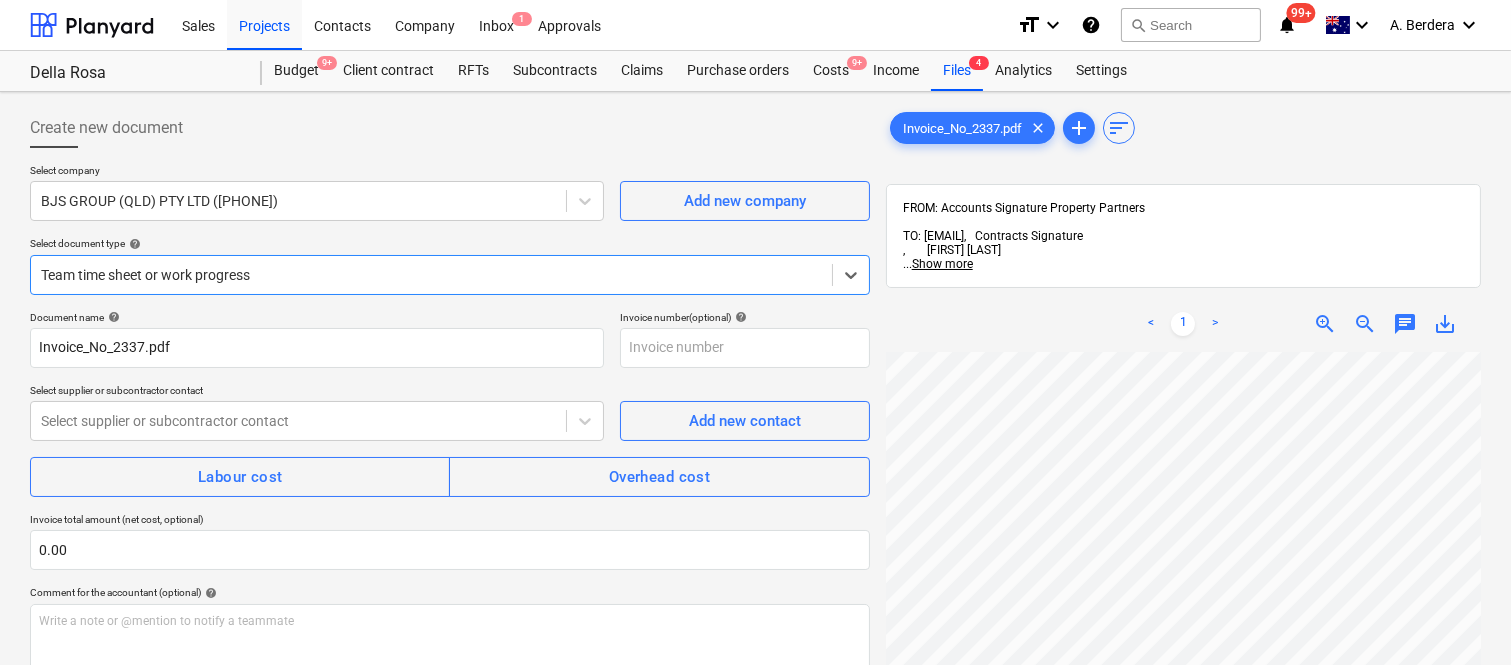 click at bounding box center (431, 275) 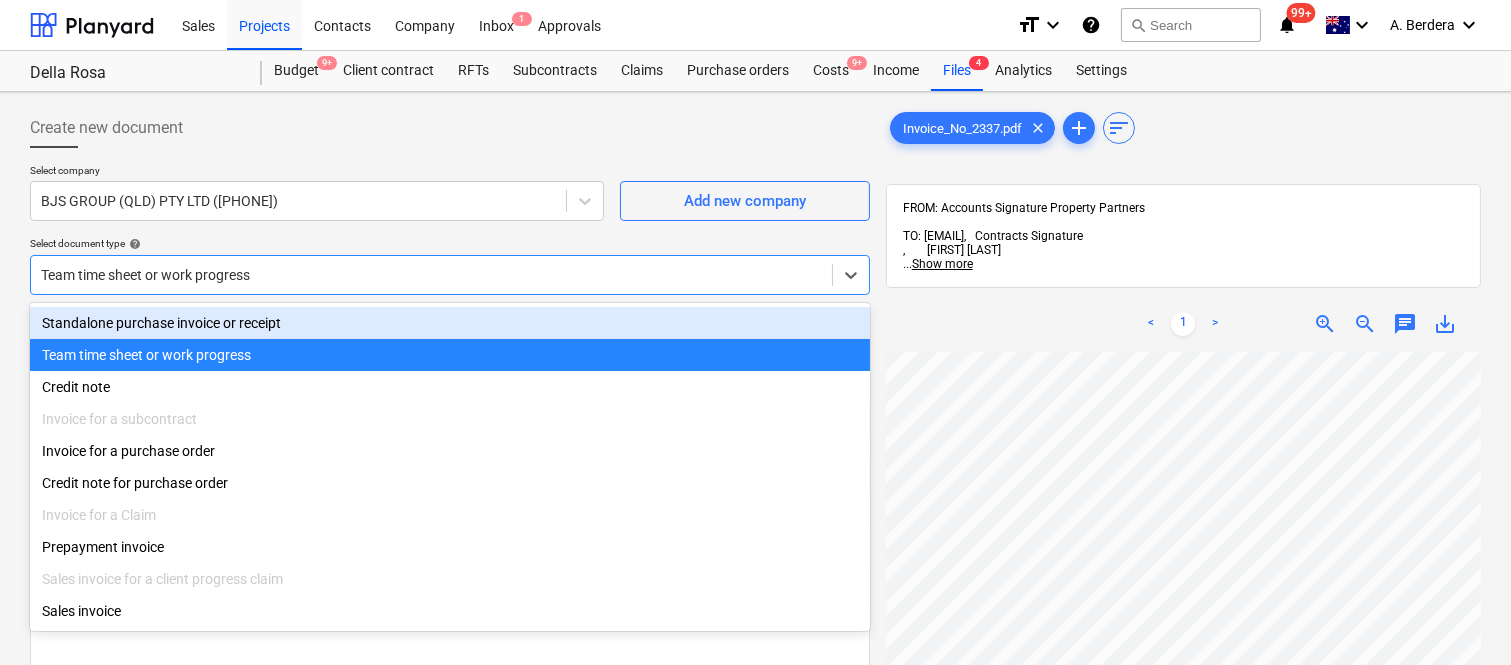 click on "Standalone purchase invoice or receipt" at bounding box center (450, 323) 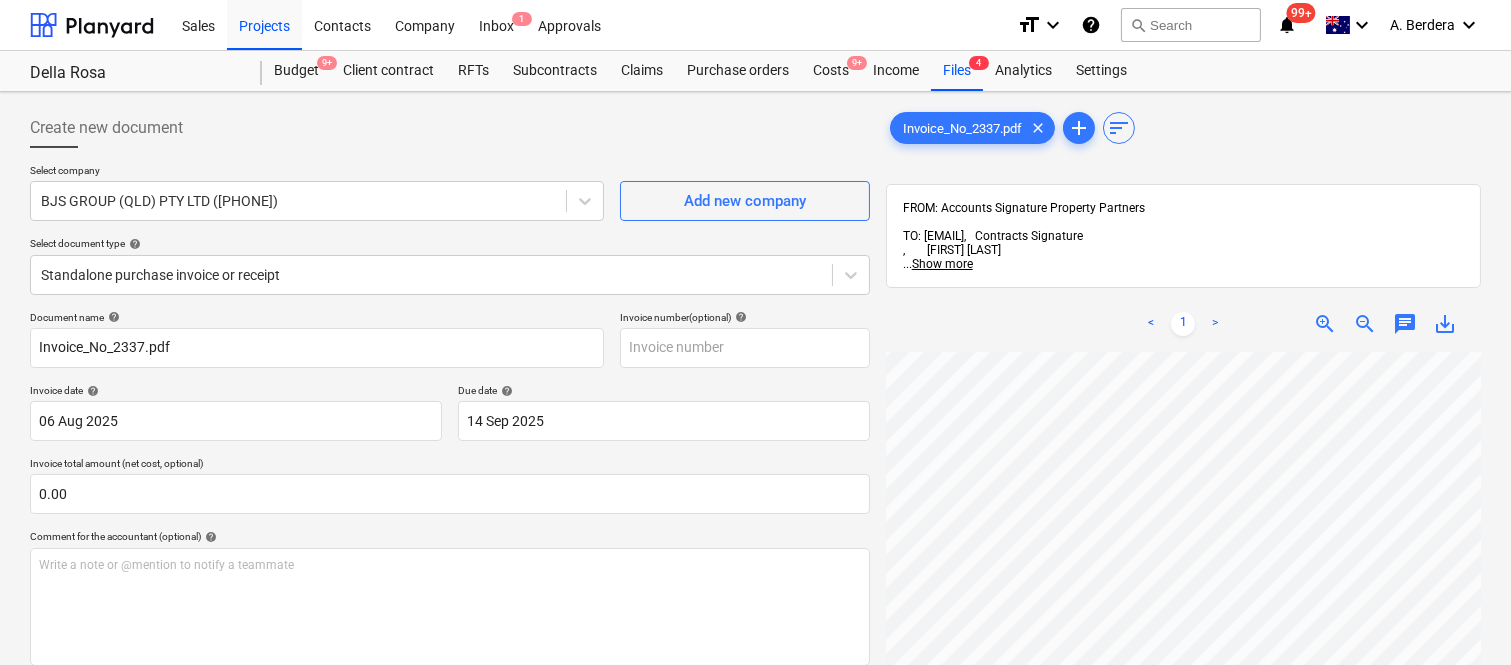 scroll, scrollTop: 22, scrollLeft: 71, axis: both 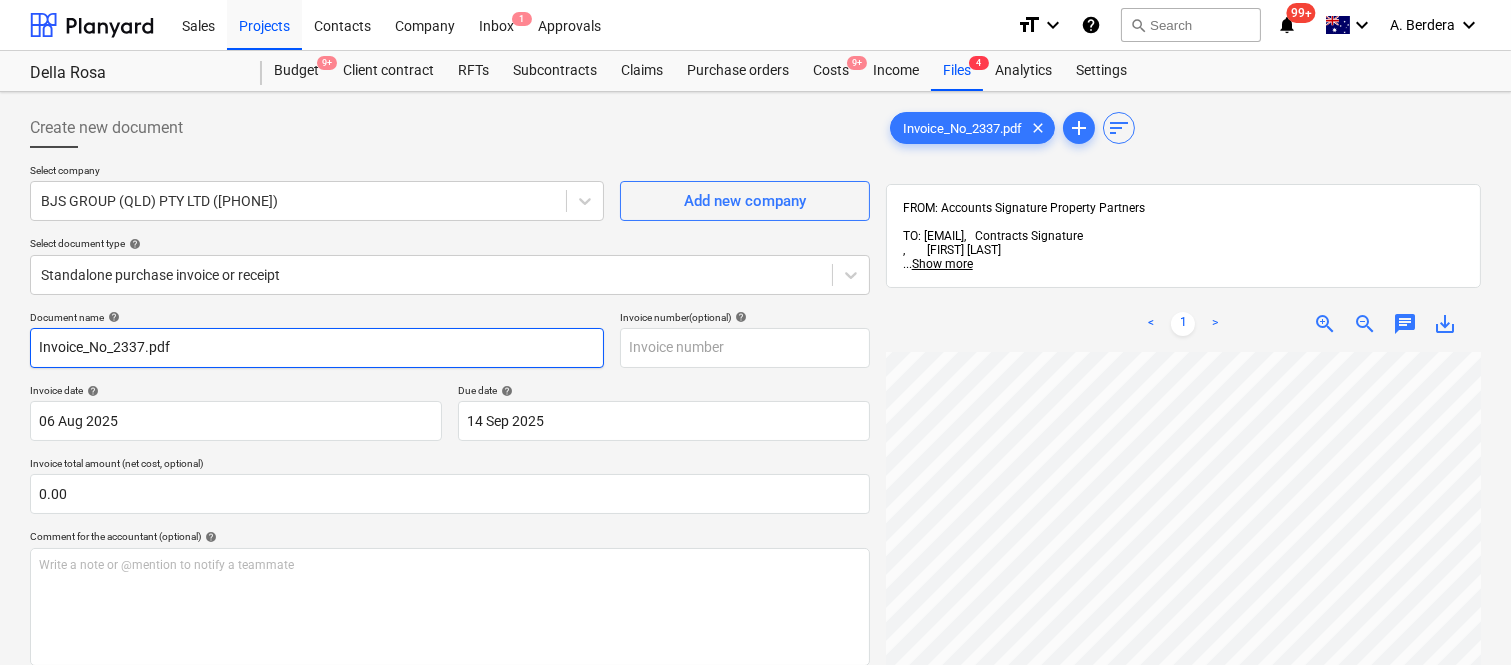 click on "Invoice_No_2337.pdf" at bounding box center [317, 348] 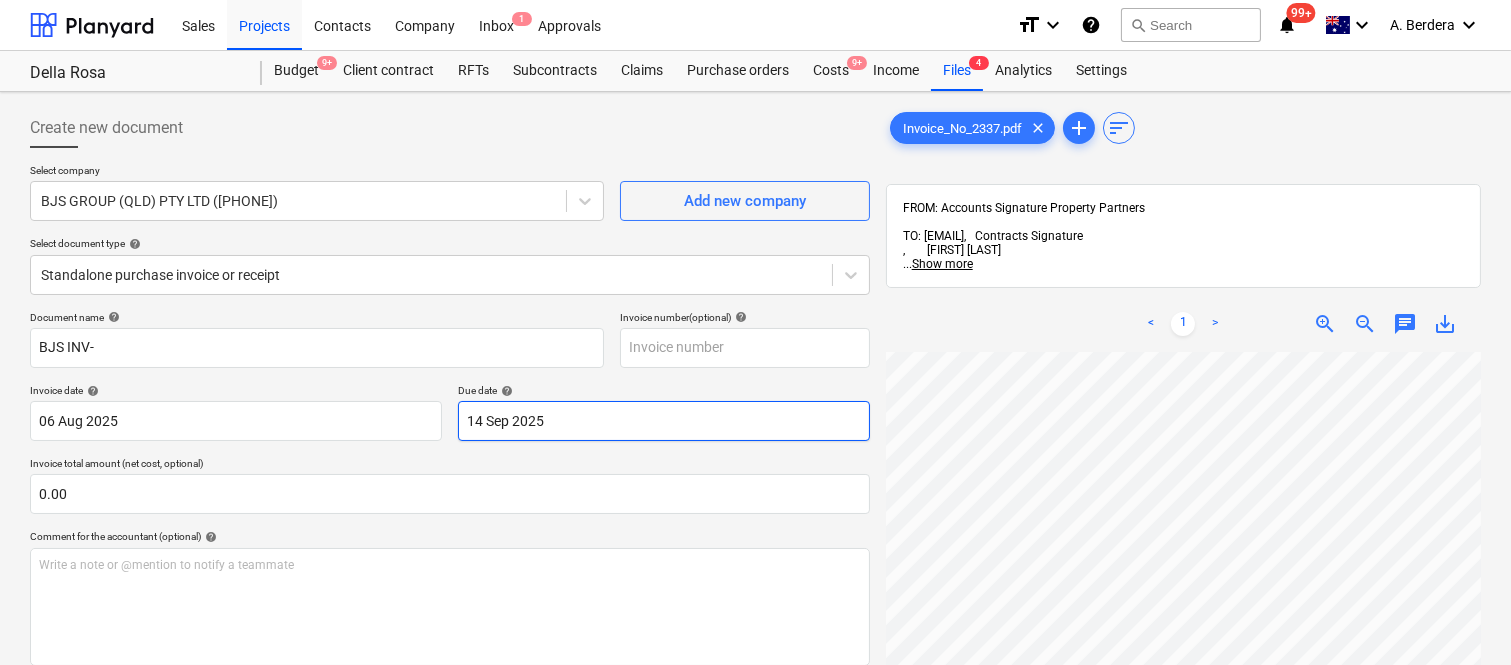 scroll, scrollTop: 125, scrollLeft: 307, axis: both 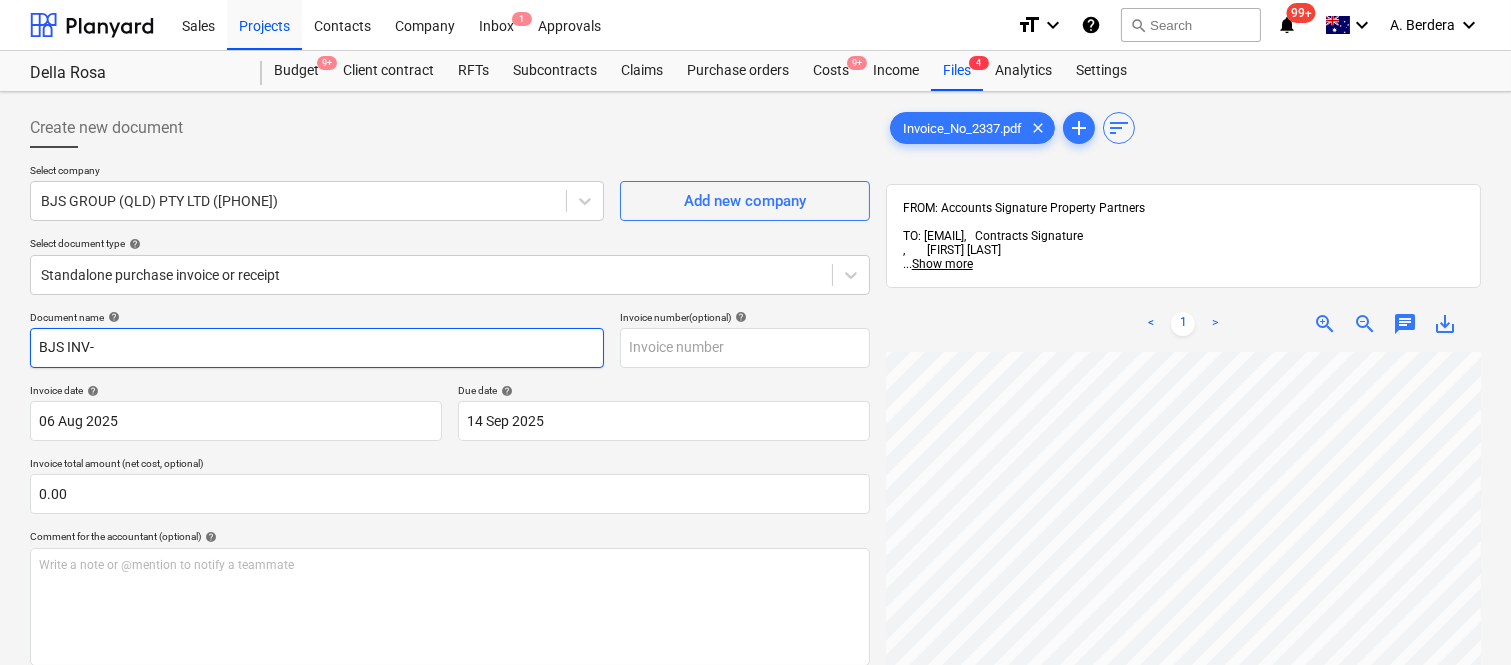 click on "BJS INV-" at bounding box center [317, 348] 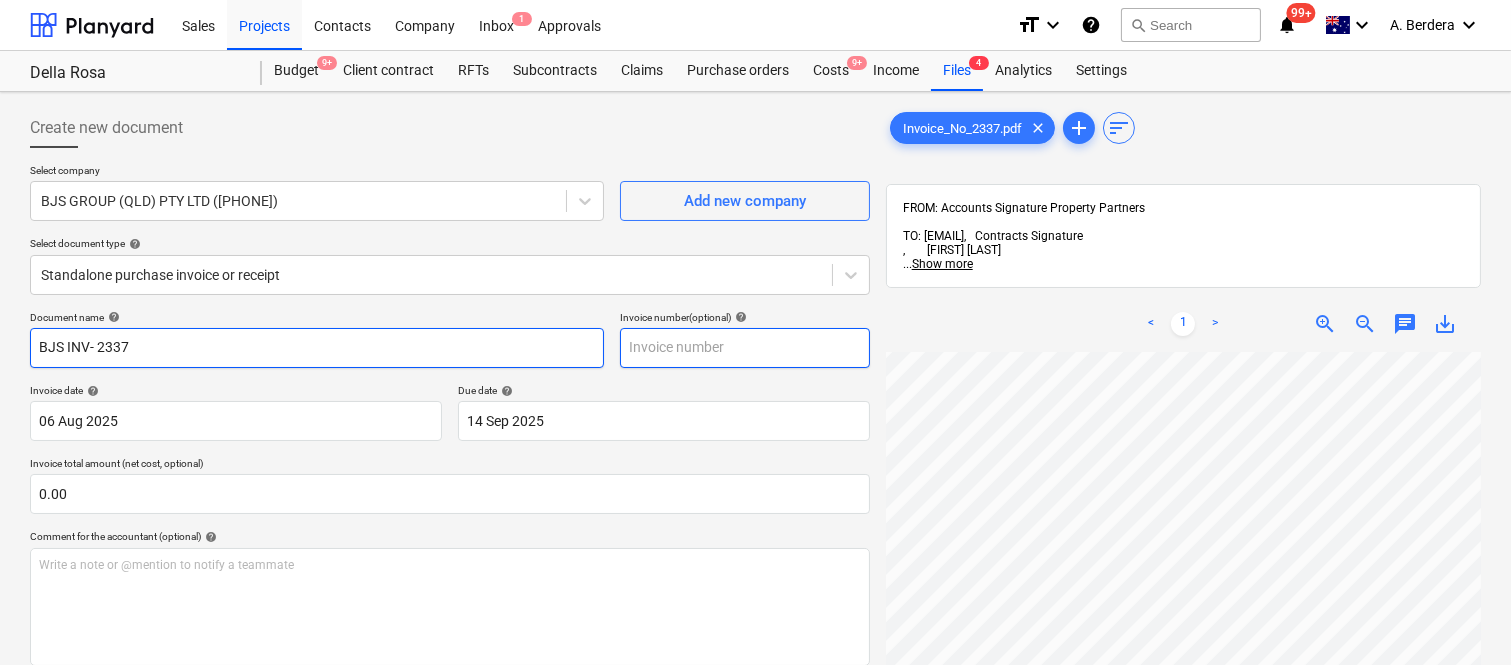 type on "BJS INV- [NUMBER]" 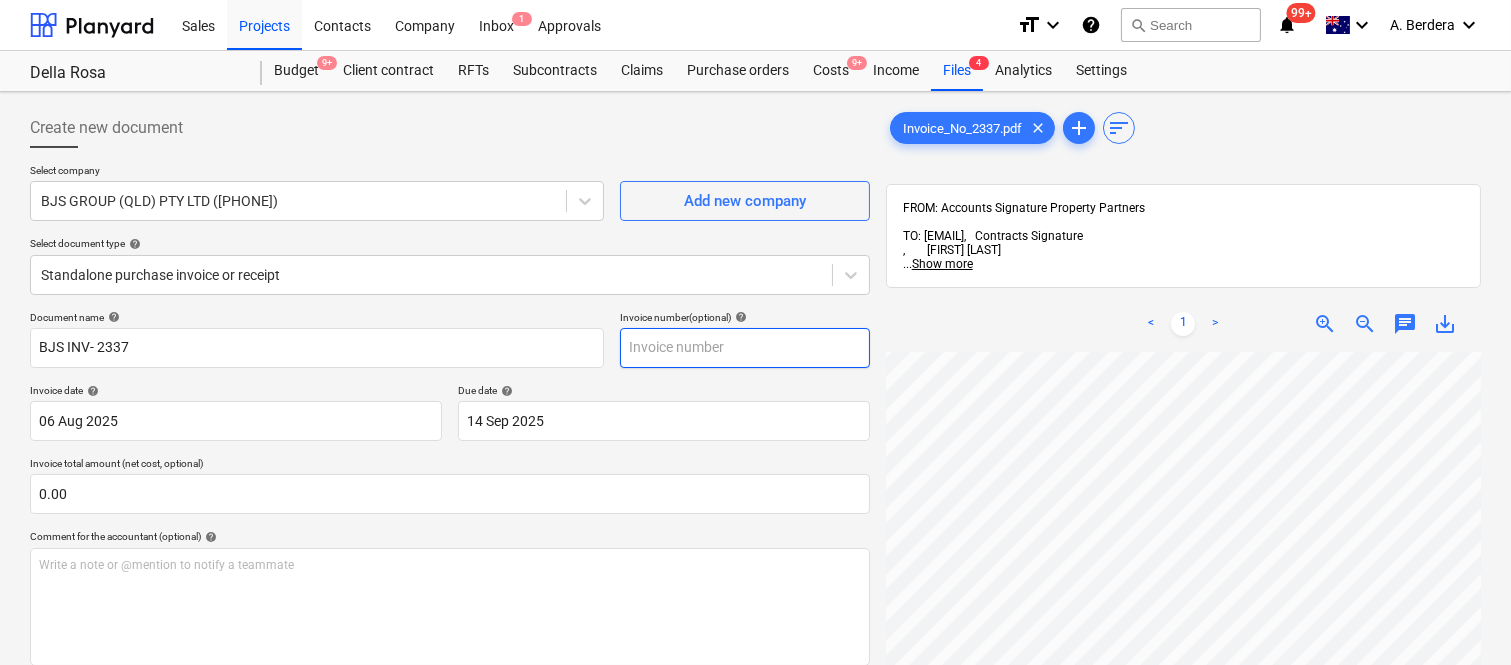 click at bounding box center (745, 348) 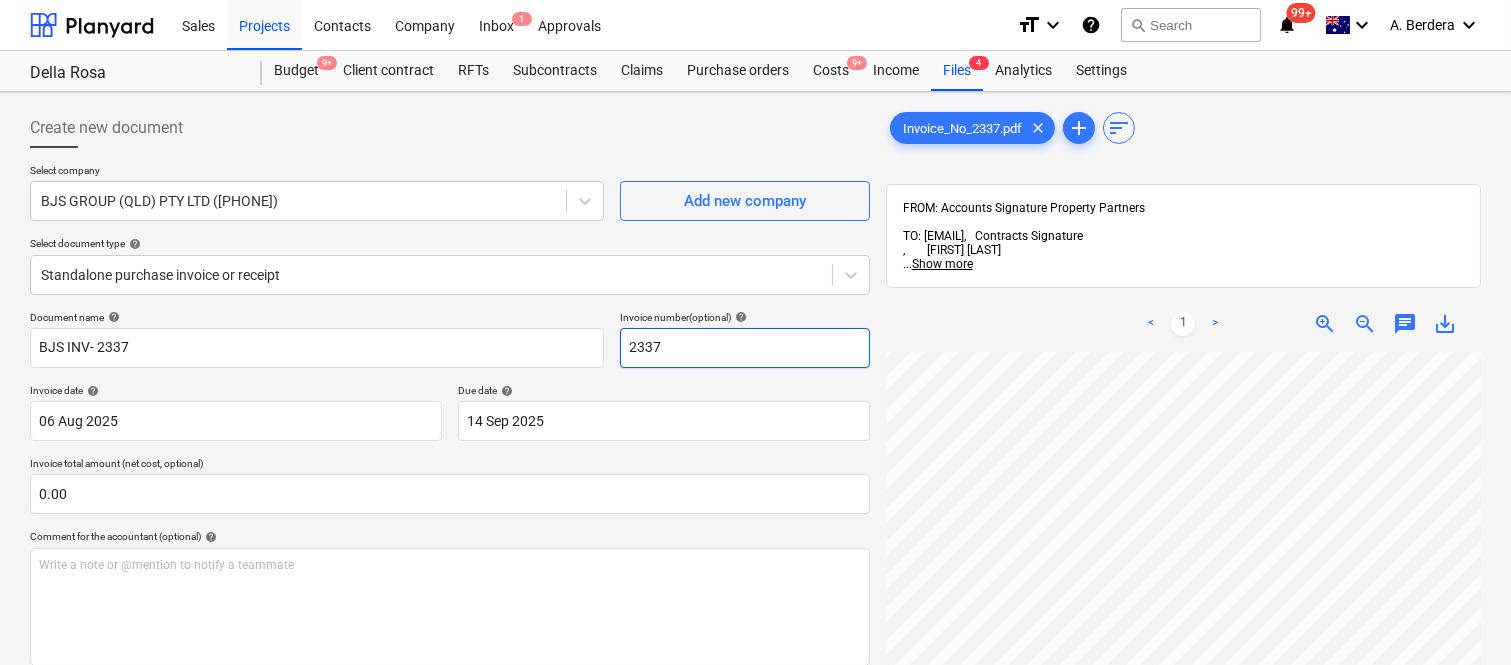type on "[NUMBER]" 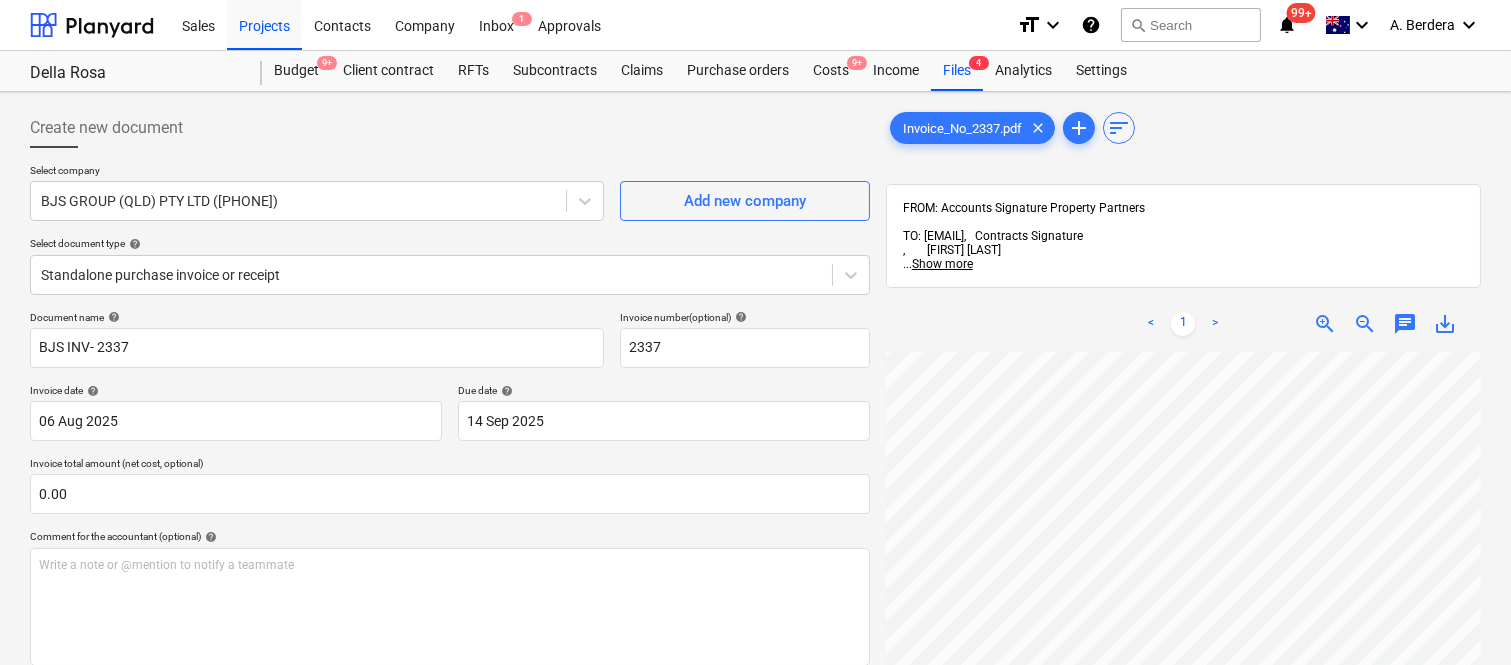 click on "< 1 > zoom_in zoom_out chat 0 save_alt" at bounding box center (1183, 324) 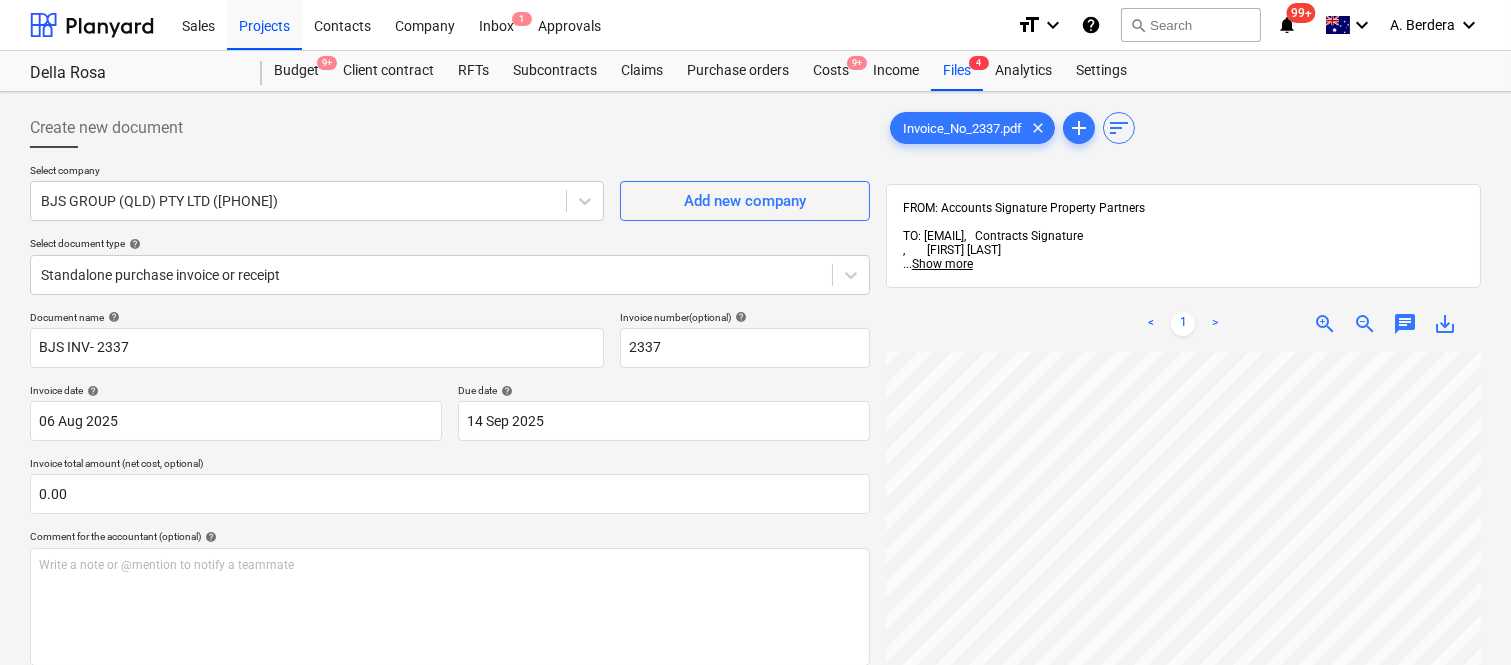 scroll, scrollTop: 667, scrollLeft: 296, axis: both 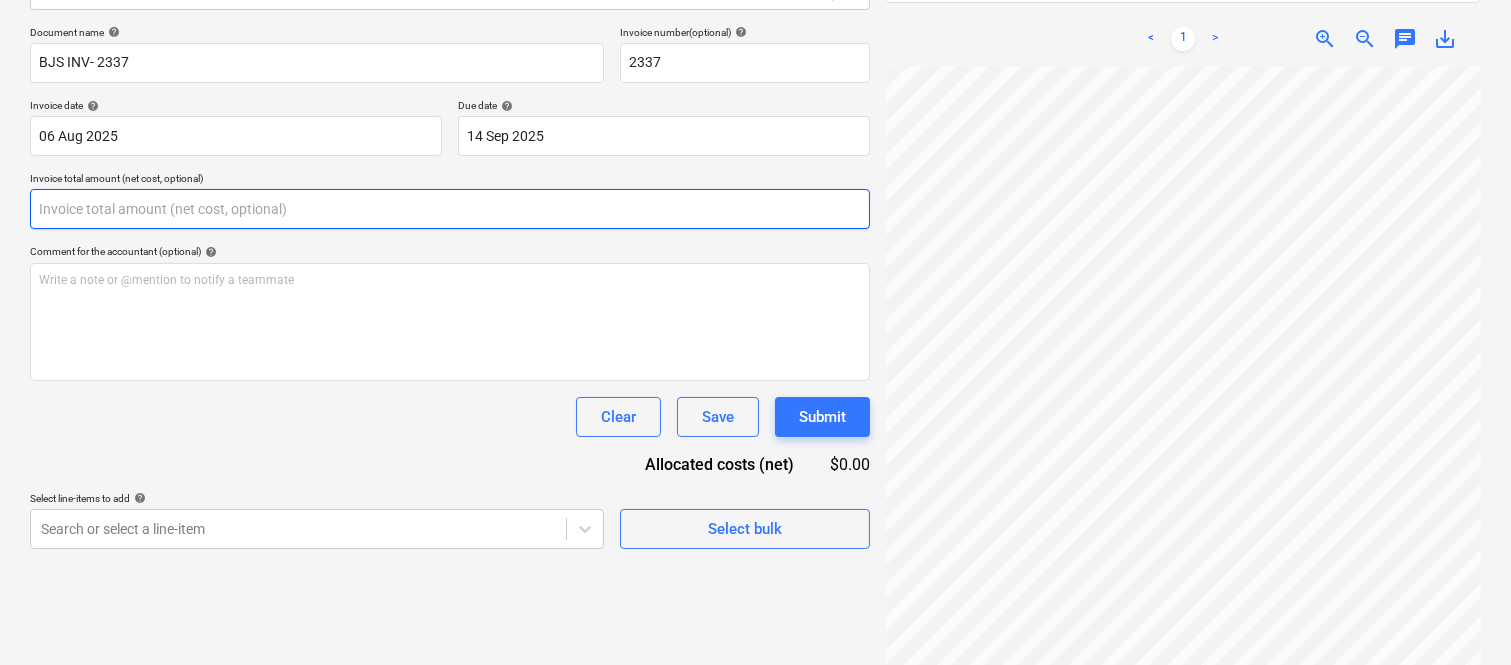 click at bounding box center (450, 209) 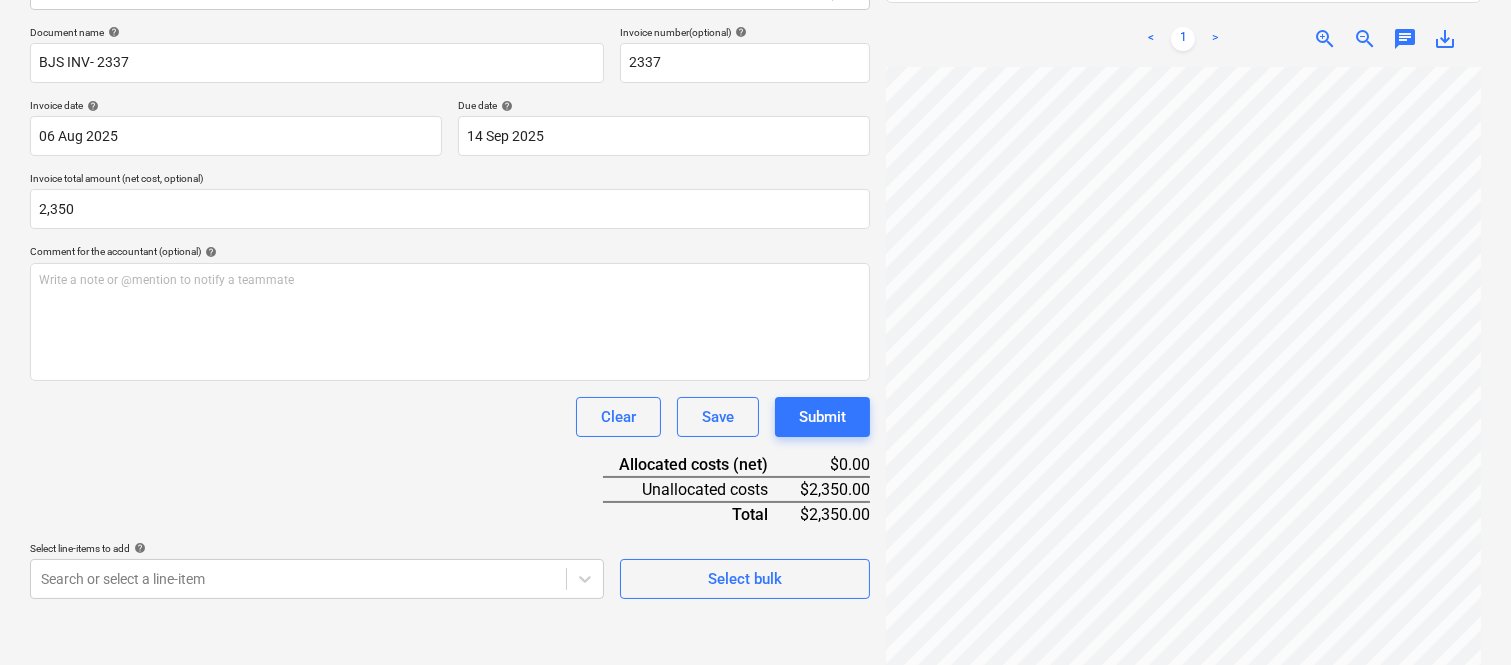 type on "2,350.00" 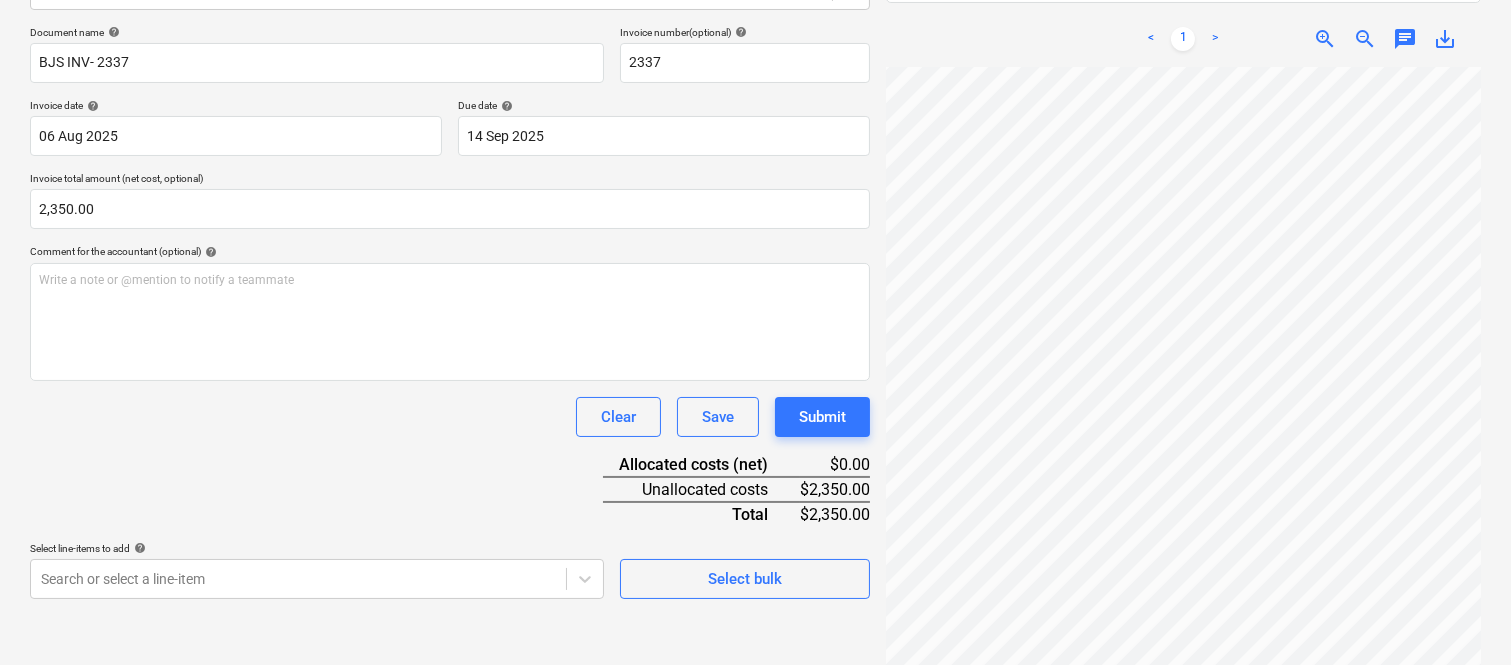 click on "Clear Save Submit" at bounding box center [450, 417] 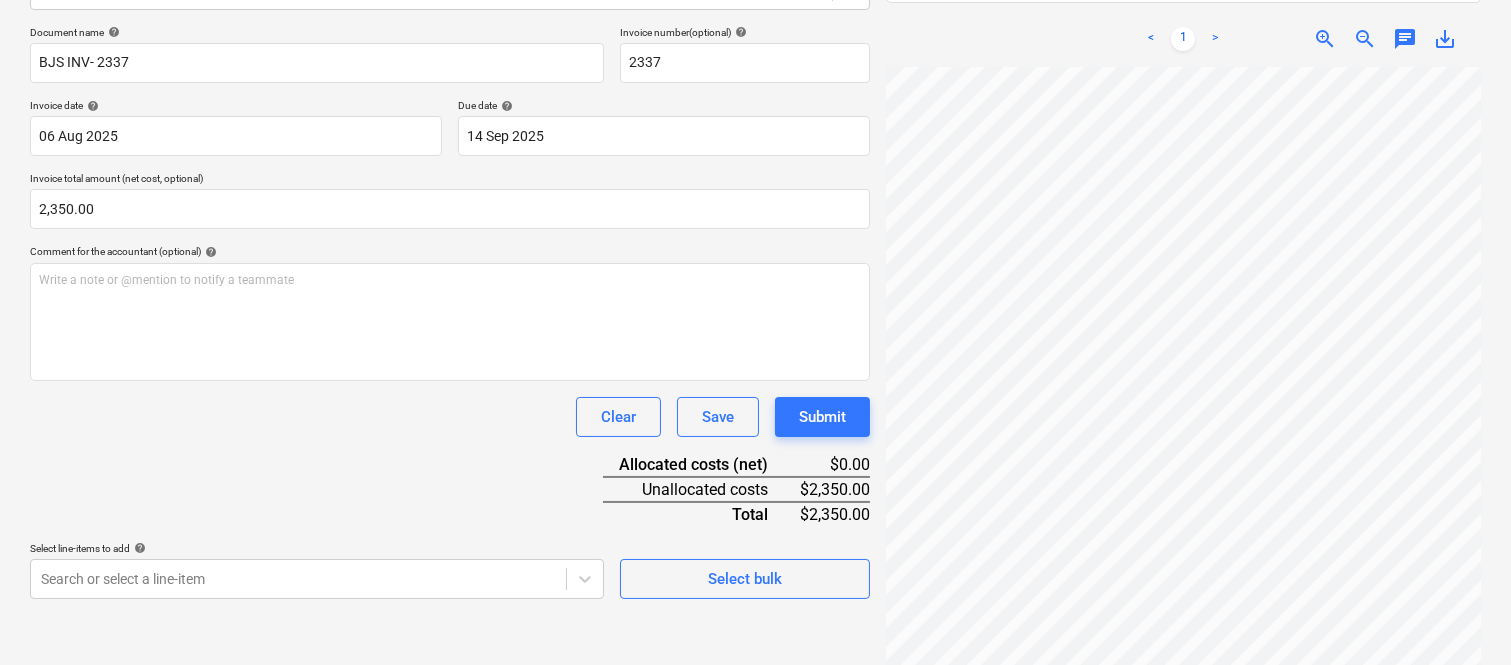scroll, scrollTop: 364, scrollLeft: 0, axis: vertical 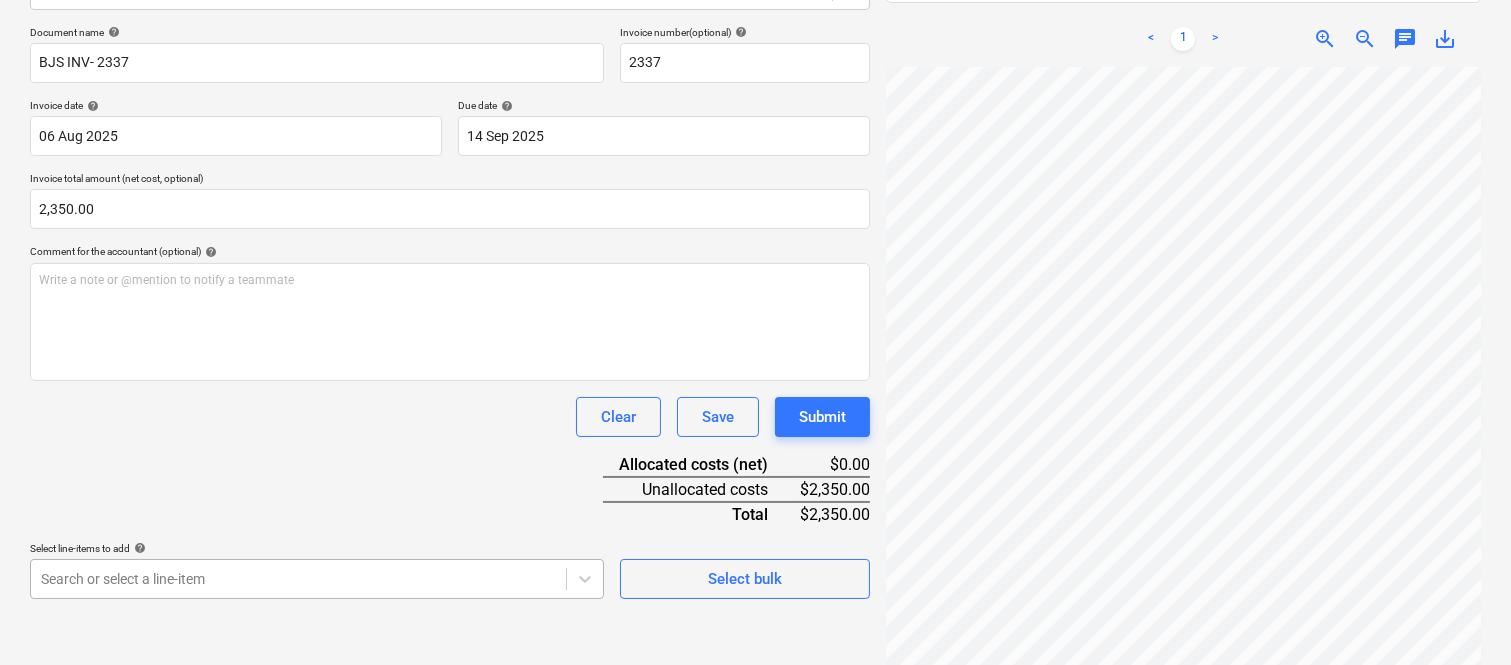 click on "Sales Projects Contacts Company Inbox 1 Approvals format_size keyboard_arrow_down help search Search notifications 99+ keyboard_arrow_down A. Berdera keyboard_arrow_down Della Rosa Budget 9+ Client contract RFTs Subcontracts Claims Purchase orders Costs 9+ Income Files 4 Analytics Settings Create new document Select company BJS GROUP (QLD) PTY LTD (96 611 246 425)  Add new company Select document type help Standalone purchase invoice or receipt Document name help BJS INV- 2337 Invoice number  (optional) help 2337 Invoice date help 06 Aug 2025 06.08.2025 Press the down arrow key to interact with the calendar and
select a date. Press the question mark key to get the keyboard shortcuts for changing dates. Due date help 14 Sep 2025 14.09.2025 Press the down arrow key to interact with the calendar and
select a date. Press the question mark key to get the keyboard shortcuts for changing dates. Invoice total amount (net cost, optional) 2,350.00 Comment for the accountant (optional) help ﻿ Clear Save help" at bounding box center (755, 47) 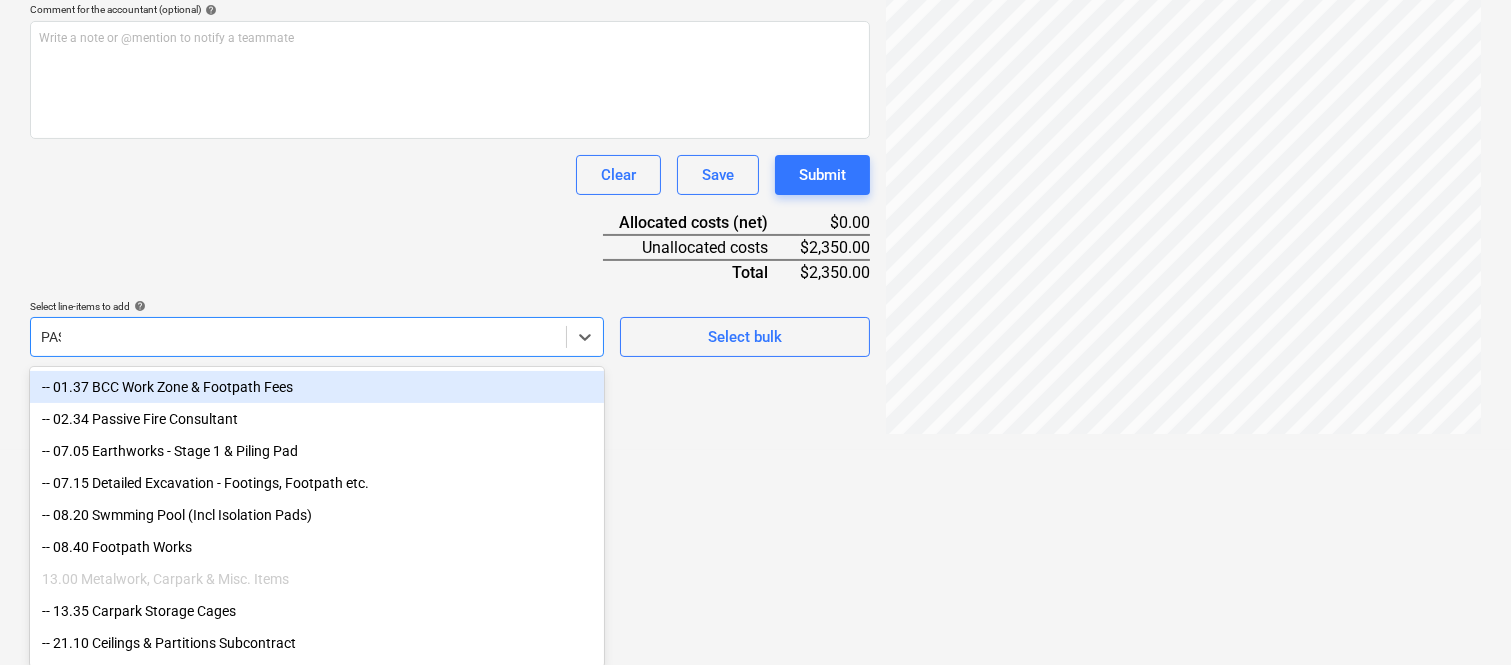 scroll, scrollTop: 301, scrollLeft: 0, axis: vertical 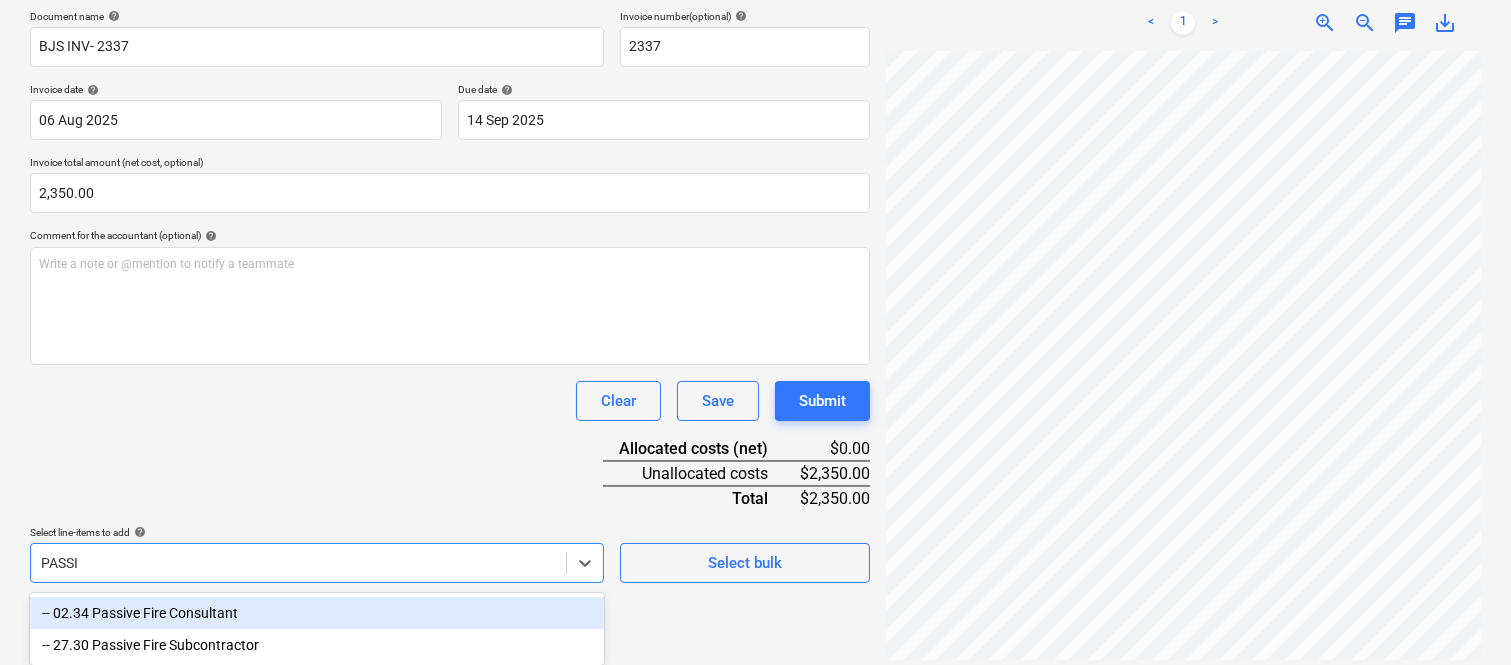 type on "PASSI" 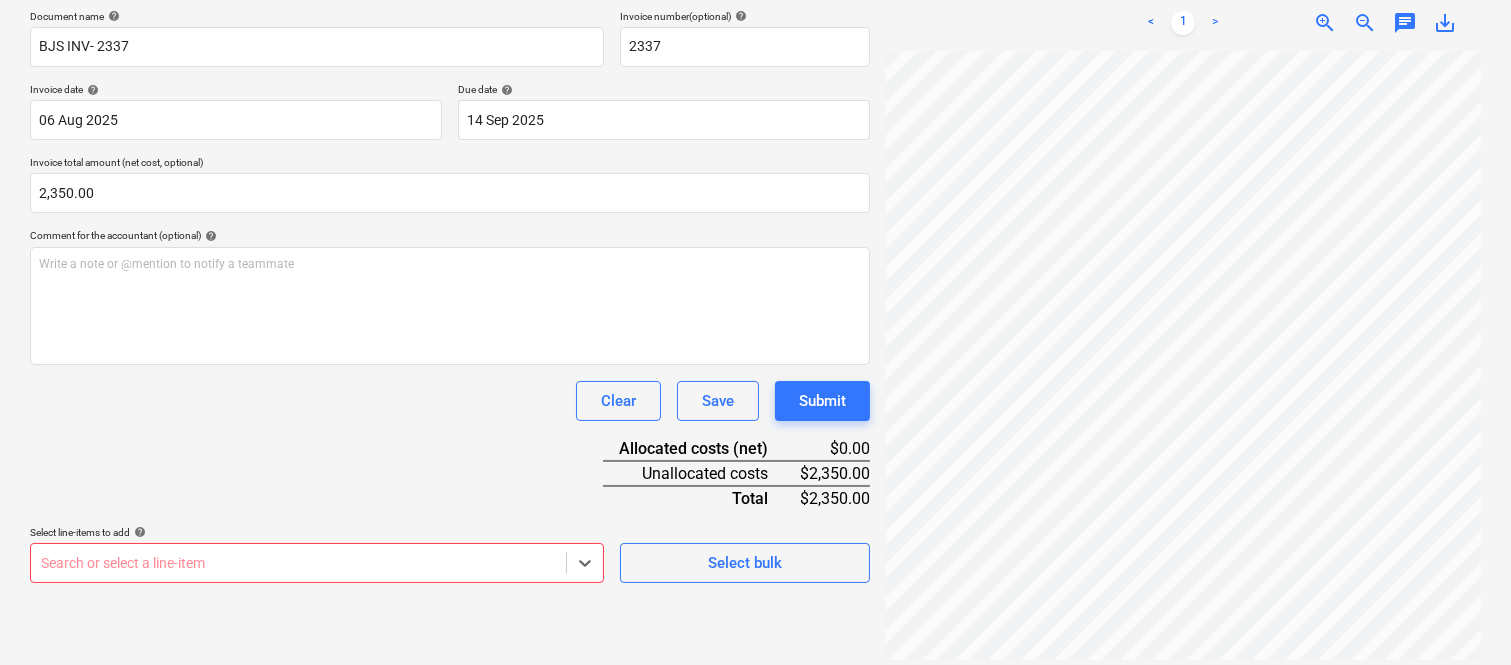 scroll, scrollTop: 285, scrollLeft: 0, axis: vertical 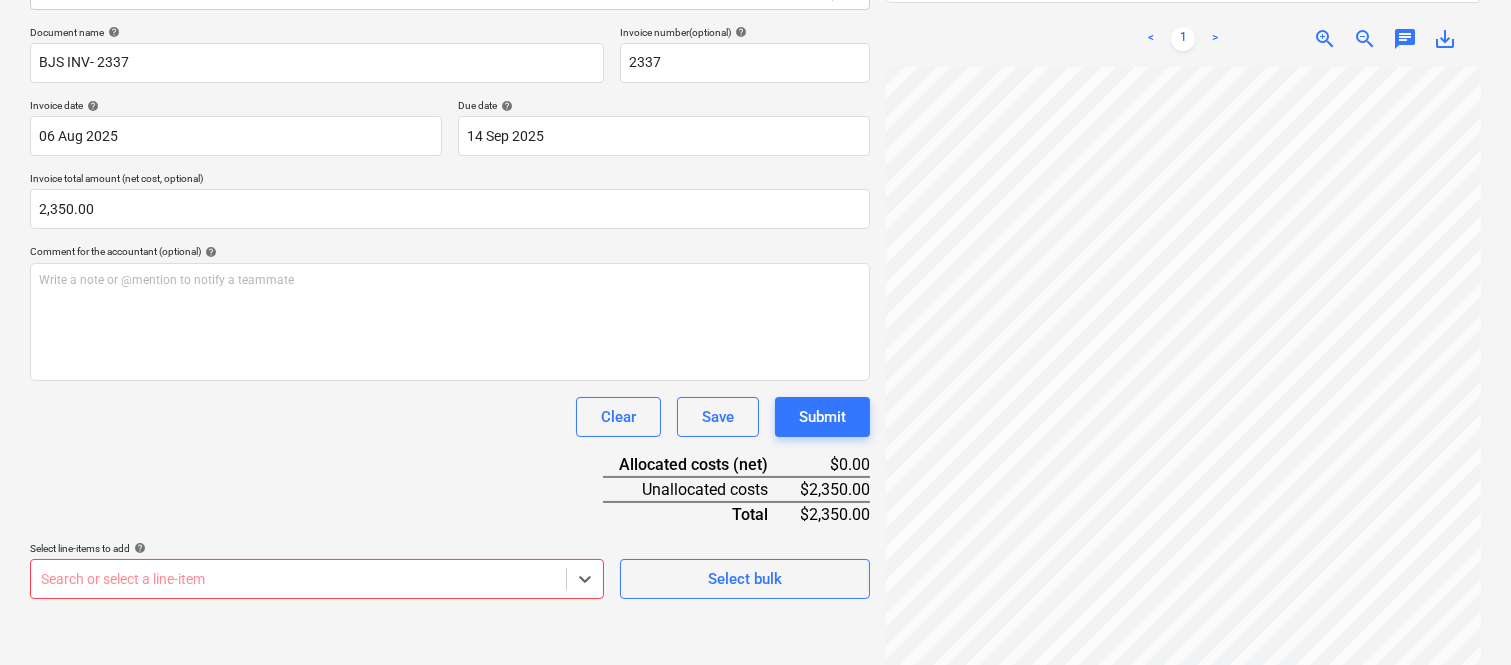 click on "Sales Projects Contacts Company Inbox 1 Approvals format_size keyboard_arrow_down help search Search notifications 99+ keyboard_arrow_down A. Berdera keyboard_arrow_down Della Rosa Budget 9+ Client contract RFTs Subcontracts Claims Purchase orders Costs 9+ Income Files 4 Analytics Settings Create new document Select company BJS GROUP (QLD) PTY LTD (96 611 246 425)  Add new company Select document type help Standalone purchase invoice or receipt Document name help BJS INV- 2337 Invoice number  (optional) help 2337 Invoice date help 06 Aug 2025 06.08.2025 Press the down arrow key to interact with the calendar and
select a date. Press the question mark key to get the keyboard shortcuts for changing dates. Due date help 14 Sep 2025 14.09.2025 Press the down arrow key to interact with the calendar and
select a date. Press the question mark key to get the keyboard shortcuts for changing dates. Invoice total amount (net cost, optional) 2,350.00 Comment for the accountant (optional) help ﻿ Clear Save help" at bounding box center (755, 47) 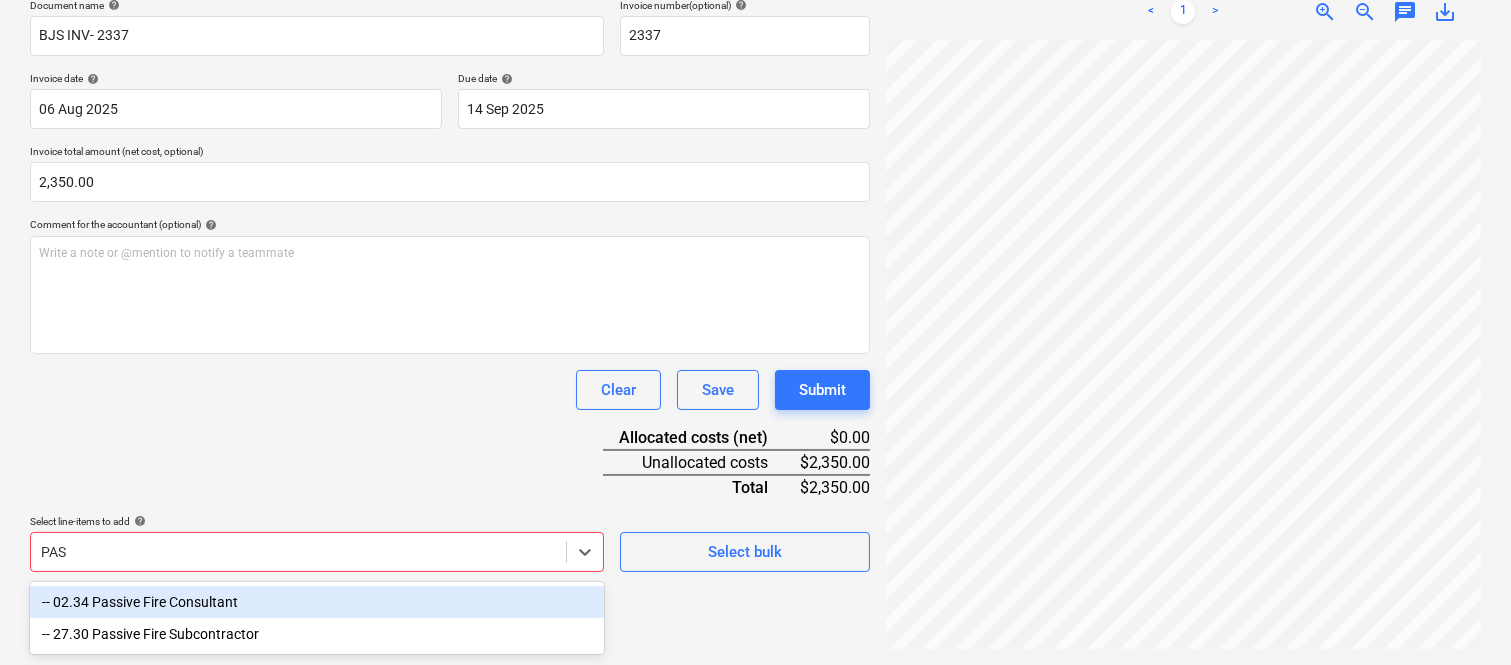 scroll, scrollTop: 301, scrollLeft: 0, axis: vertical 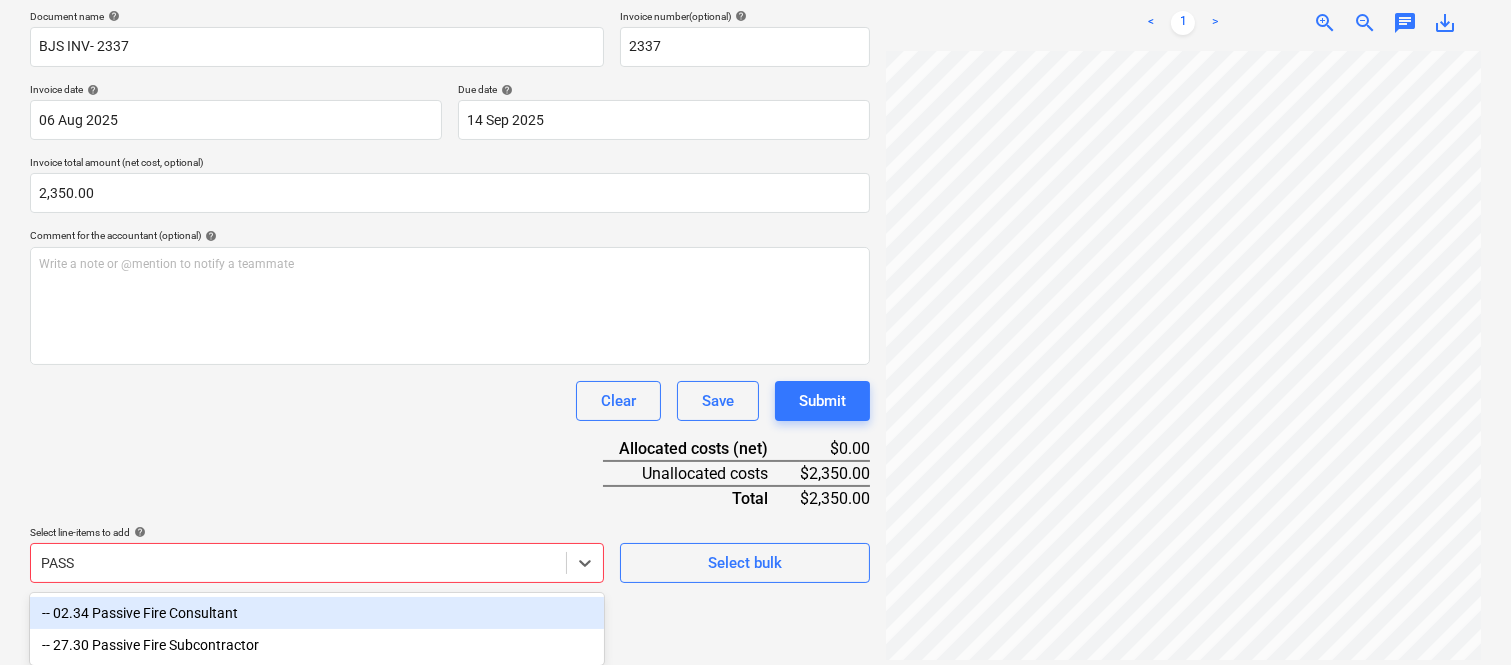 type on "PASS" 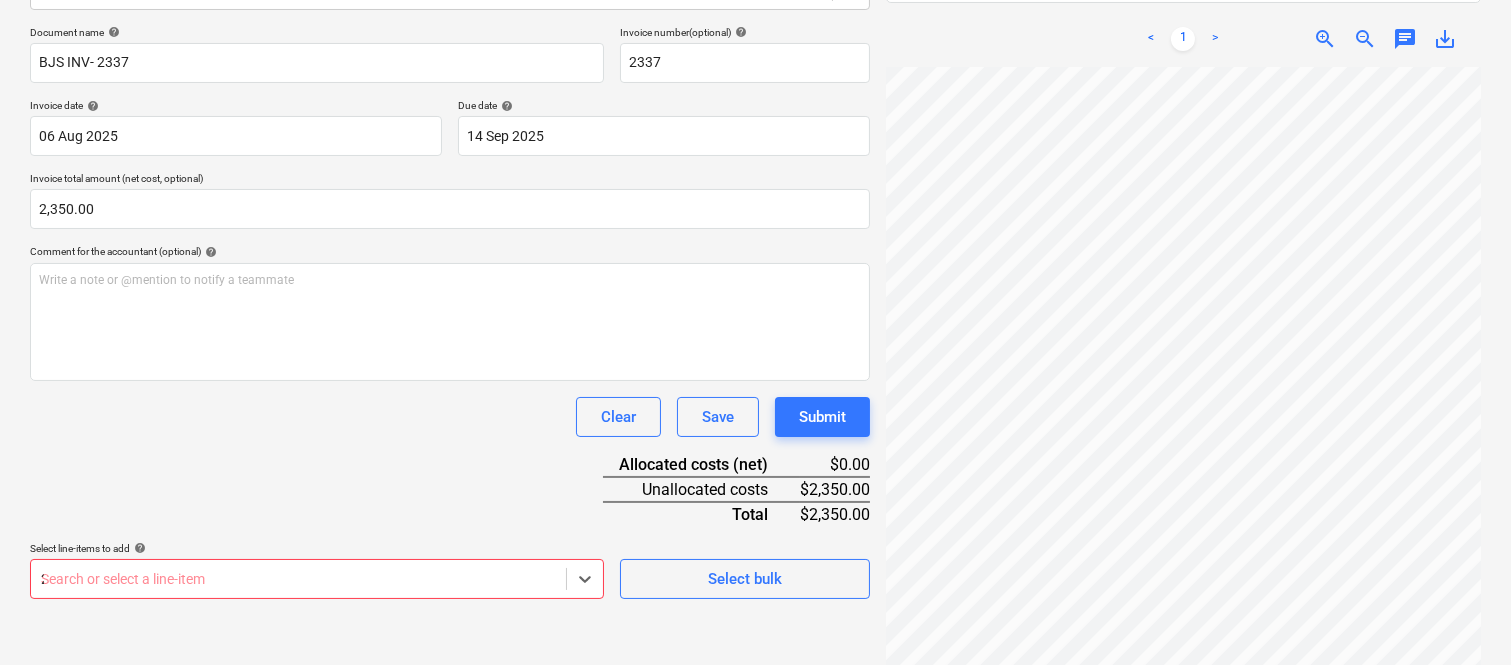 scroll, scrollTop: 532, scrollLeft: 0, axis: vertical 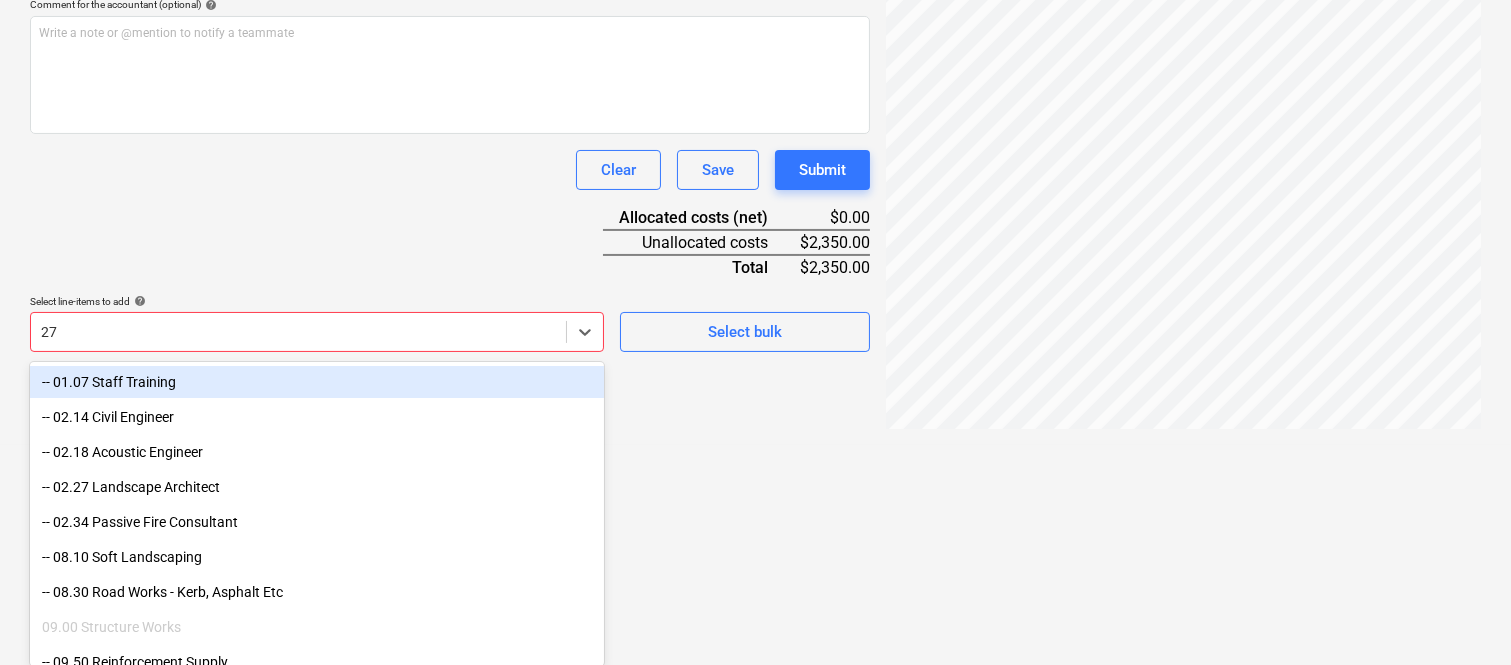 type on "2" 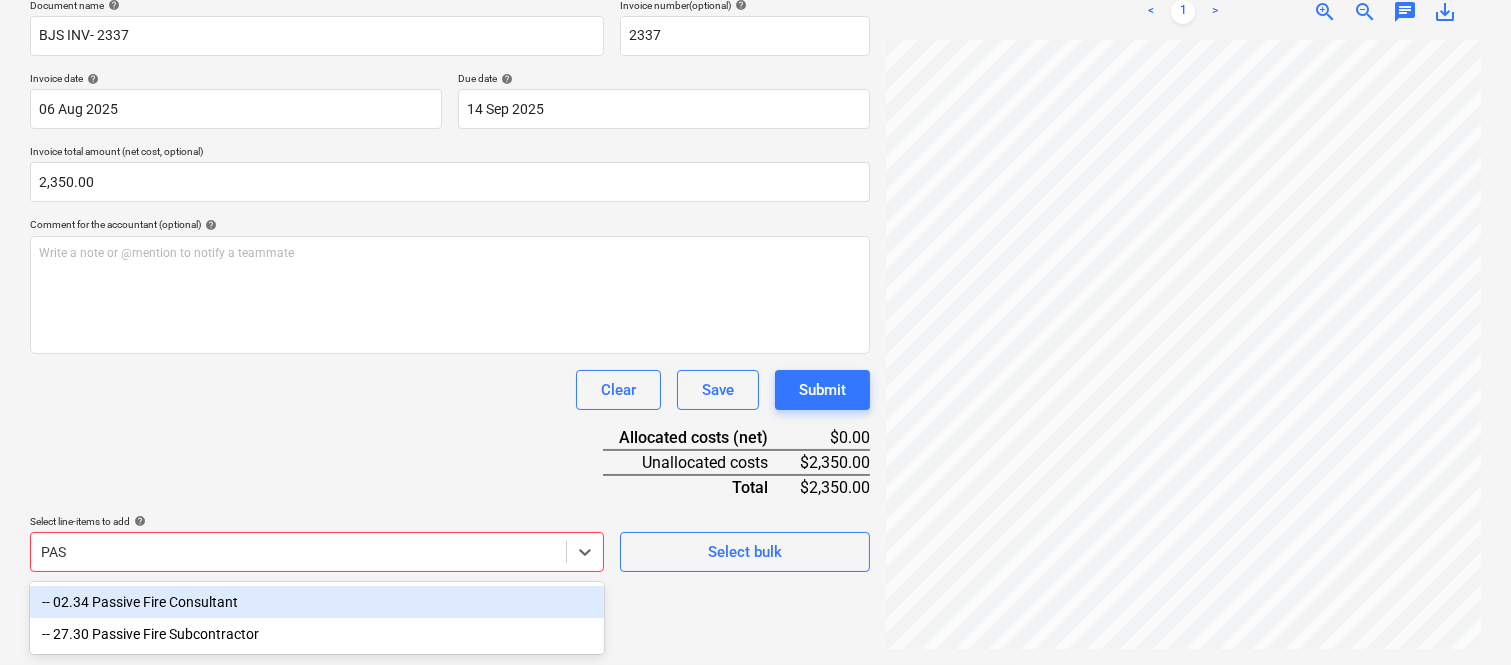 scroll, scrollTop: 301, scrollLeft: 0, axis: vertical 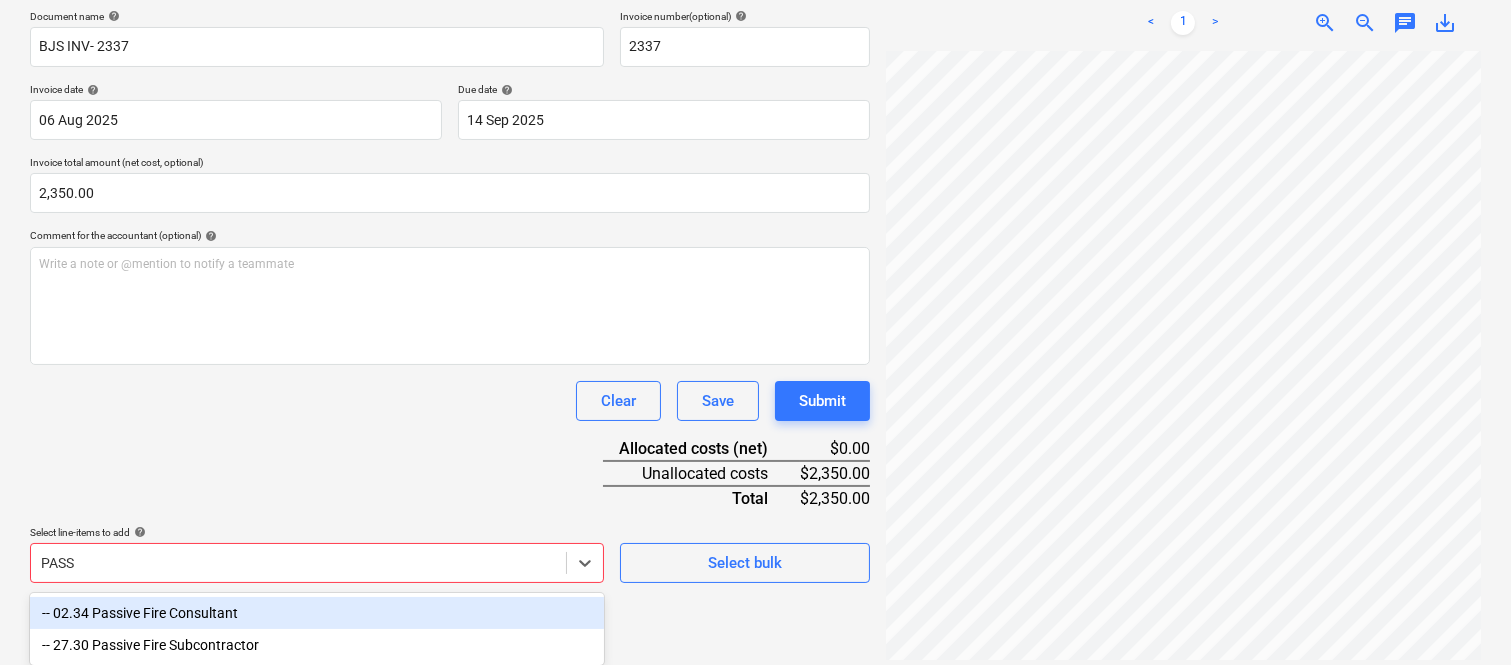 type on "PASSI" 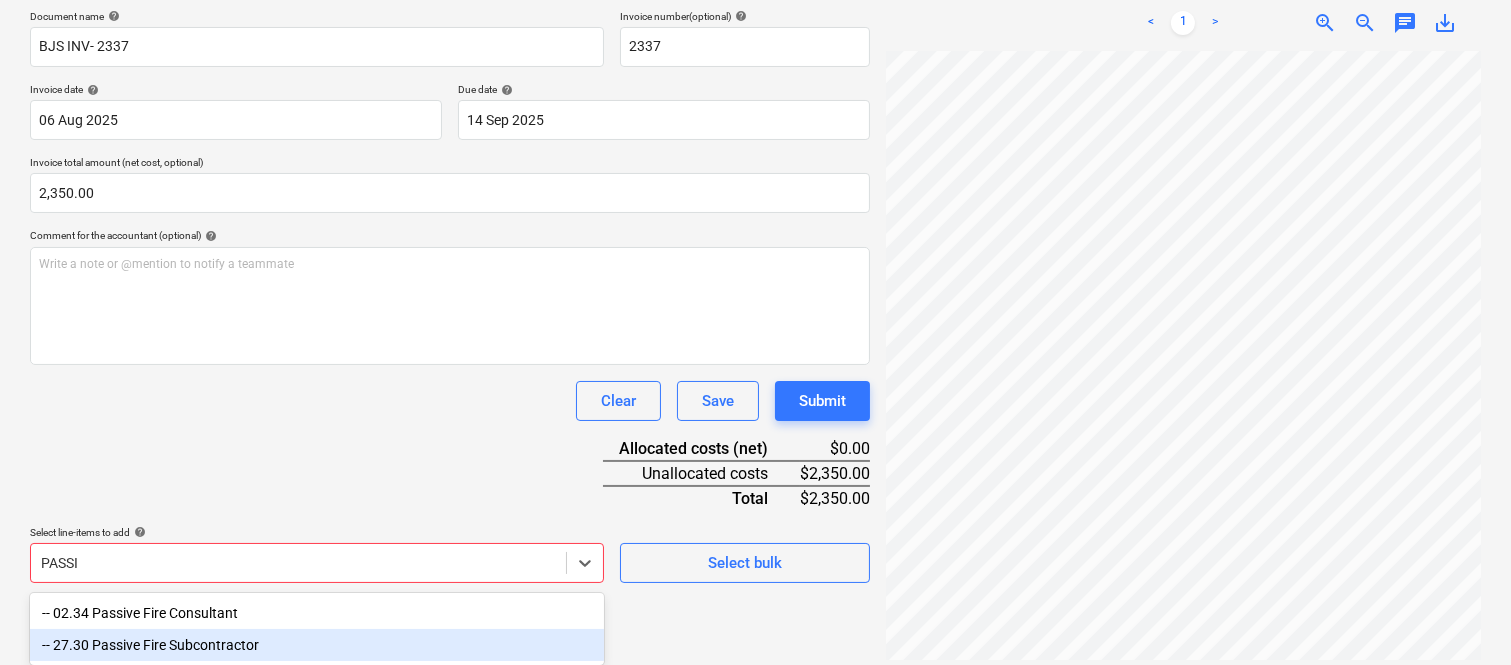 click on "--  27.30 Passive Fire Subcontractor" at bounding box center [317, 645] 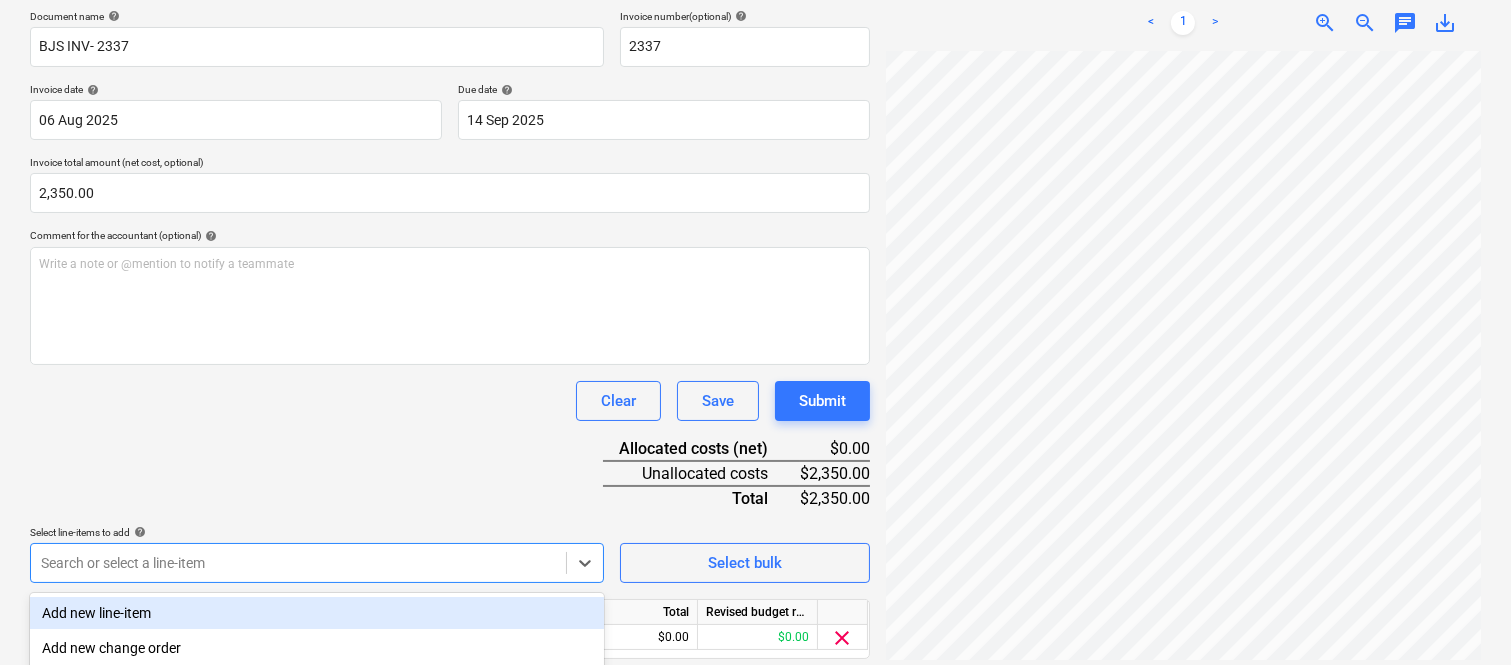 click on "Document name help BJS INV- 2337 Invoice number  (optional) help 2337 Invoice date help 06 Aug 2025 06.08.2025 Press the down arrow key to interact with the calendar and
select a date. Press the question mark key to get the keyboard shortcuts for changing dates. Due date help 14 Sep 2025 14.09.2025 Press the down arrow key to interact with the calendar and
select a date. Press the question mark key to get the keyboard shortcuts for changing dates. Invoice total amount (net cost, optional) 2,350.00 Comment for the accountant (optional) help Write a note or @mention to notify a teammate ﻿ Clear Save Submit Allocated costs (net) $0.00 Unallocated costs $2,350.00 Total $2,350.00 Select line-items to add help option --  27.30 Passive Fire Subcontractor, selected. option Add new line-item focused, 1 of 185. 185 results available. Use Up and Down to choose options, press Enter to select the currently focused option, press Escape to exit the menu, press Tab to select the option and exit the menu. Select bulk" at bounding box center (450, 362) 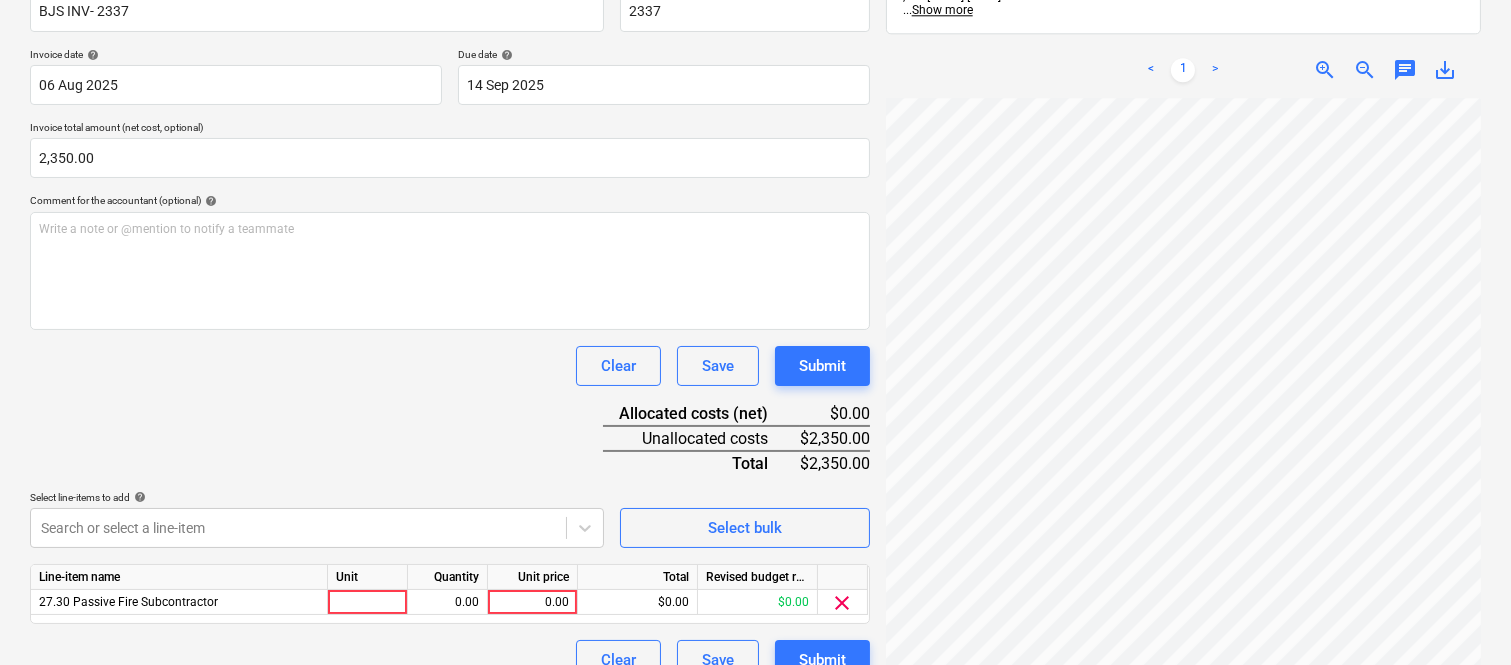 scroll, scrollTop: 367, scrollLeft: 0, axis: vertical 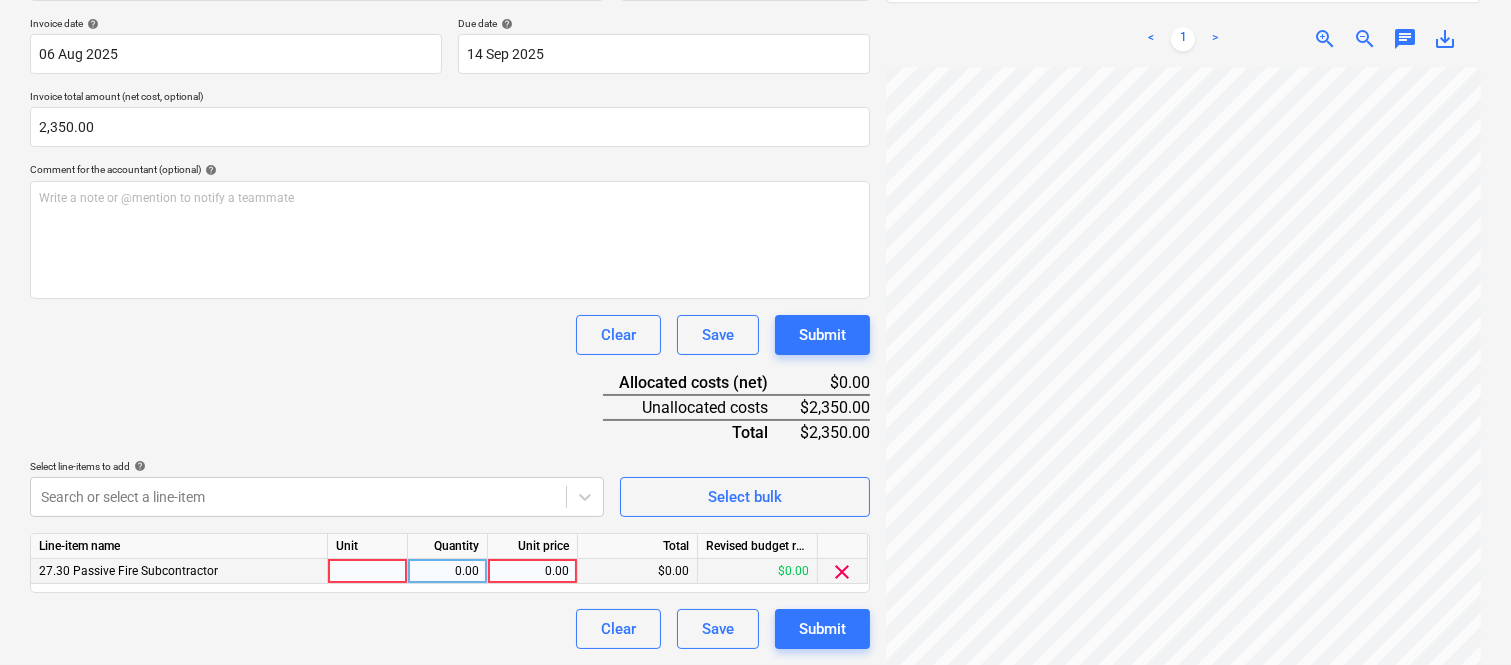 click at bounding box center (368, 571) 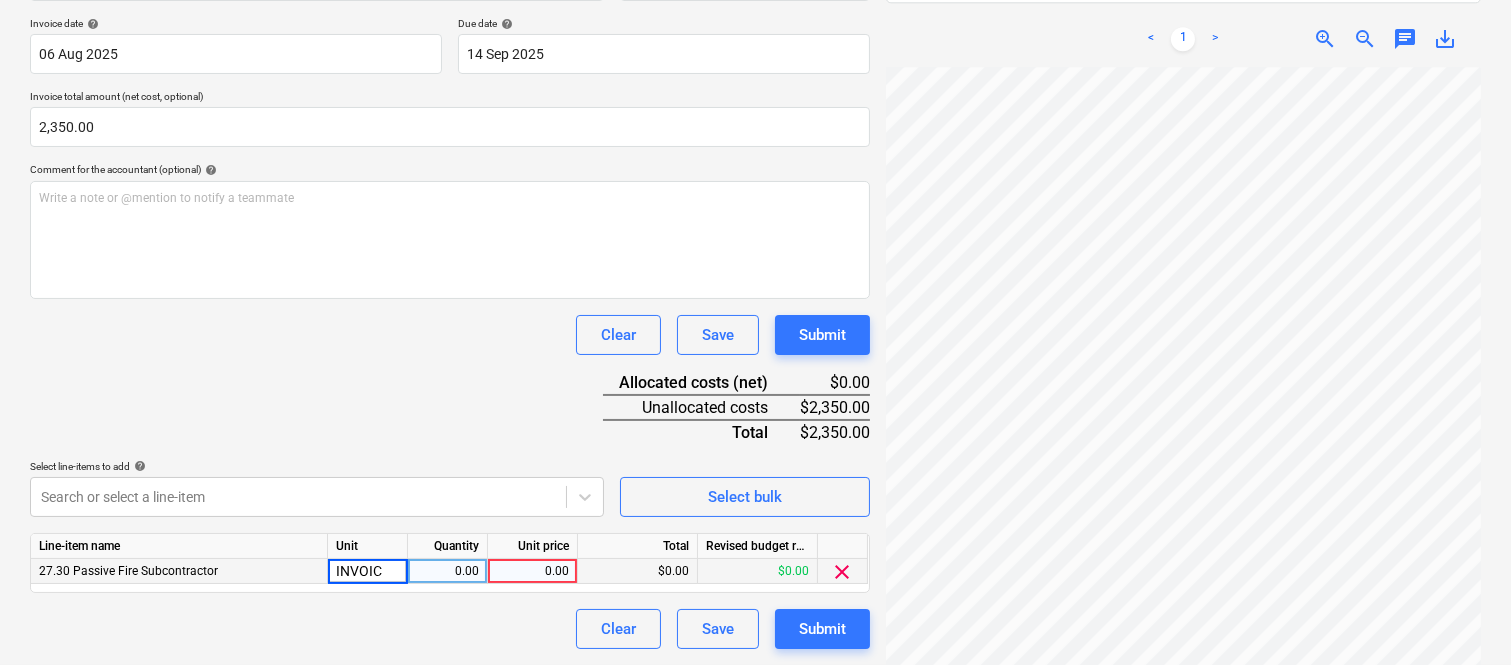 type on "INVOICE" 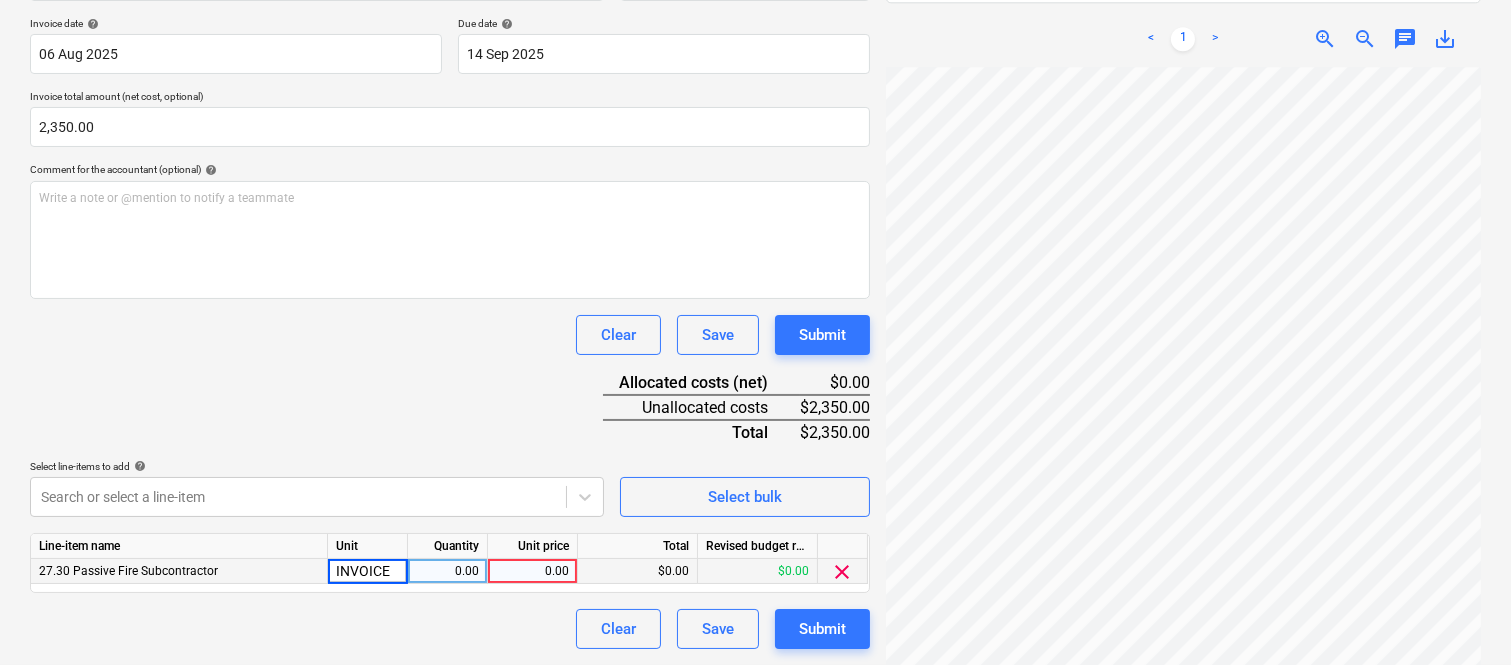 click on "0.00" at bounding box center [447, 571] 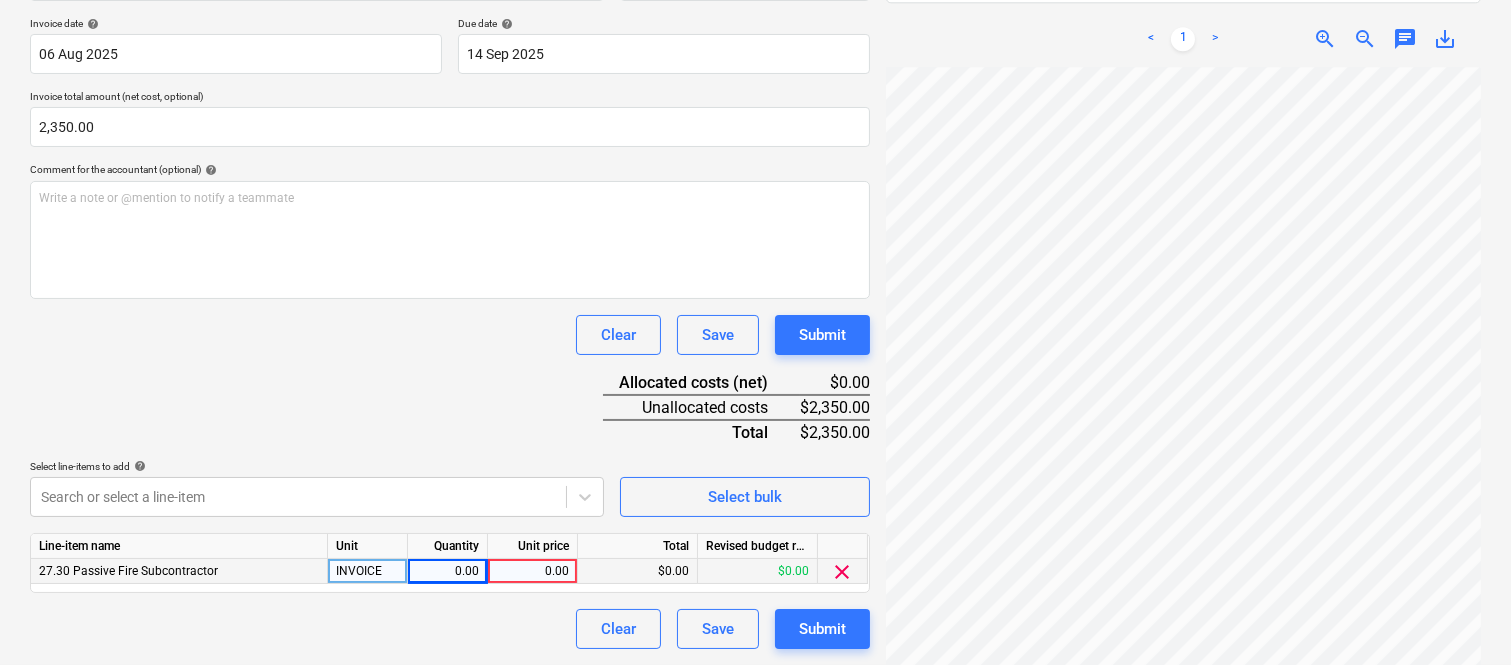 click on "0.00" at bounding box center [447, 571] 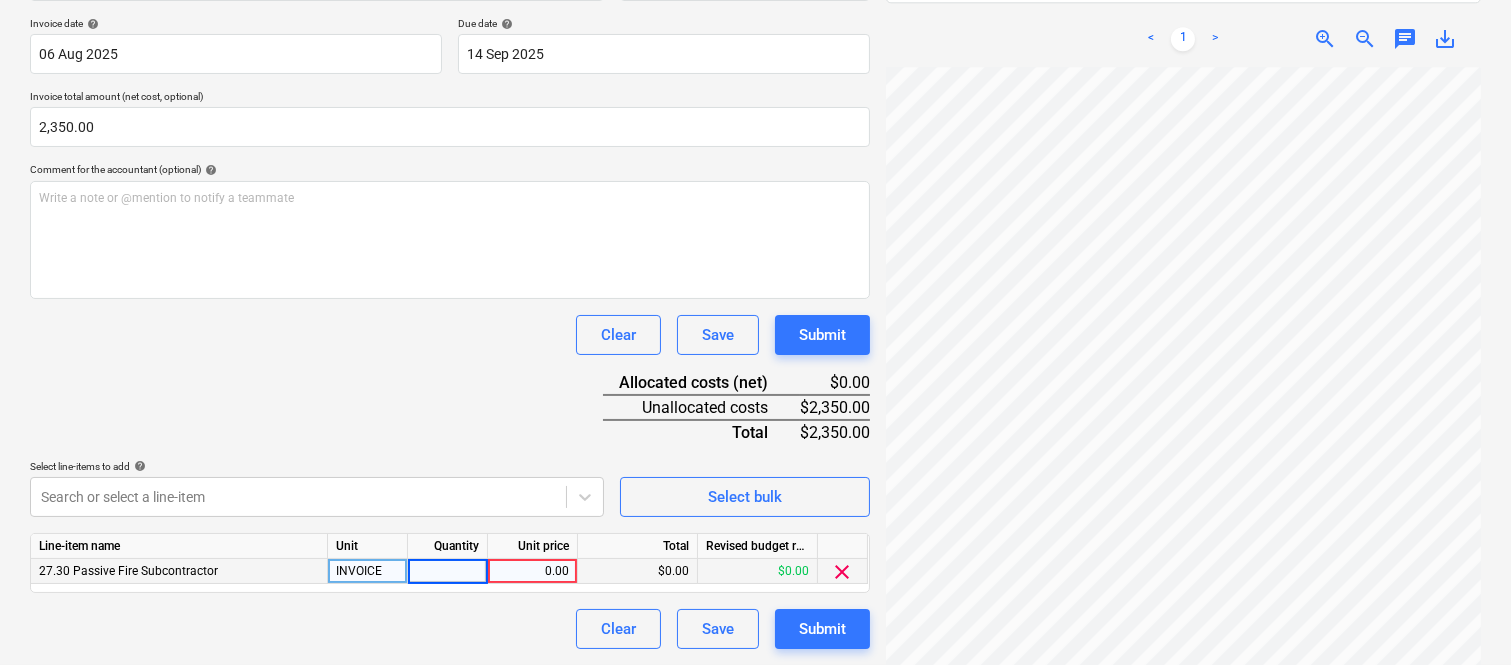 type on "1" 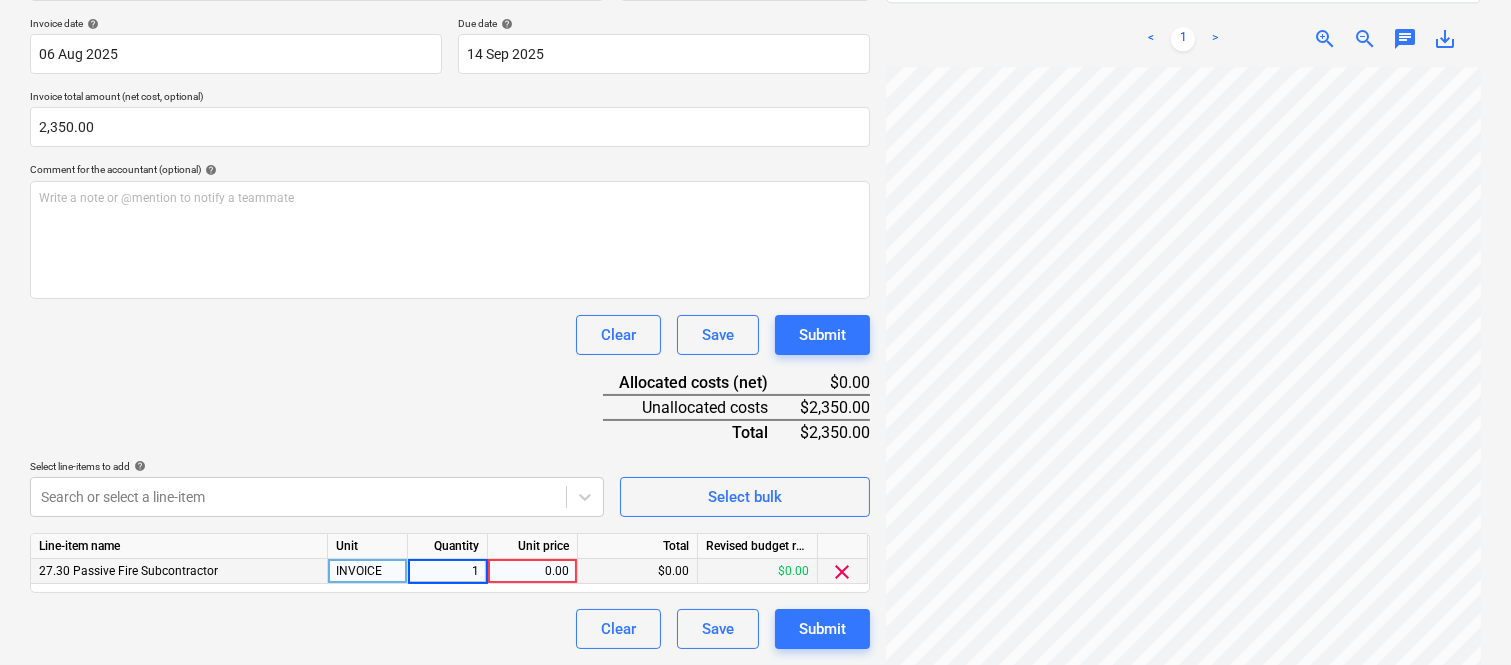 click on "0.00" at bounding box center [532, 571] 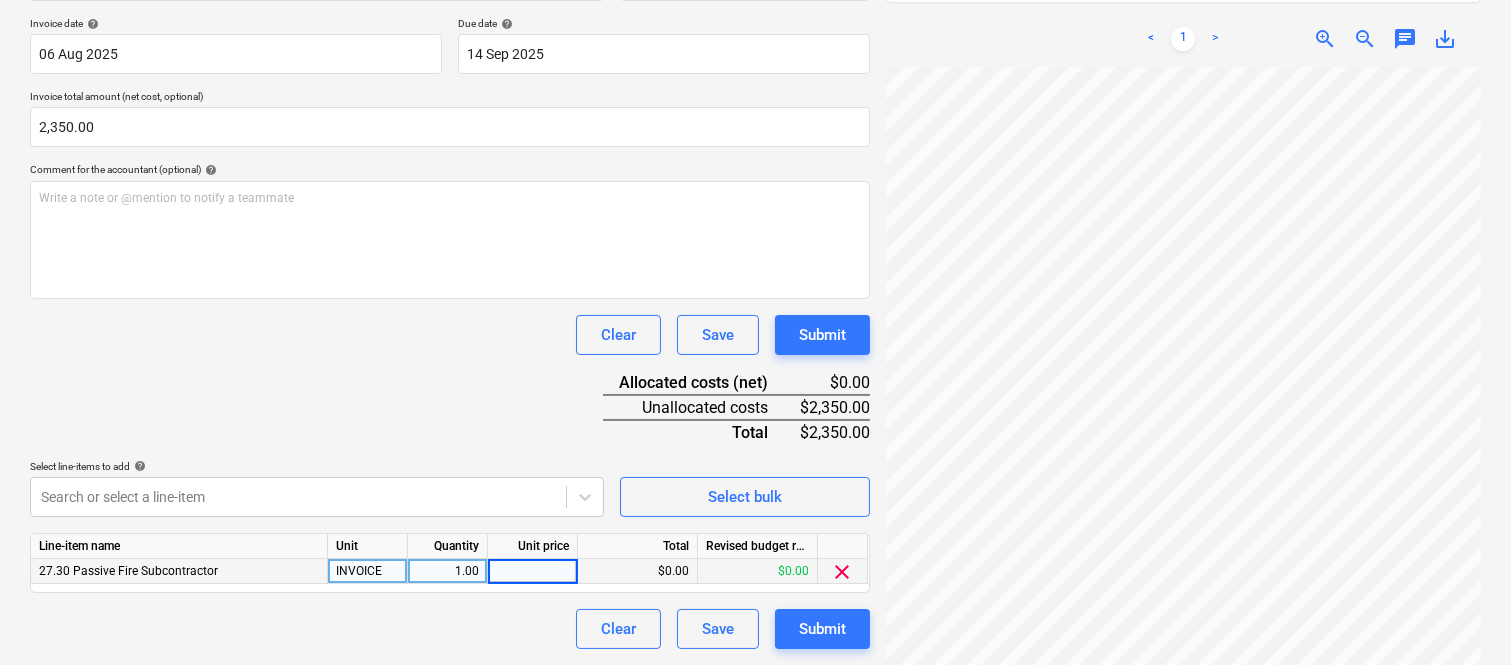 type on "2,350" 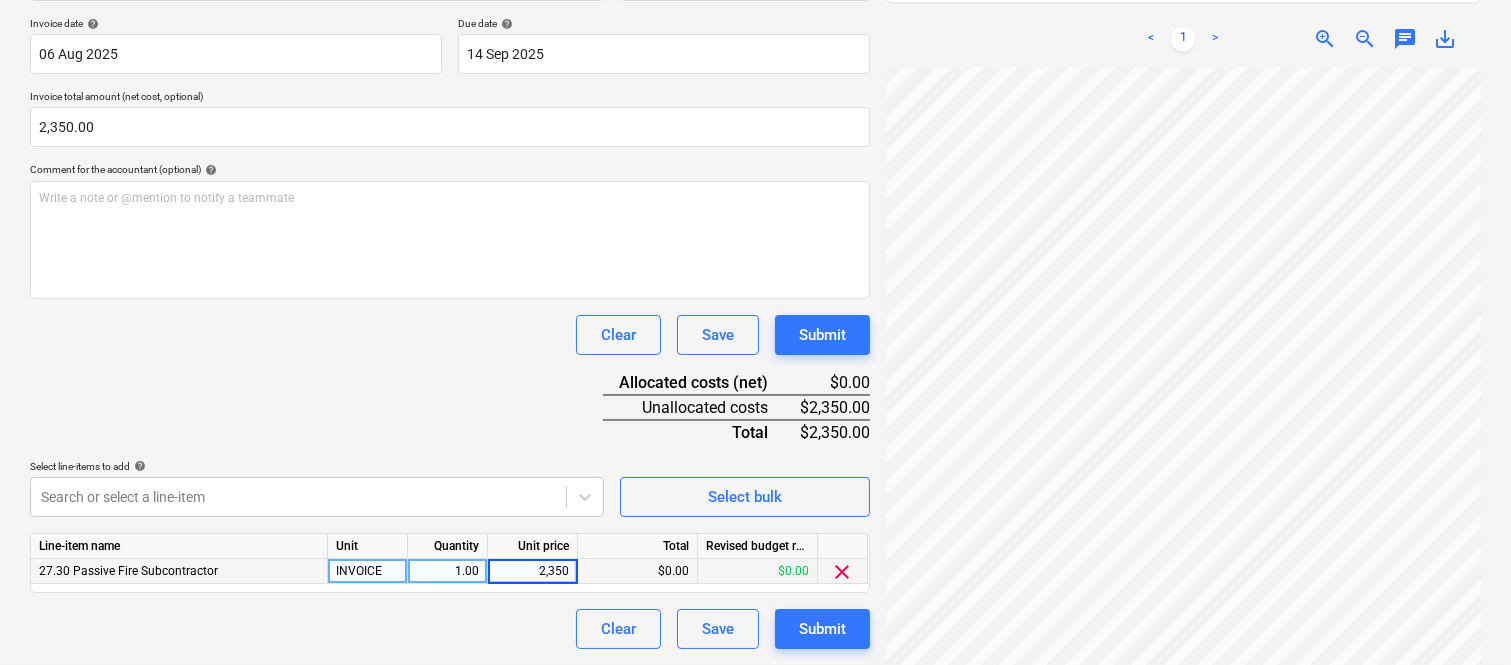 click on "Clear Save Submit" at bounding box center (450, 629) 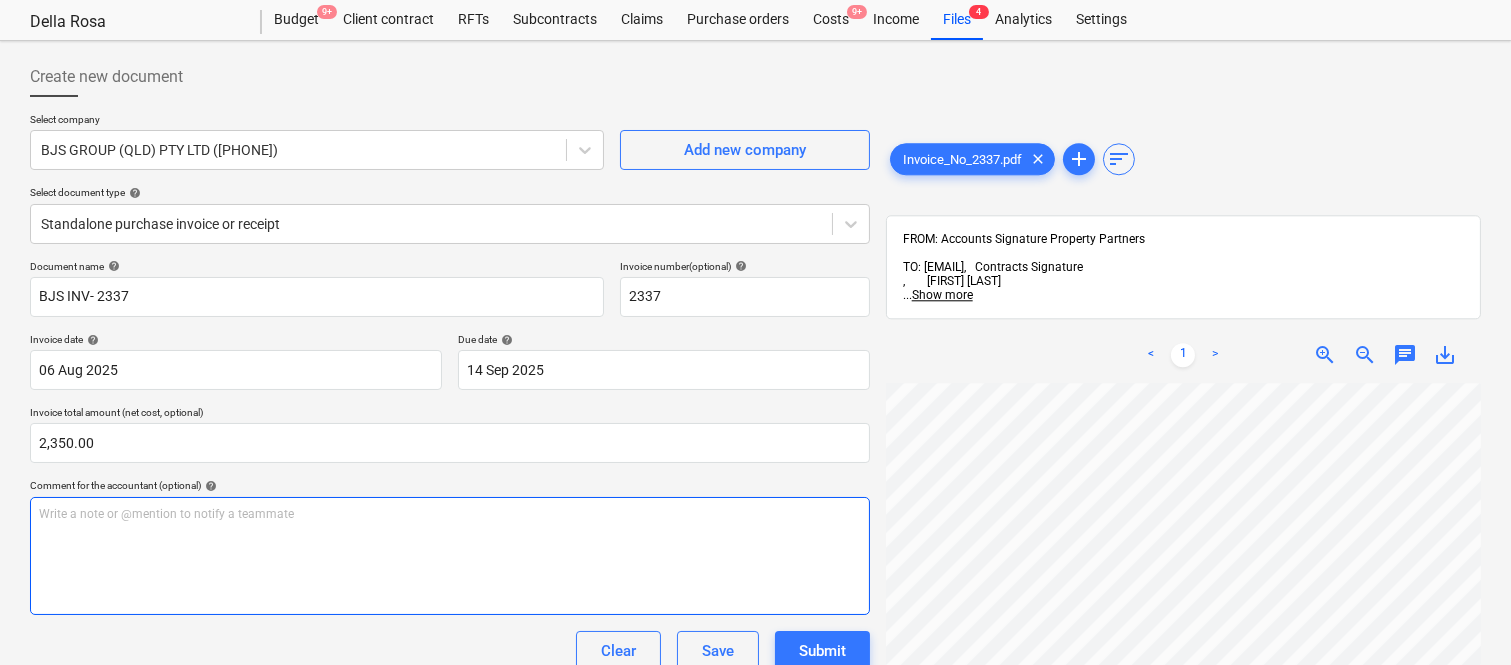 scroll, scrollTop: 0, scrollLeft: 0, axis: both 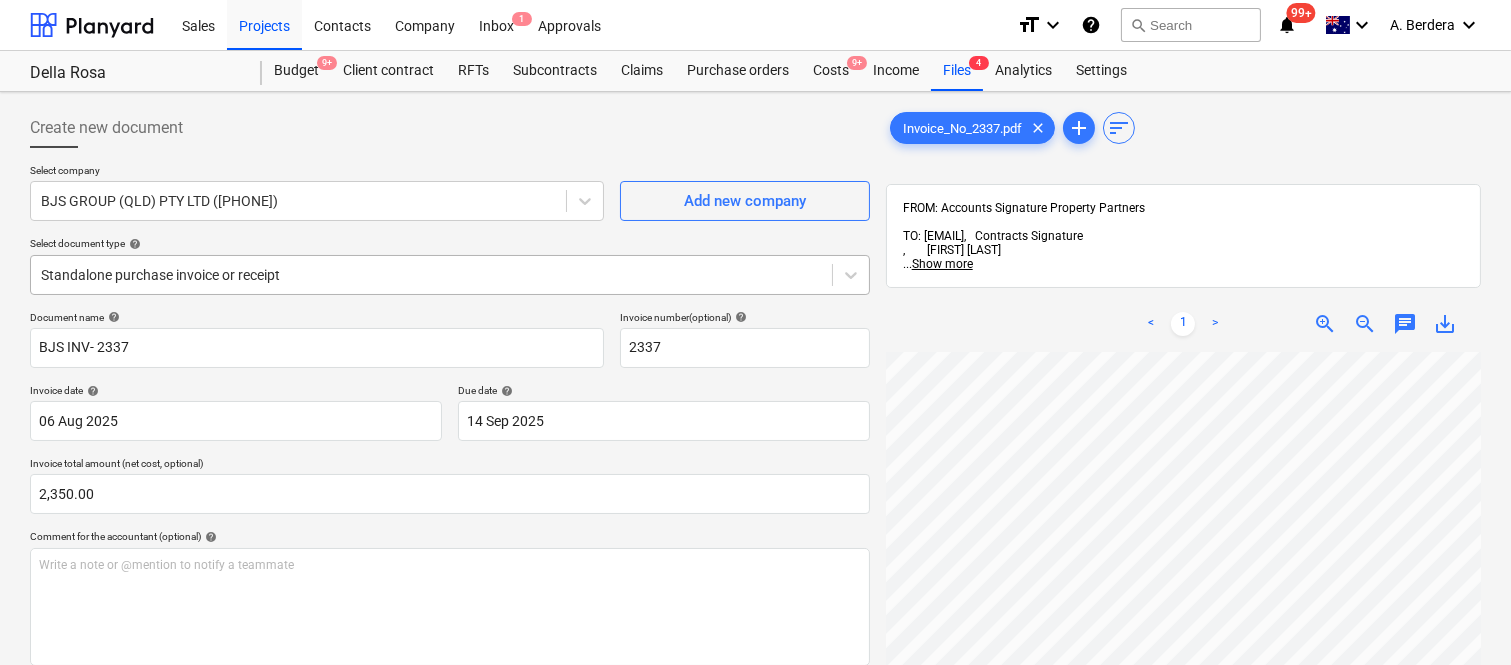 click at bounding box center (431, 275) 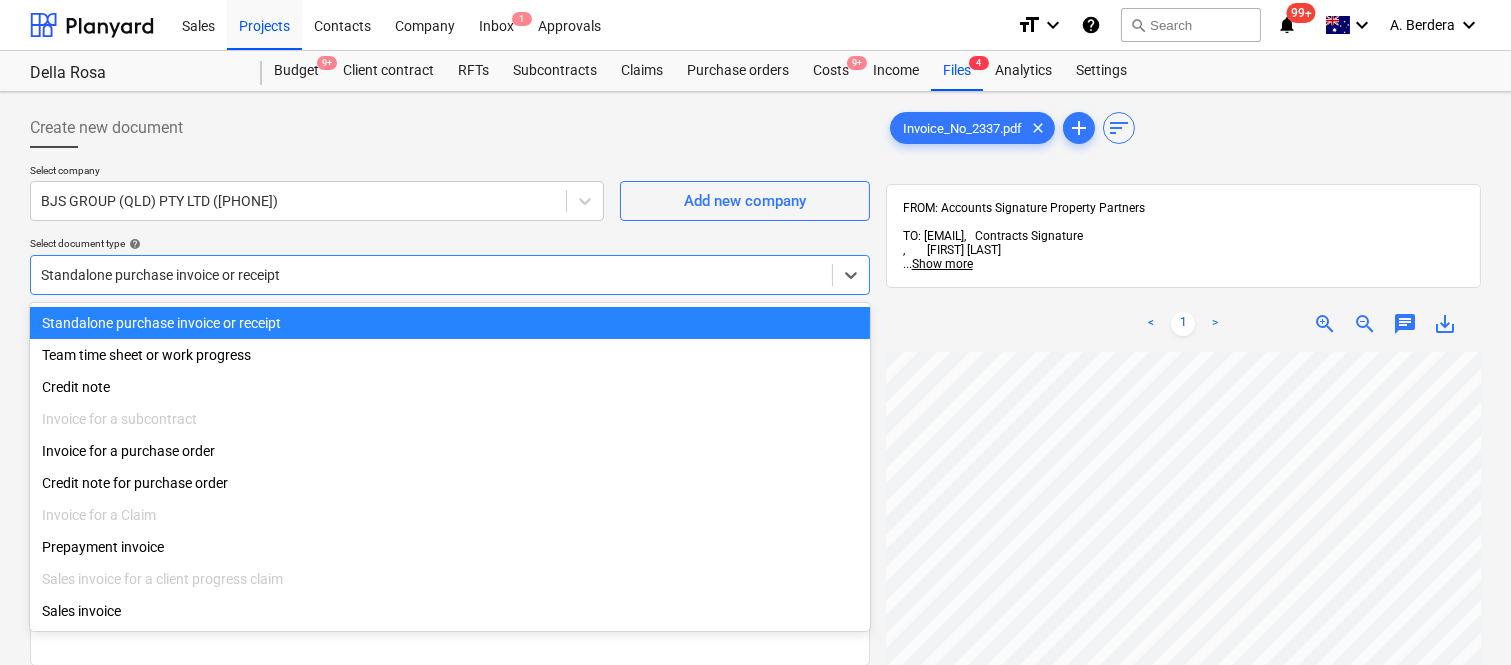 click on "Standalone purchase invoice or receipt" at bounding box center (450, 323) 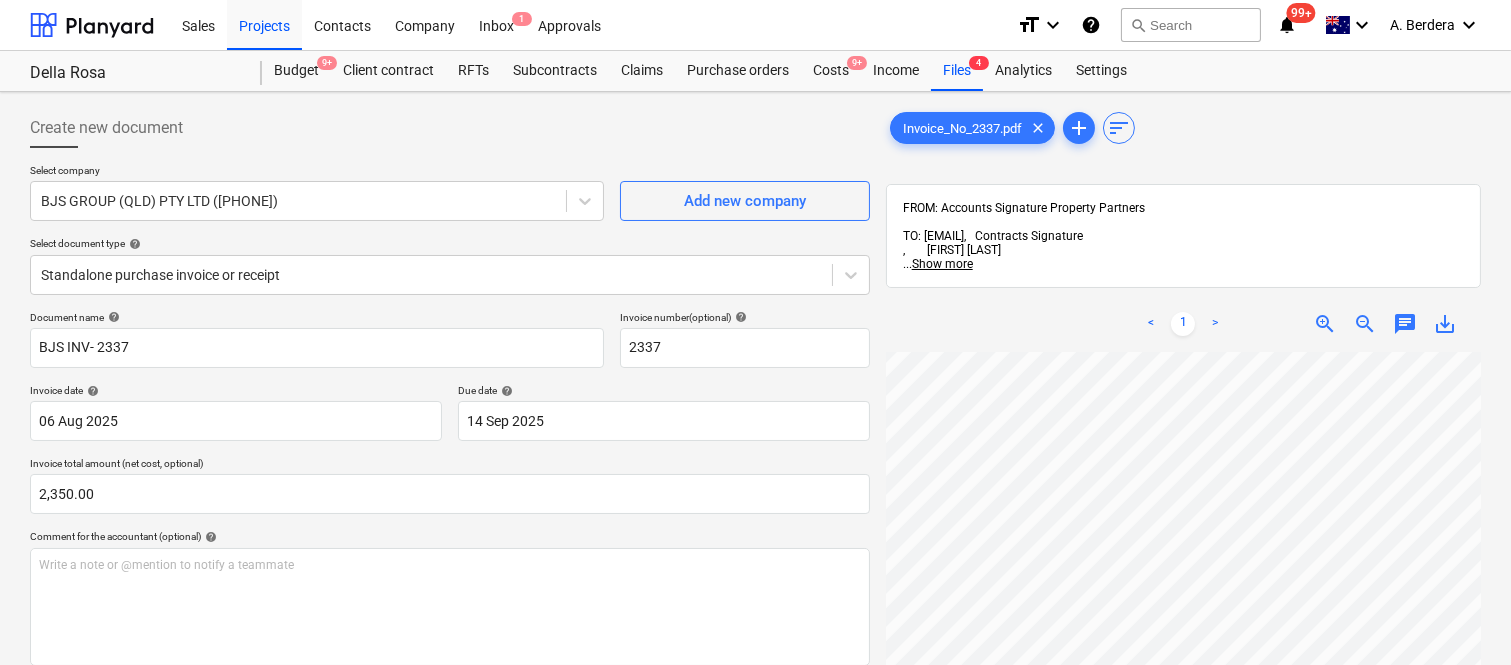 click on "Create new document Select company BJS GROUP (QLD) PTY LTD (96 611 246 425)  Add new company Select document type help Standalone purchase invoice or receipt Document name help BJS INV- 2337 Invoice number  (optional) help 2337 Invoice date help 06 Aug 2025 06.08.2025 Press the down arrow key to interact with the calendar and
select a date. Press the question mark key to get the keyboard shortcuts for changing dates. Due date help 14 Sep 2025 14.09.2025 Press the down arrow key to interact with the calendar and
select a date. Press the question mark key to get the keyboard shortcuts for changing dates. Invoice total amount (net cost, optional) 2,350.00 Comment for the accountant (optional) help Write a note or @mention to notify a teammate ﻿ Clear Save Submit Allocated costs (net) $2,350.00 Unallocated costs $0.00 Total $2,350.00 Select line-items to add help Search or select a line-item Select bulk Line-item name Unit Quantity Unit price Total Revised budget remaining 27.30 Passive Fire Subcontractor <" at bounding box center [755, 562] 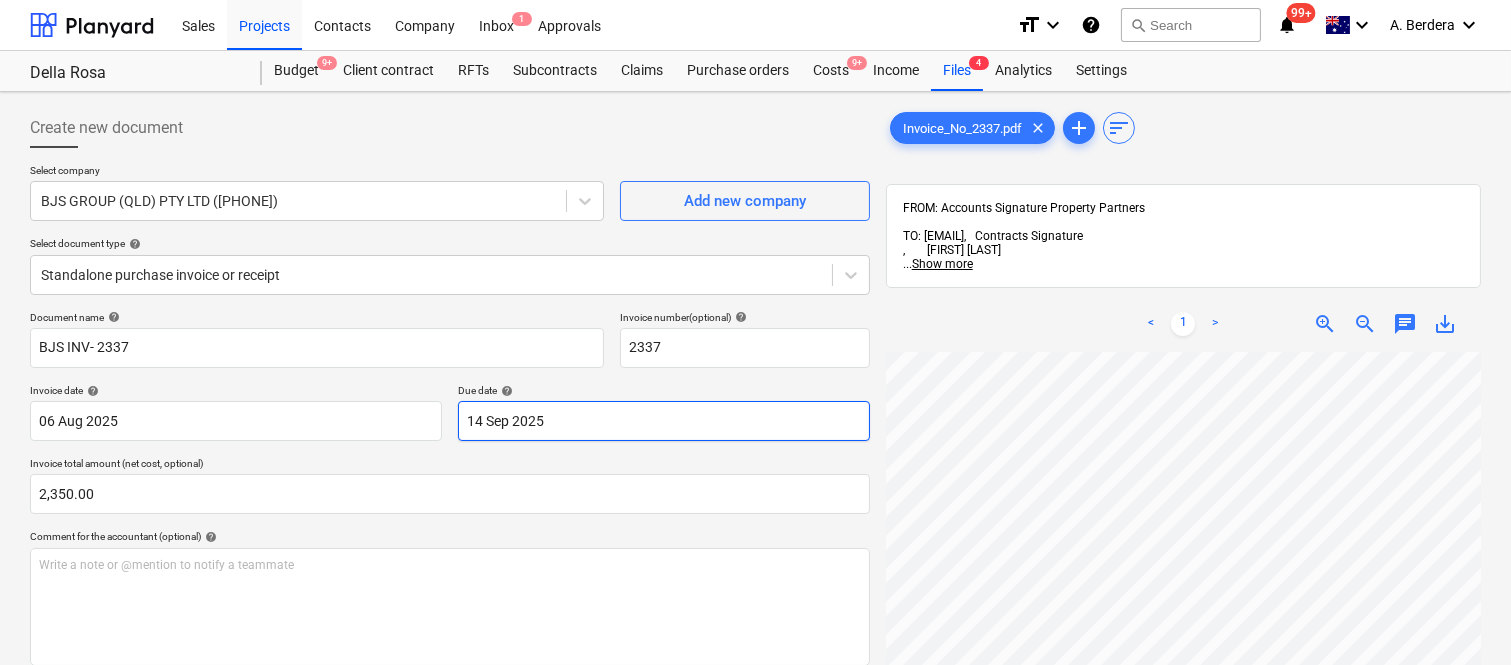 scroll, scrollTop: 667, scrollLeft: 254, axis: both 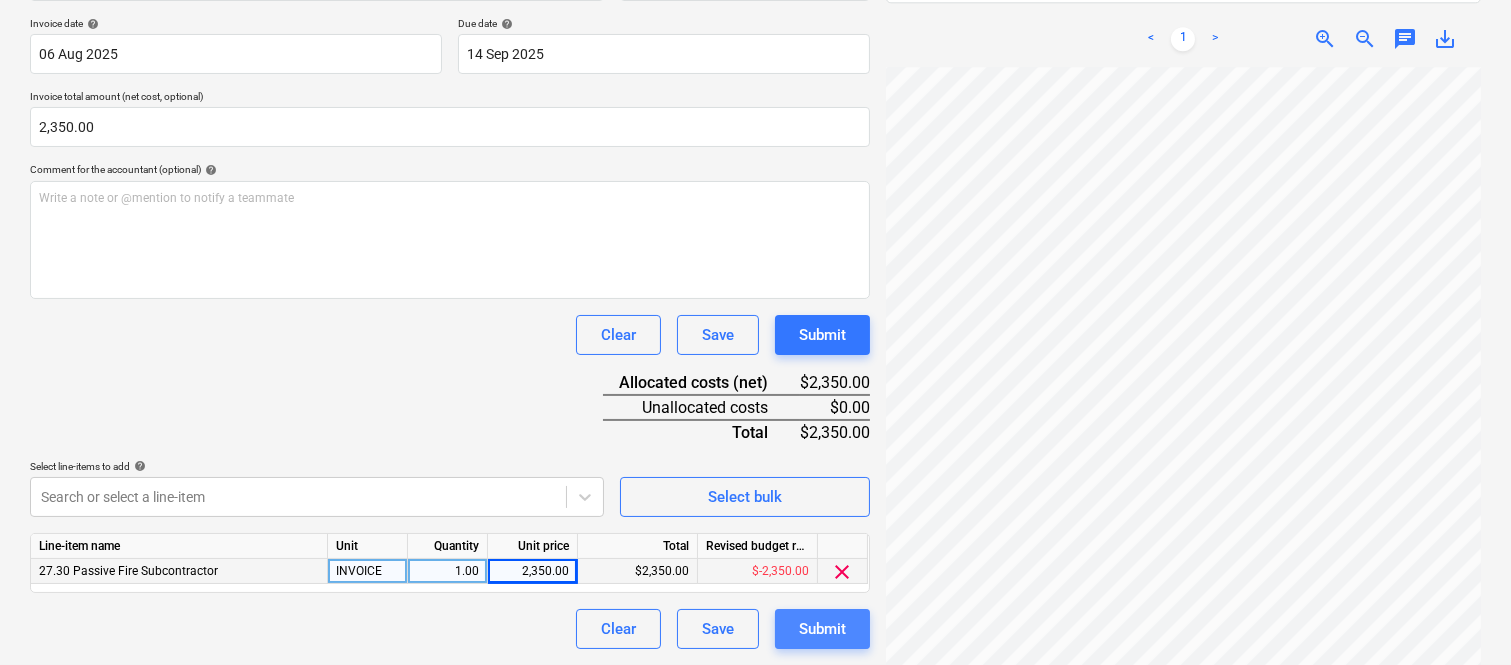 click on "Submit" at bounding box center (822, 629) 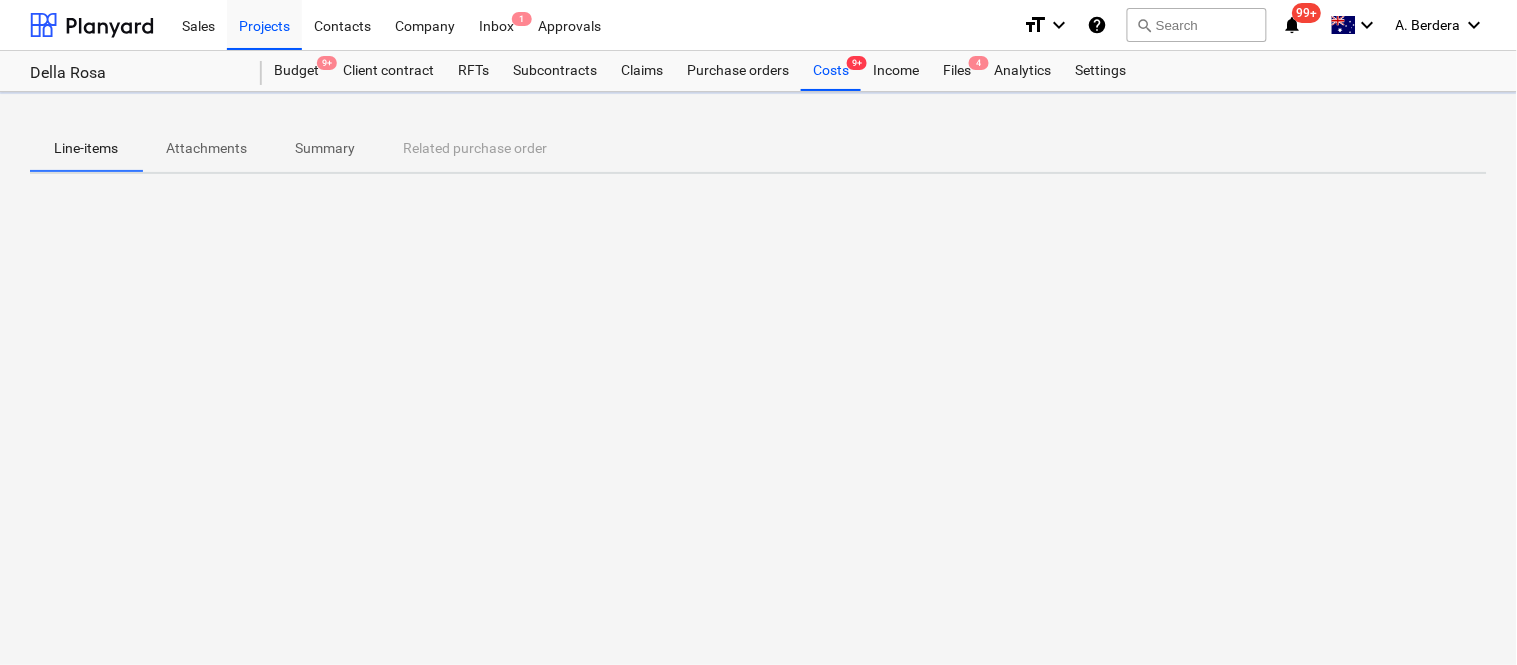 scroll, scrollTop: 0, scrollLeft: 0, axis: both 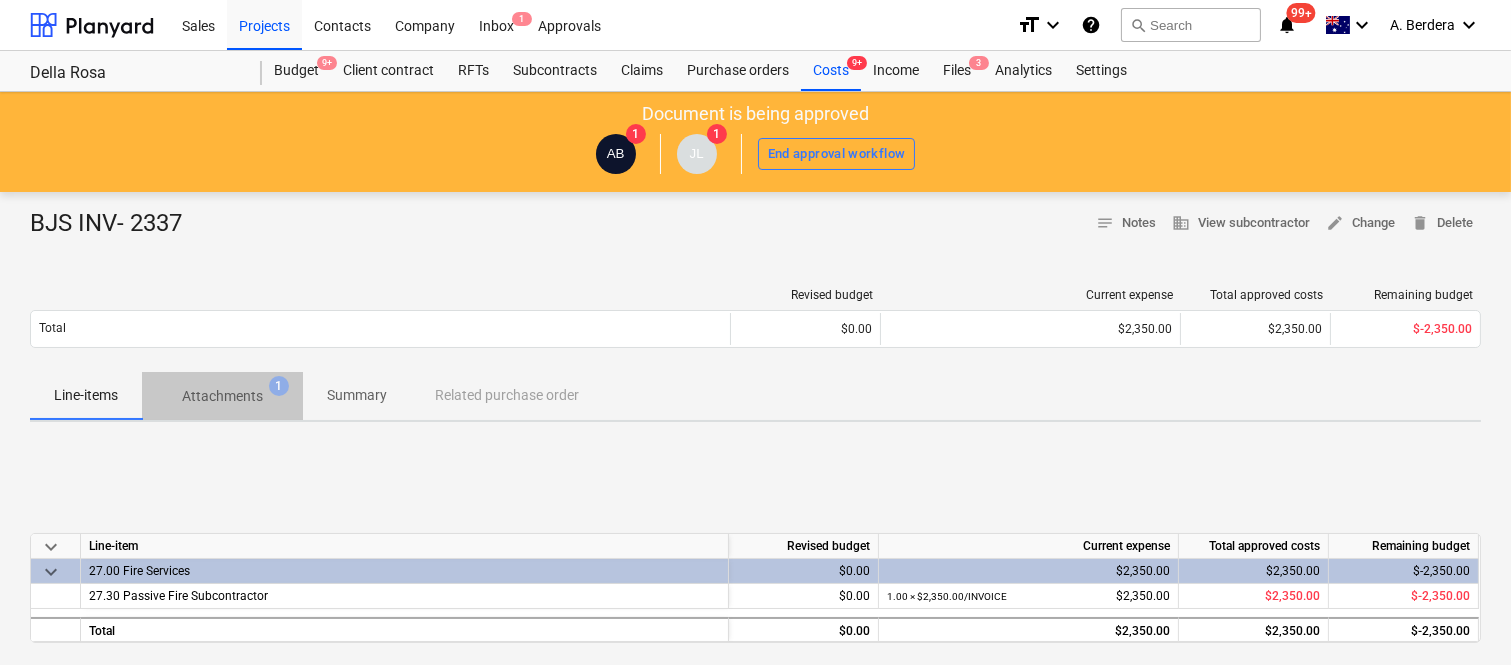 click on "Attachments" at bounding box center (222, 396) 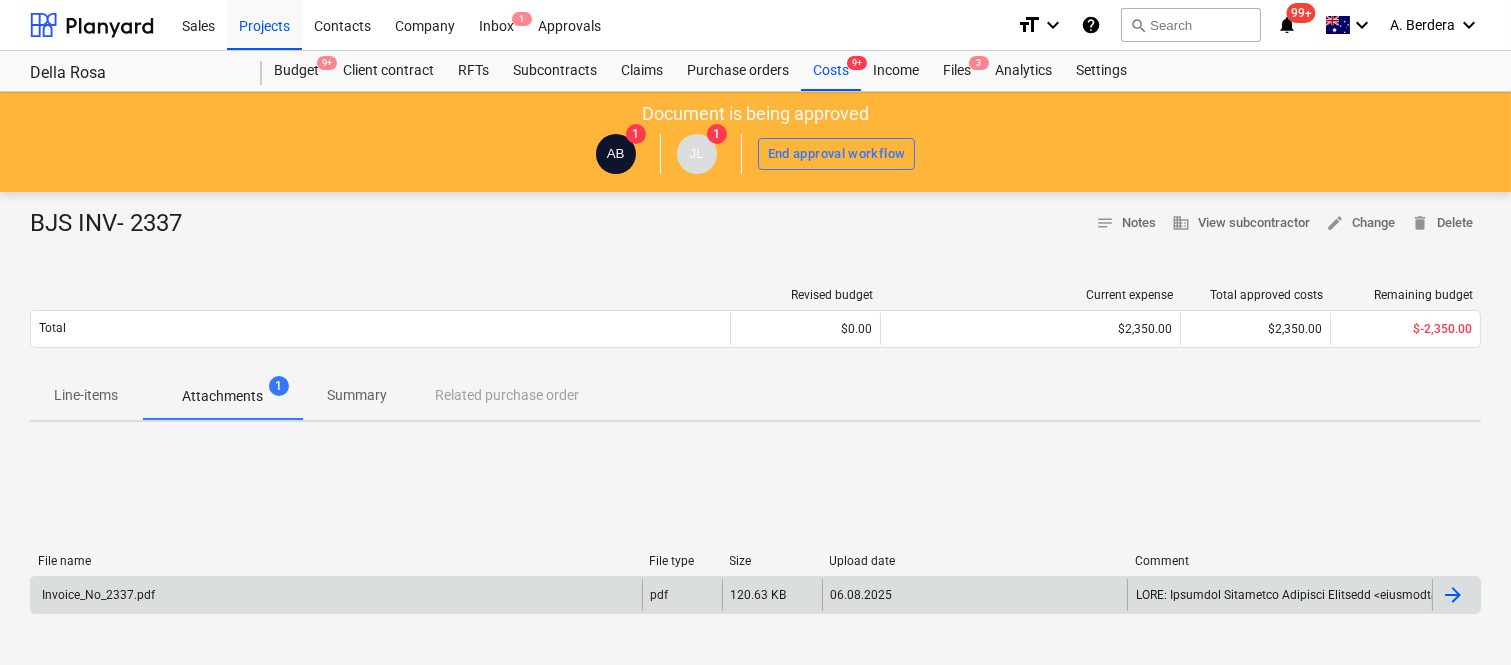 click on "Invoice_No_2337.pdf pdf 120.63 KB 06.08.2025" at bounding box center (755, 595) 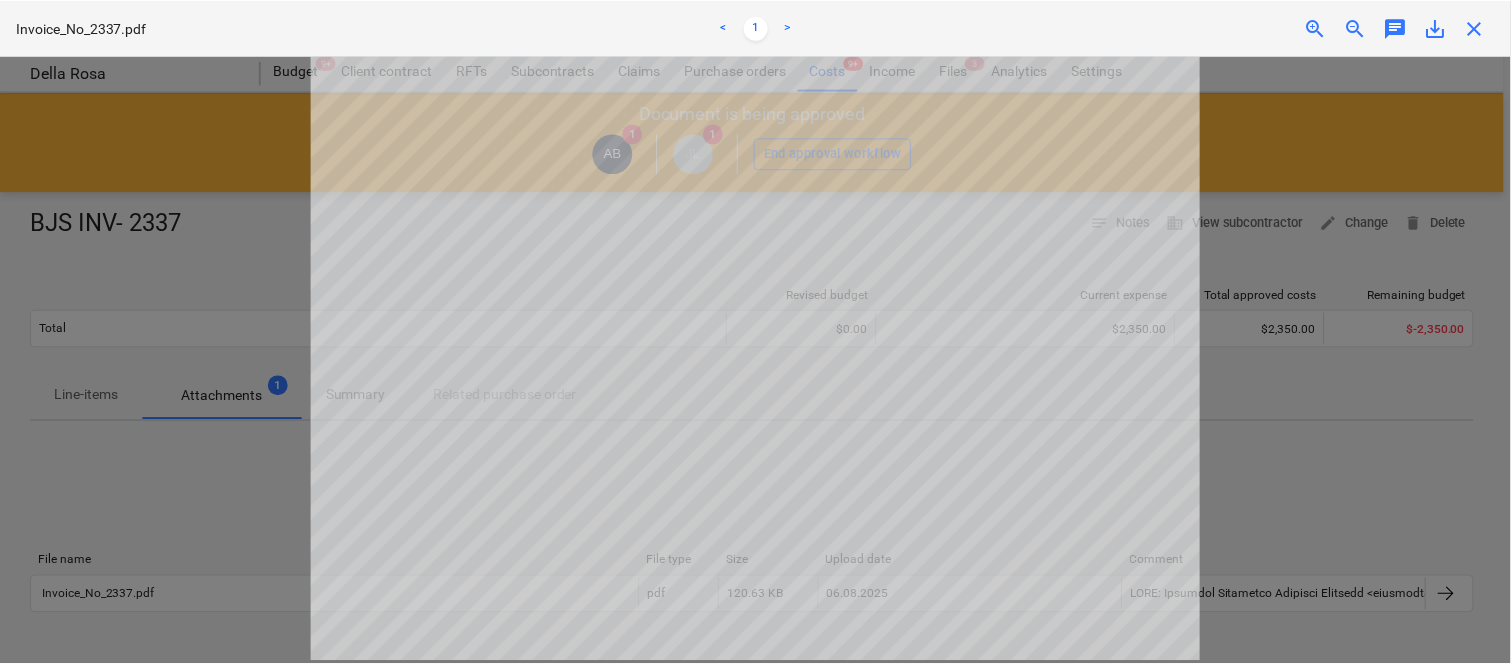 scroll, scrollTop: 0, scrollLeft: 0, axis: both 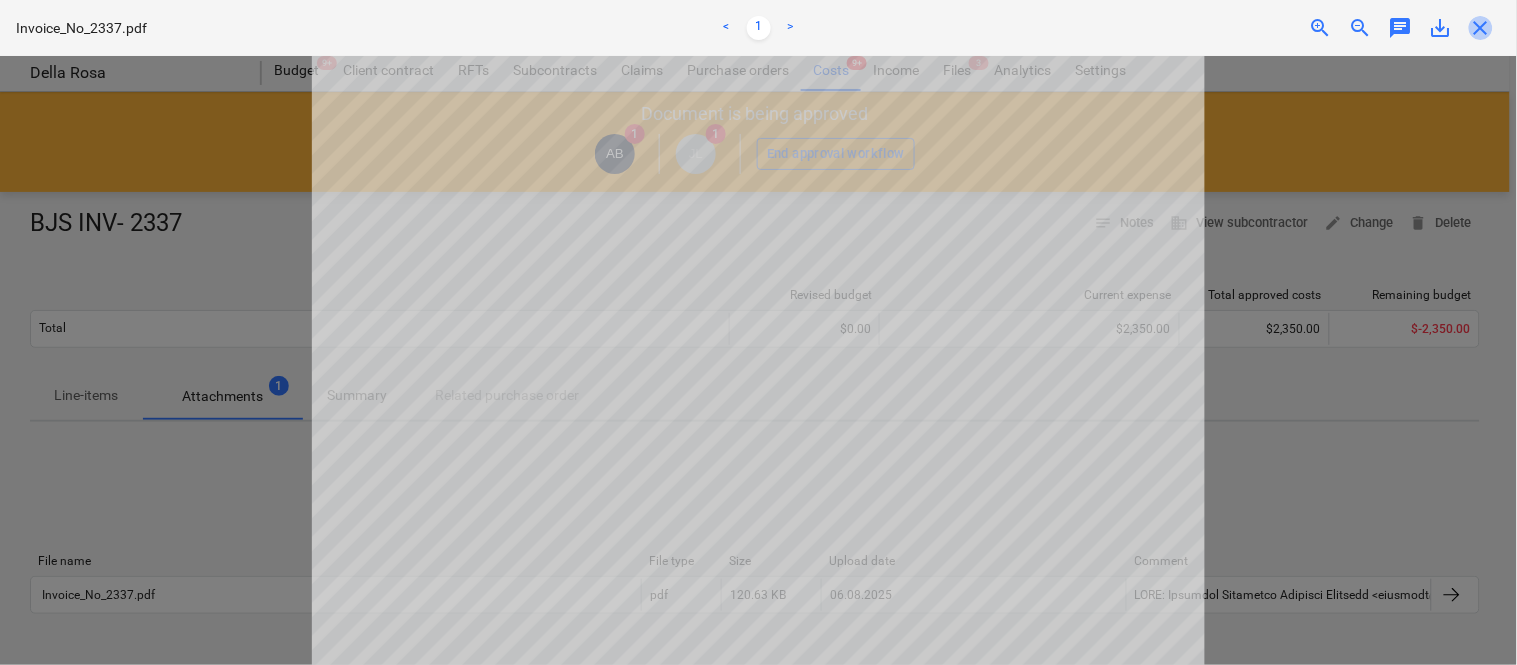 click on "close" at bounding box center (1481, 28) 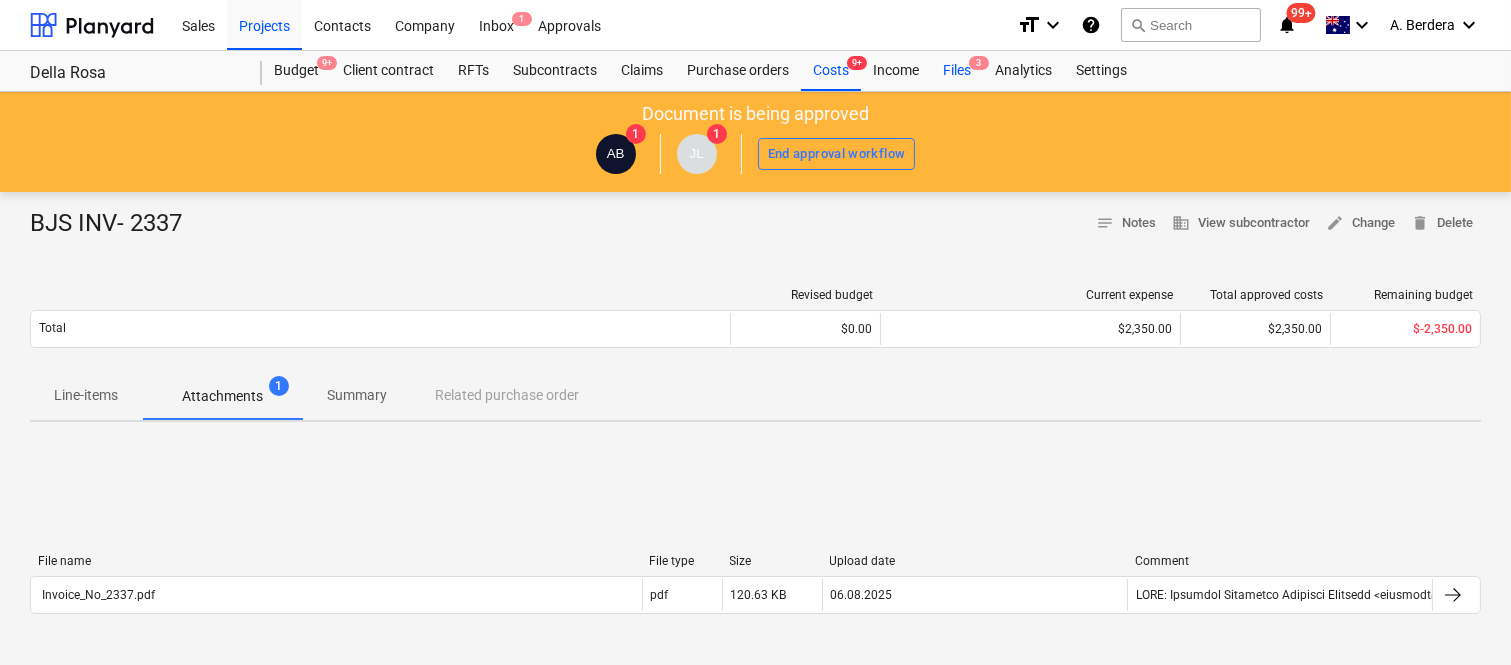 click on "Files 3" at bounding box center [957, 71] 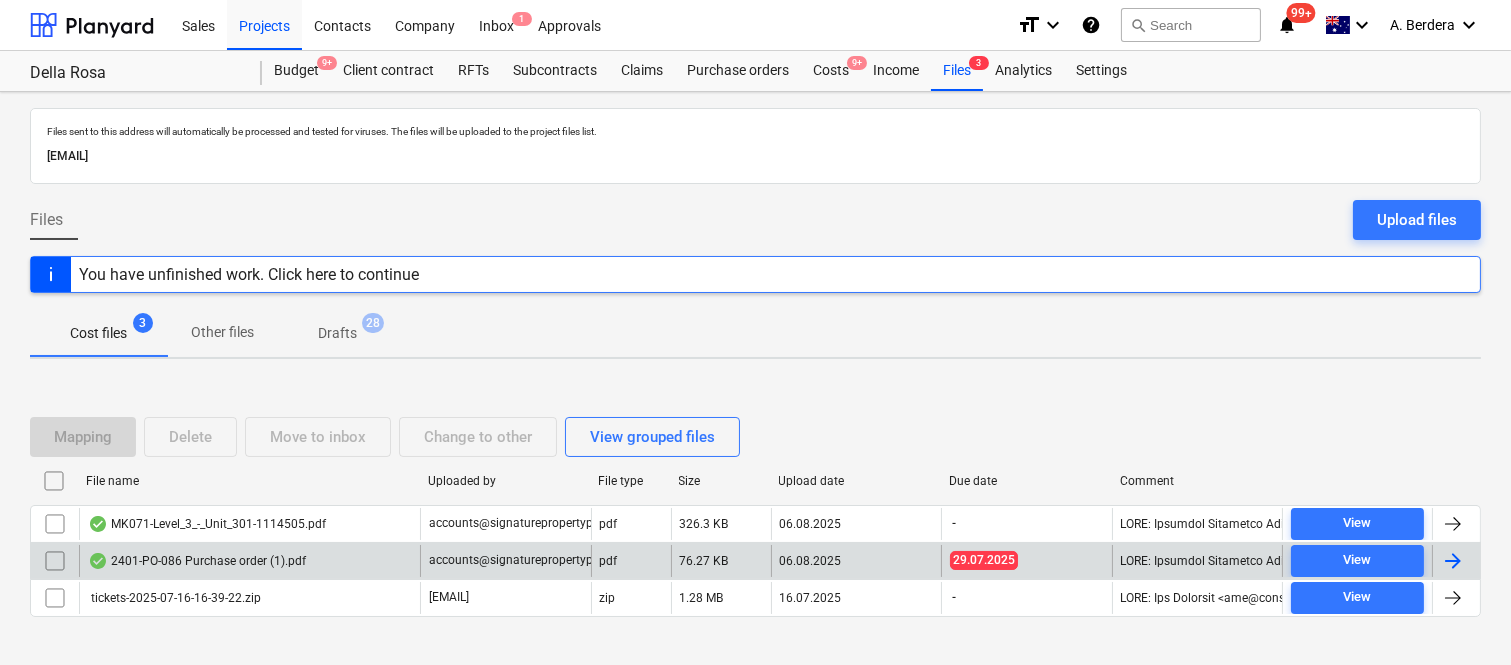 click on "[NUMBER]-PO-086 Purchase order (1).pdf" at bounding box center (249, 561) 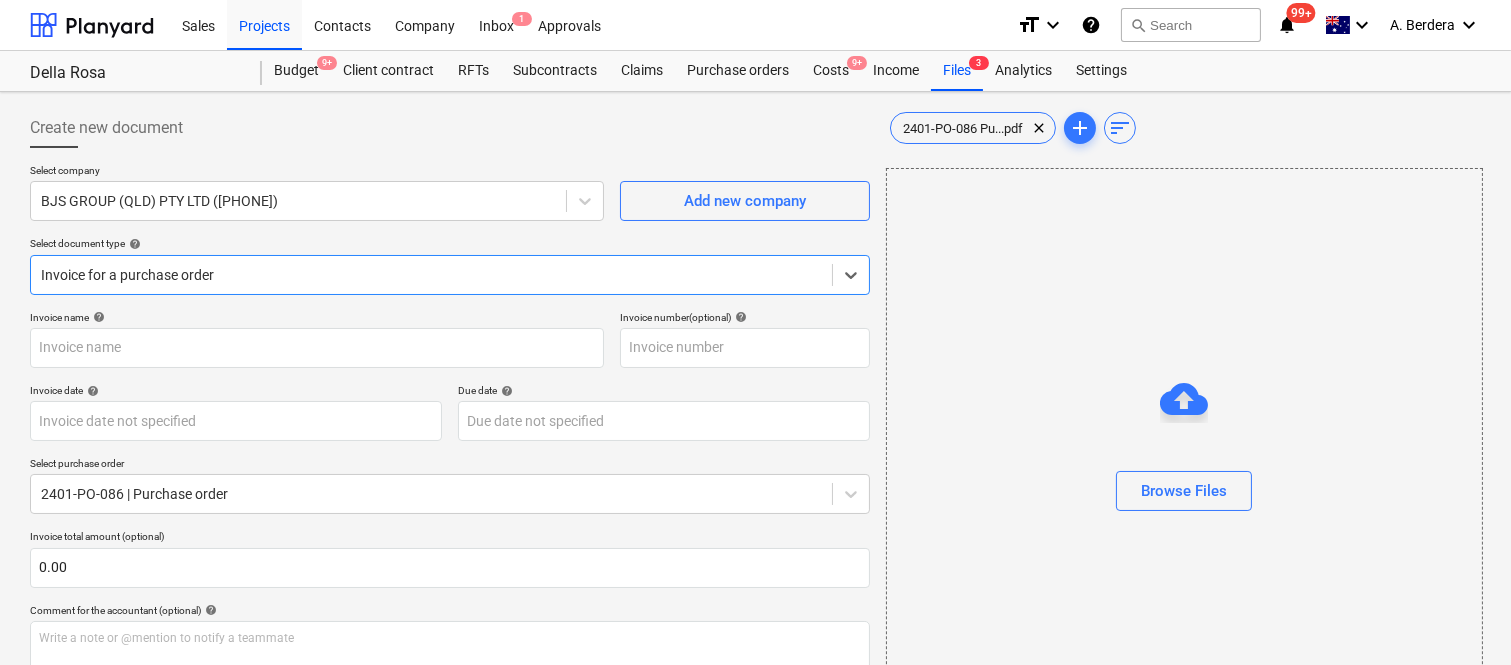 type on "2401-PO-086" 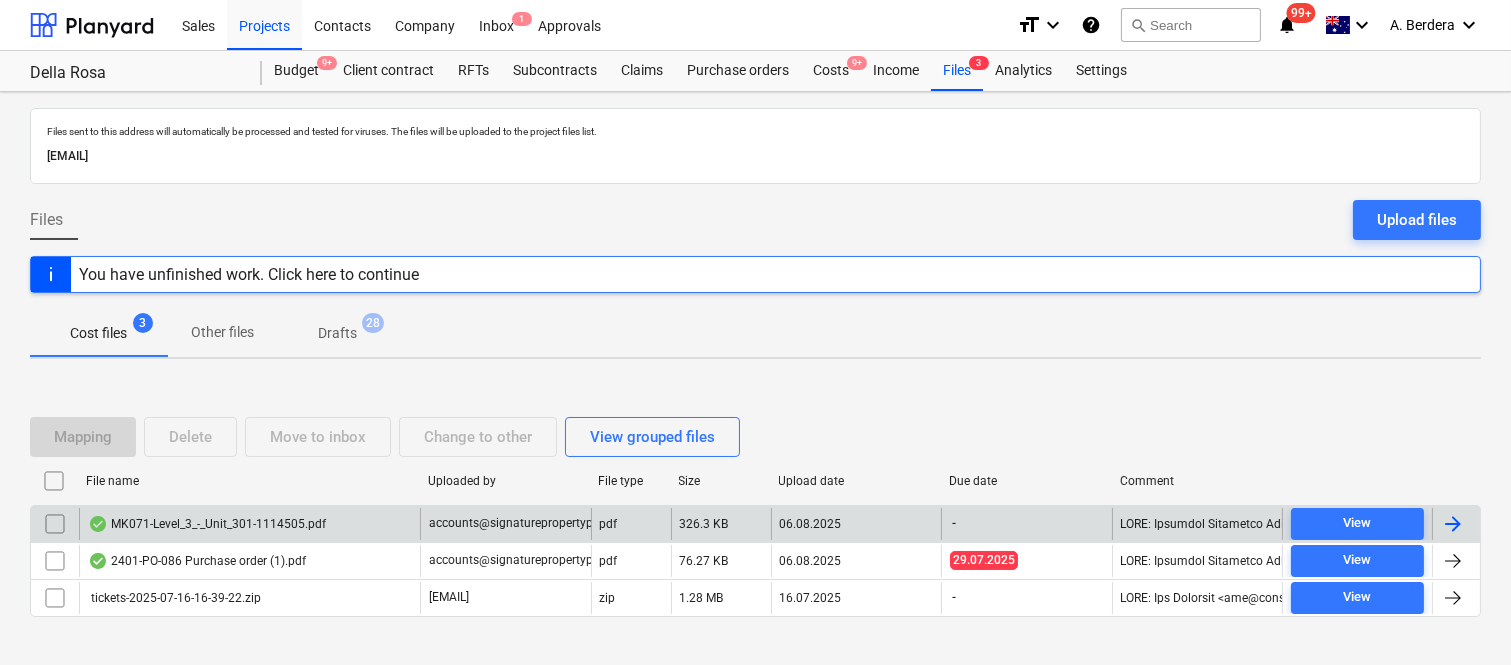 click on "MK071-Level_3_-_Unit_301-[NUMBER].pdf" at bounding box center [249, 524] 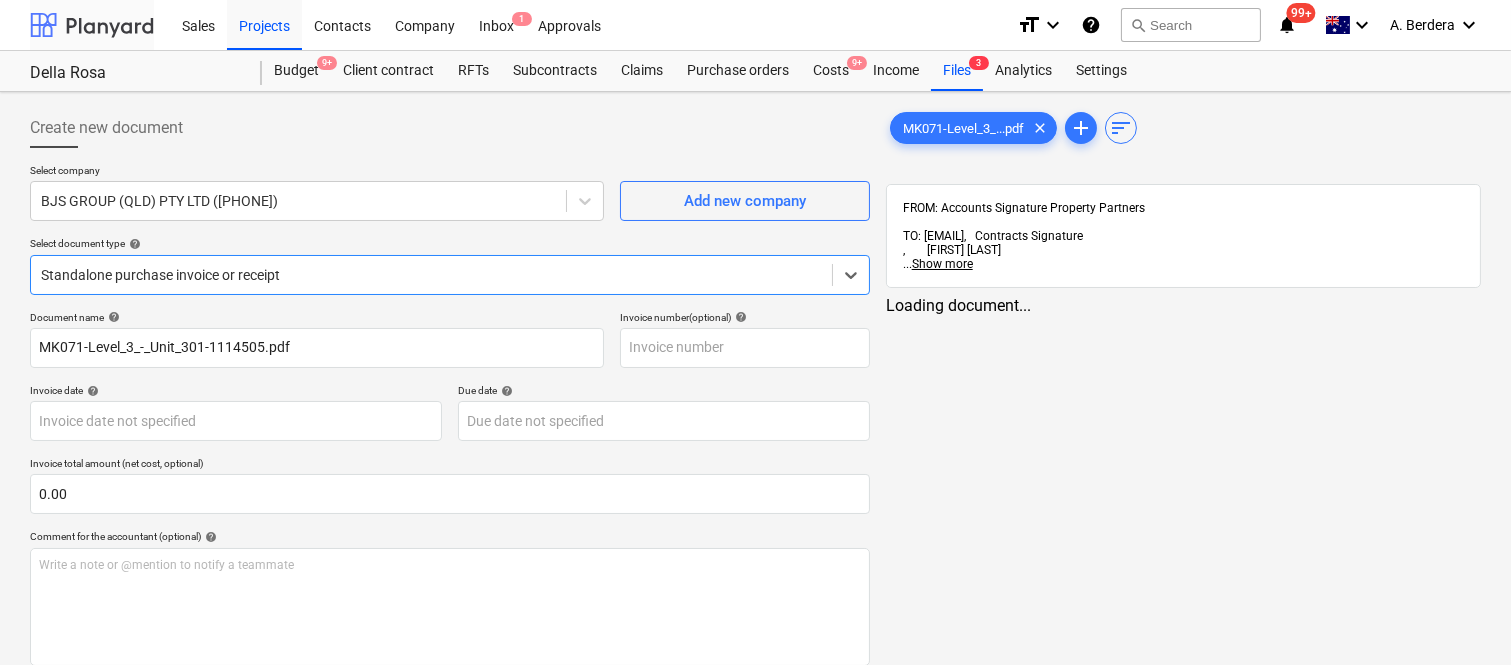 type on "MK071-Level_3_-_Unit_301-[NUMBER].pdf" 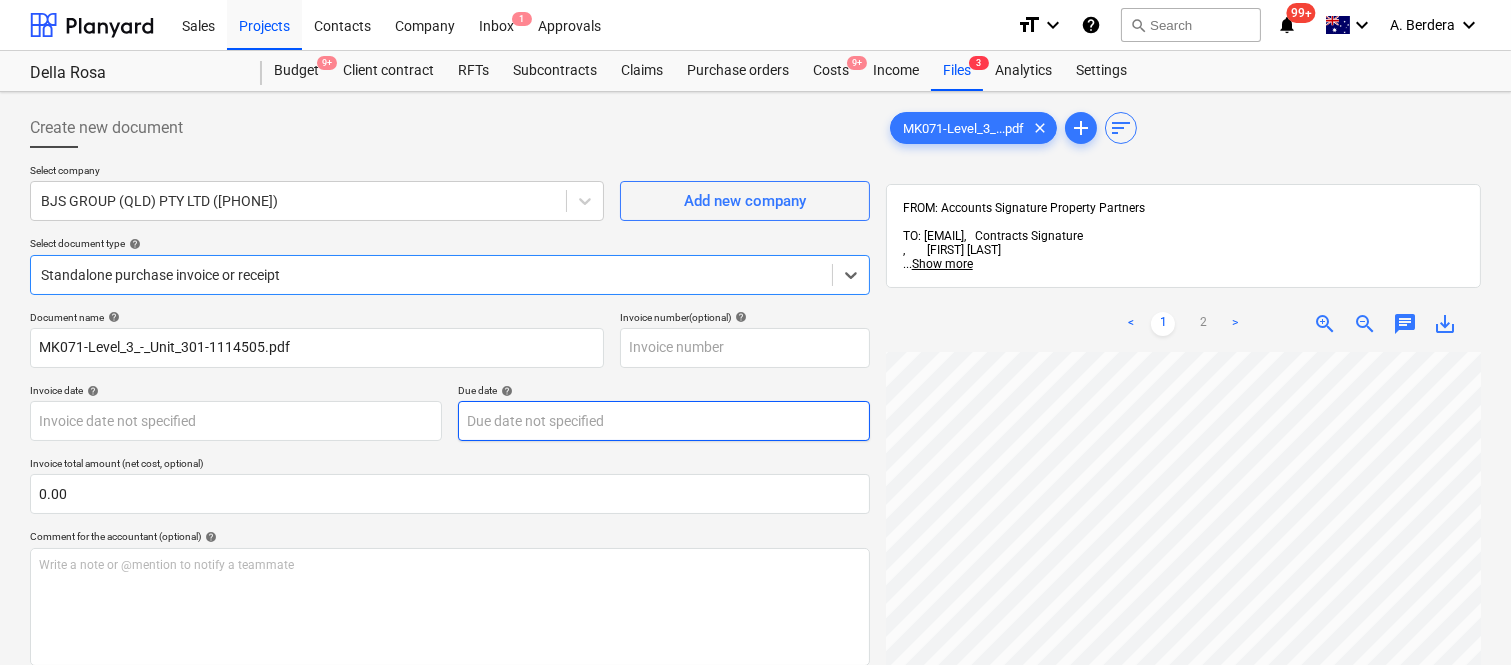 scroll, scrollTop: 0, scrollLeft: 0, axis: both 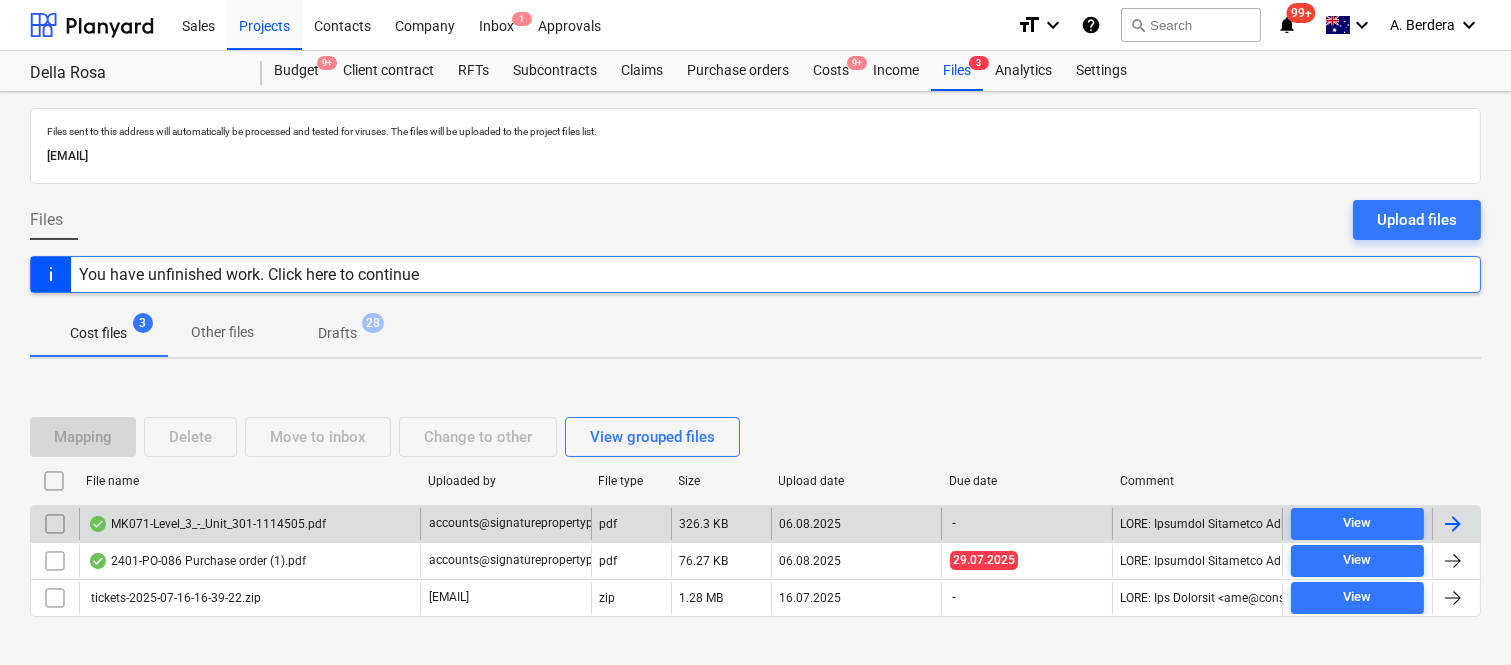 click at bounding box center (55, 524) 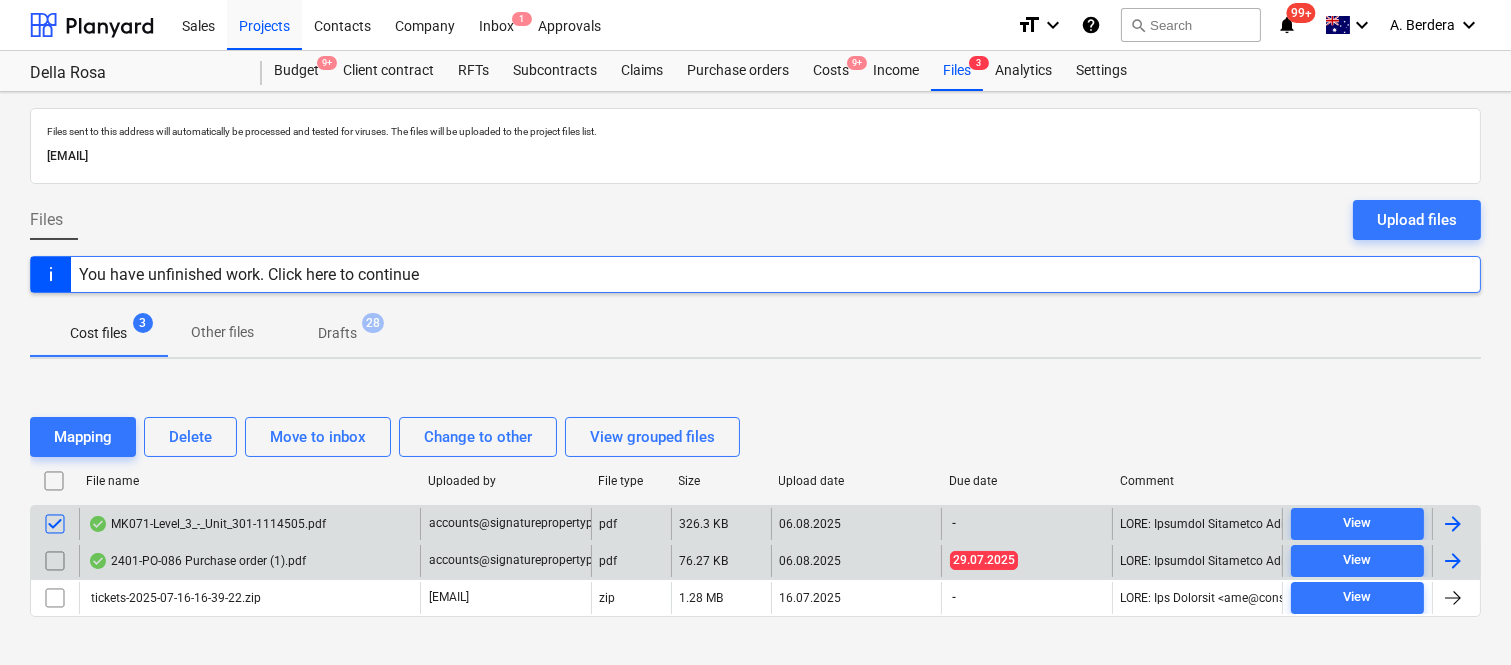click at bounding box center [55, 561] 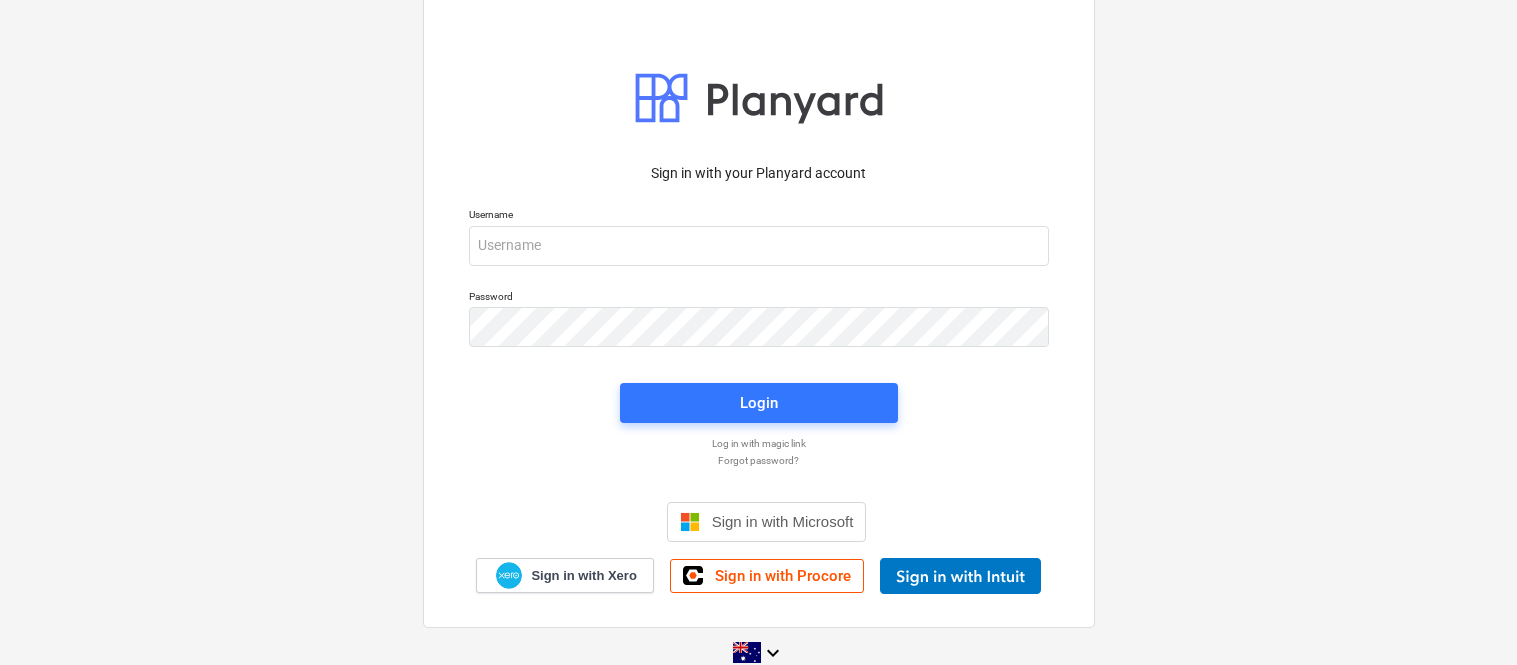 scroll, scrollTop: 0, scrollLeft: 0, axis: both 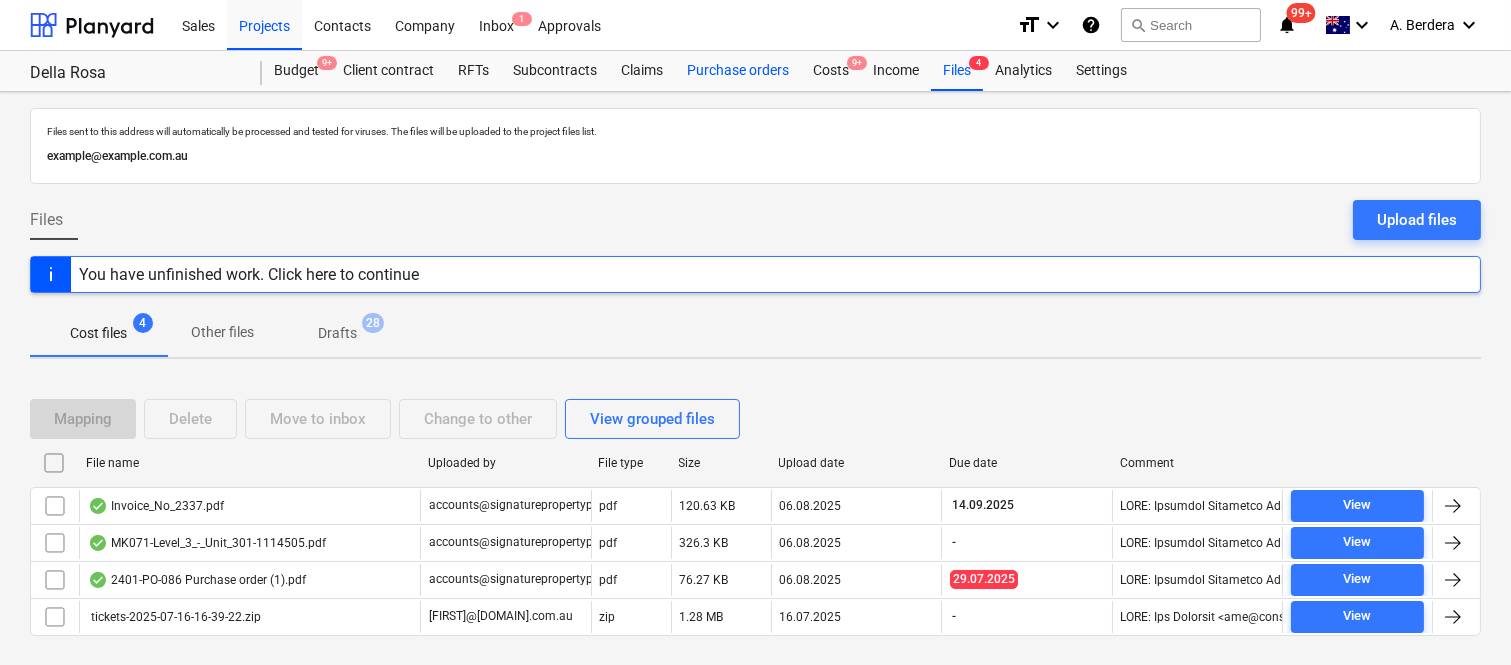 click on "Purchase orders" at bounding box center [738, 71] 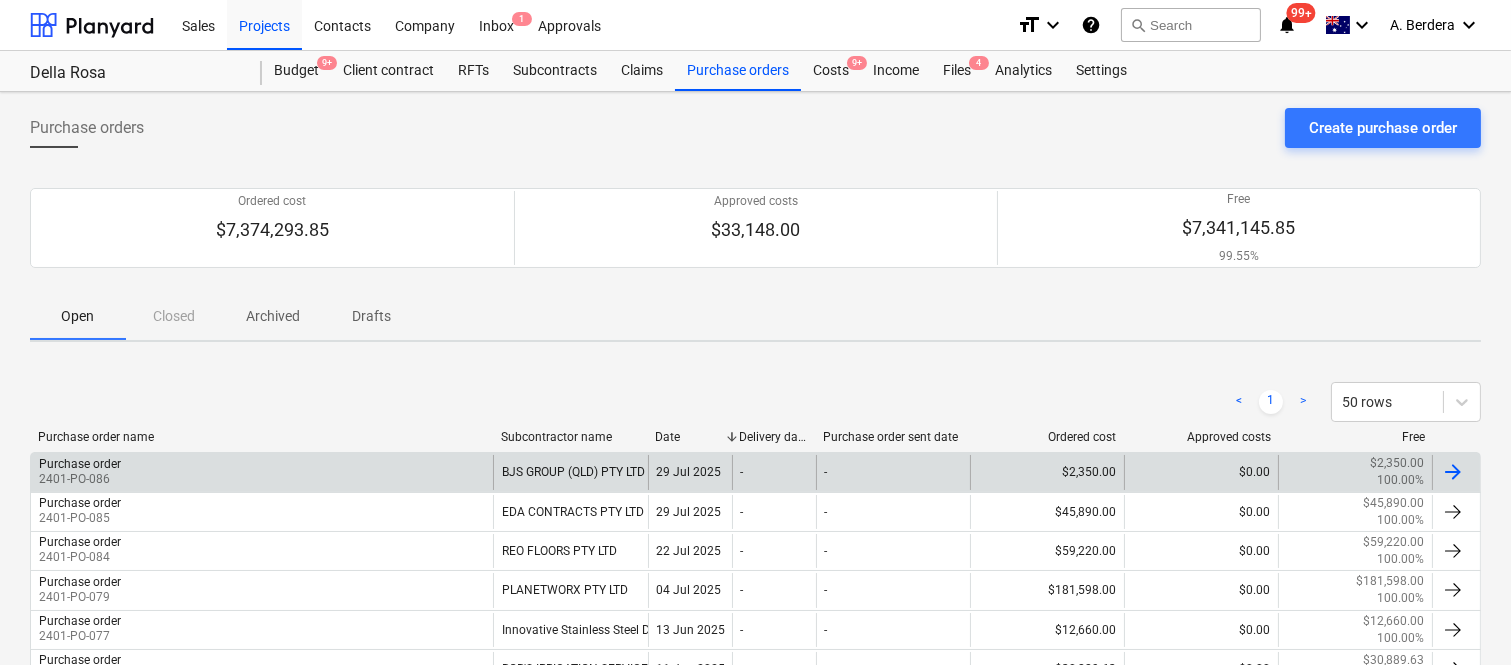 click on "BJS GROUP (QLD) PTY LTD" at bounding box center [570, 472] 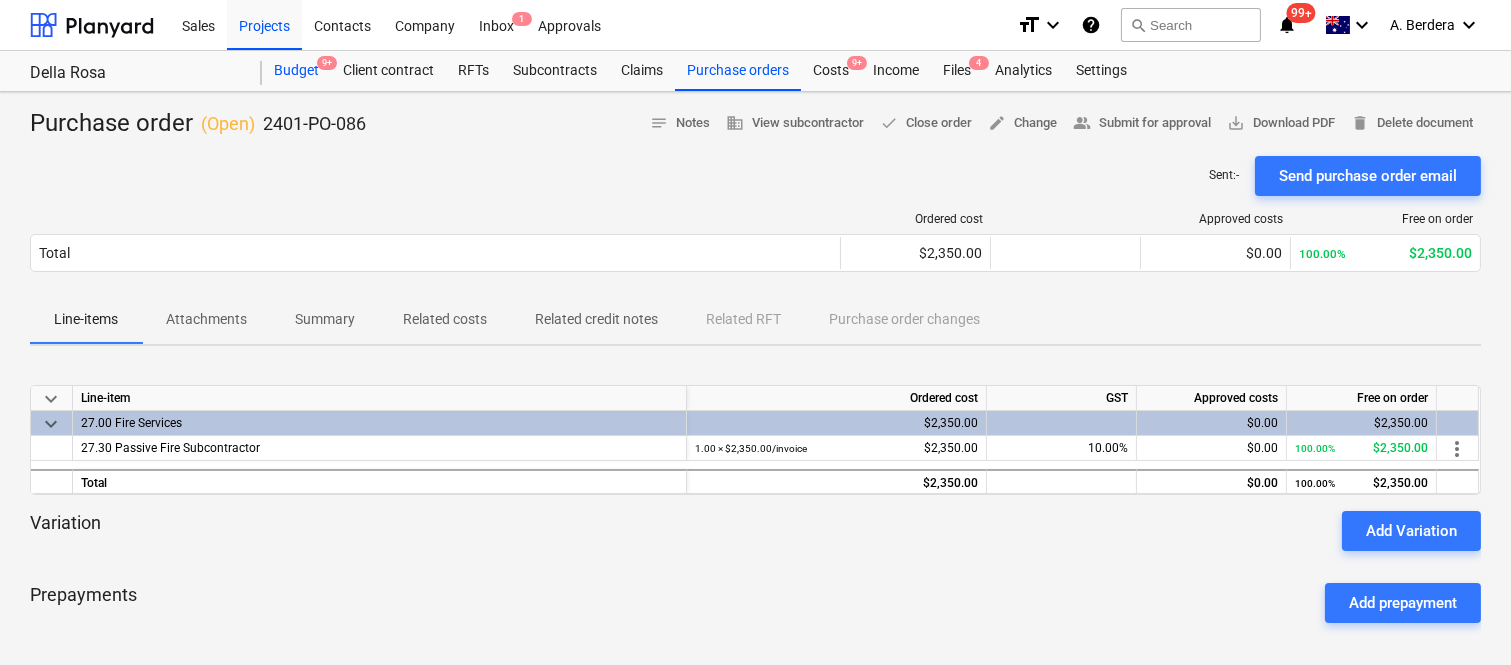 click on "Budget 9+" at bounding box center [296, 71] 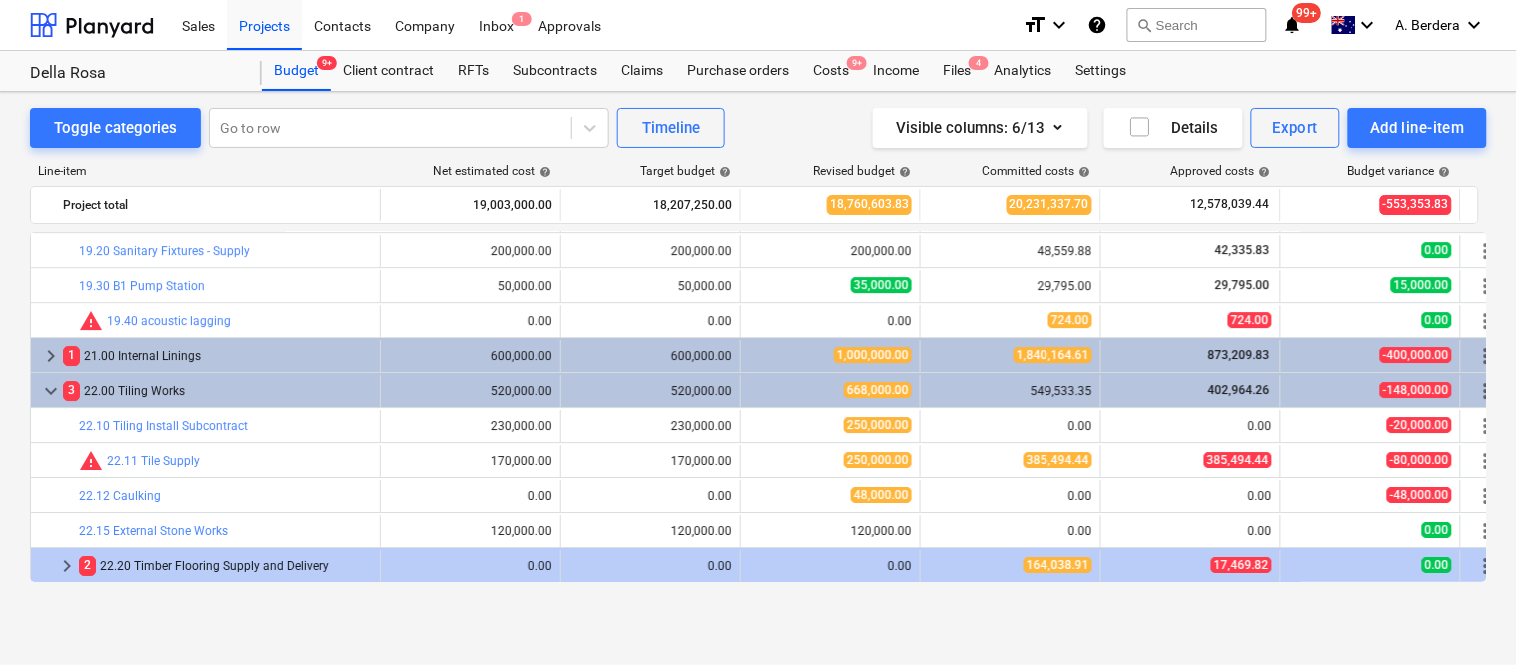 scroll, scrollTop: 3955, scrollLeft: 0, axis: vertical 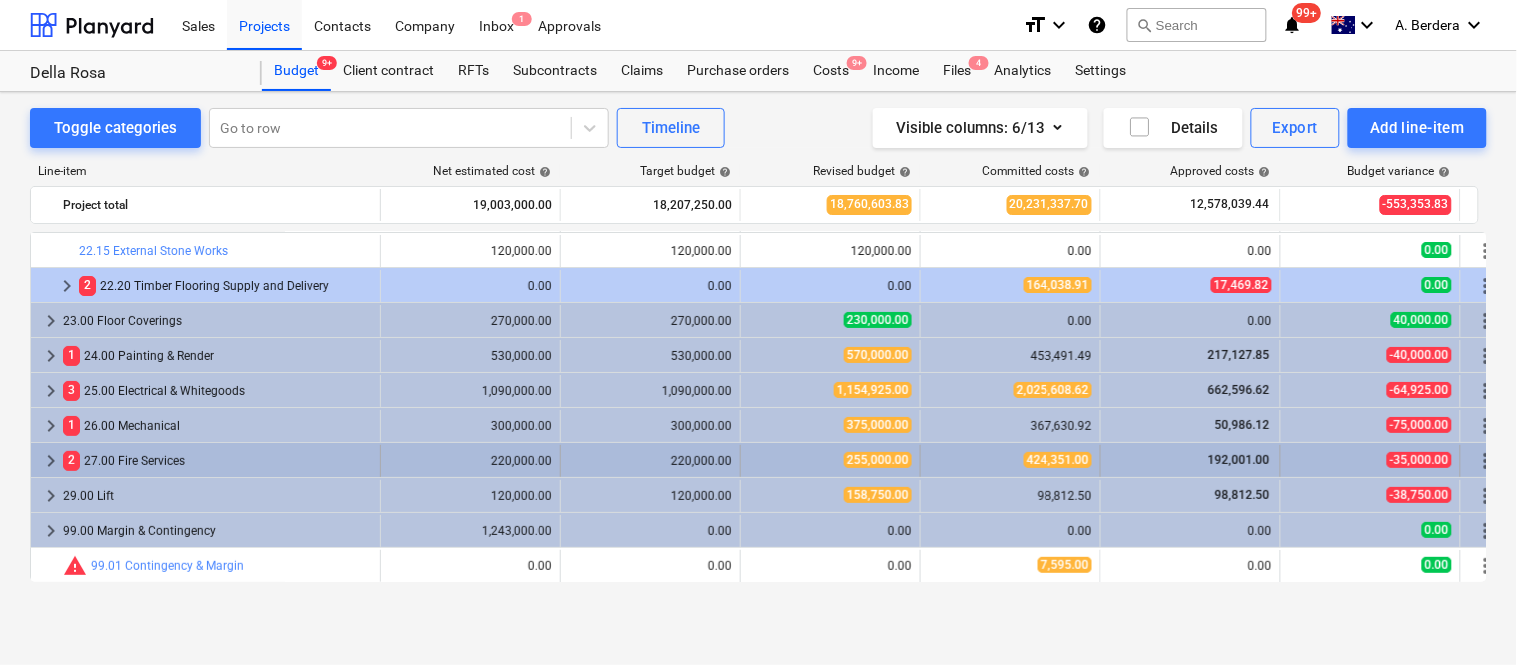 click on "2 27.00 Fire Services" at bounding box center [217, 461] 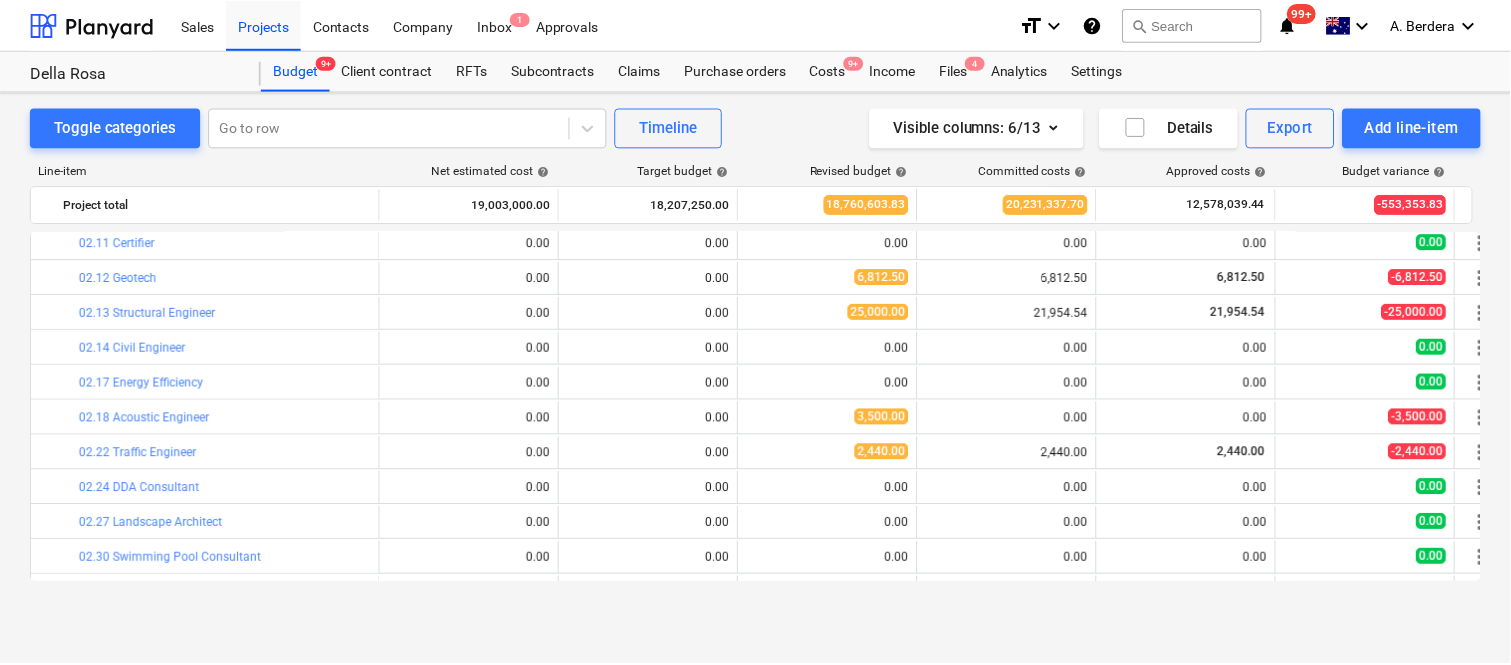 scroll, scrollTop: 1610, scrollLeft: 0, axis: vertical 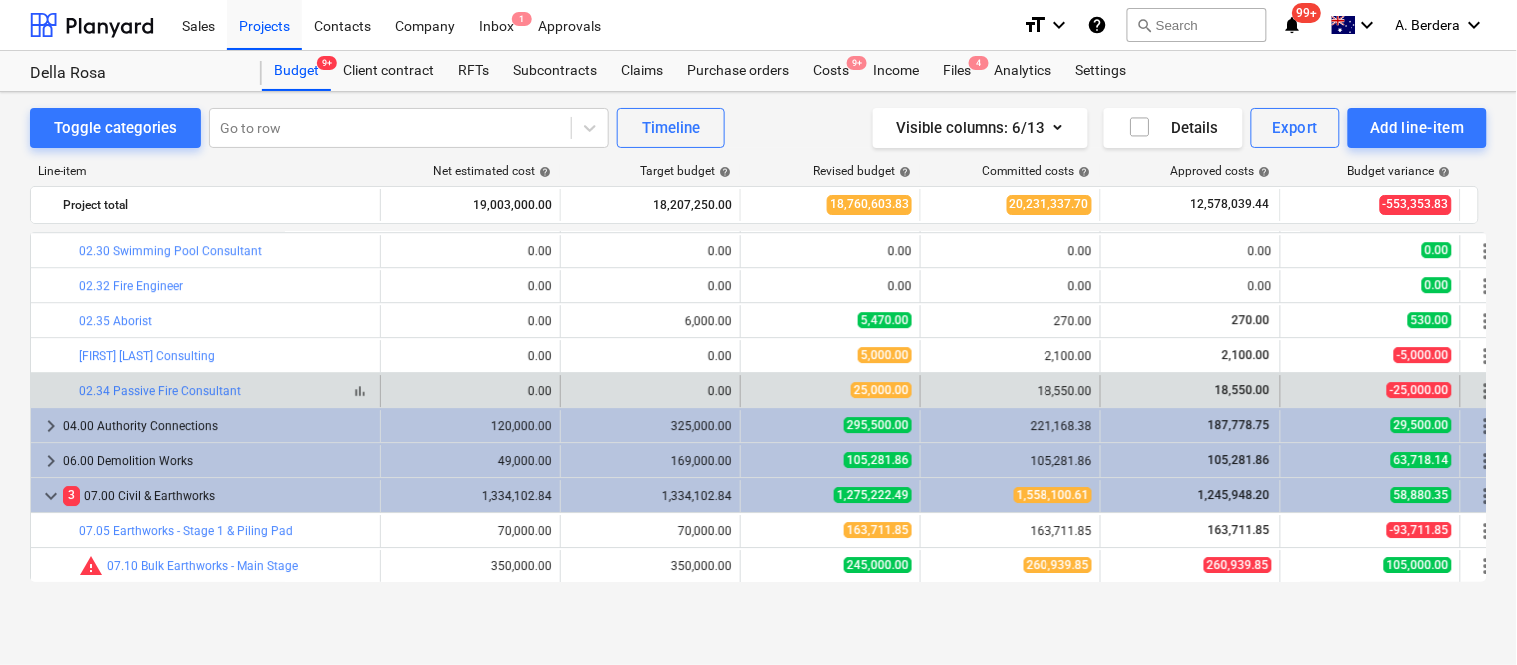click on "bar_chart" at bounding box center [360, 391] 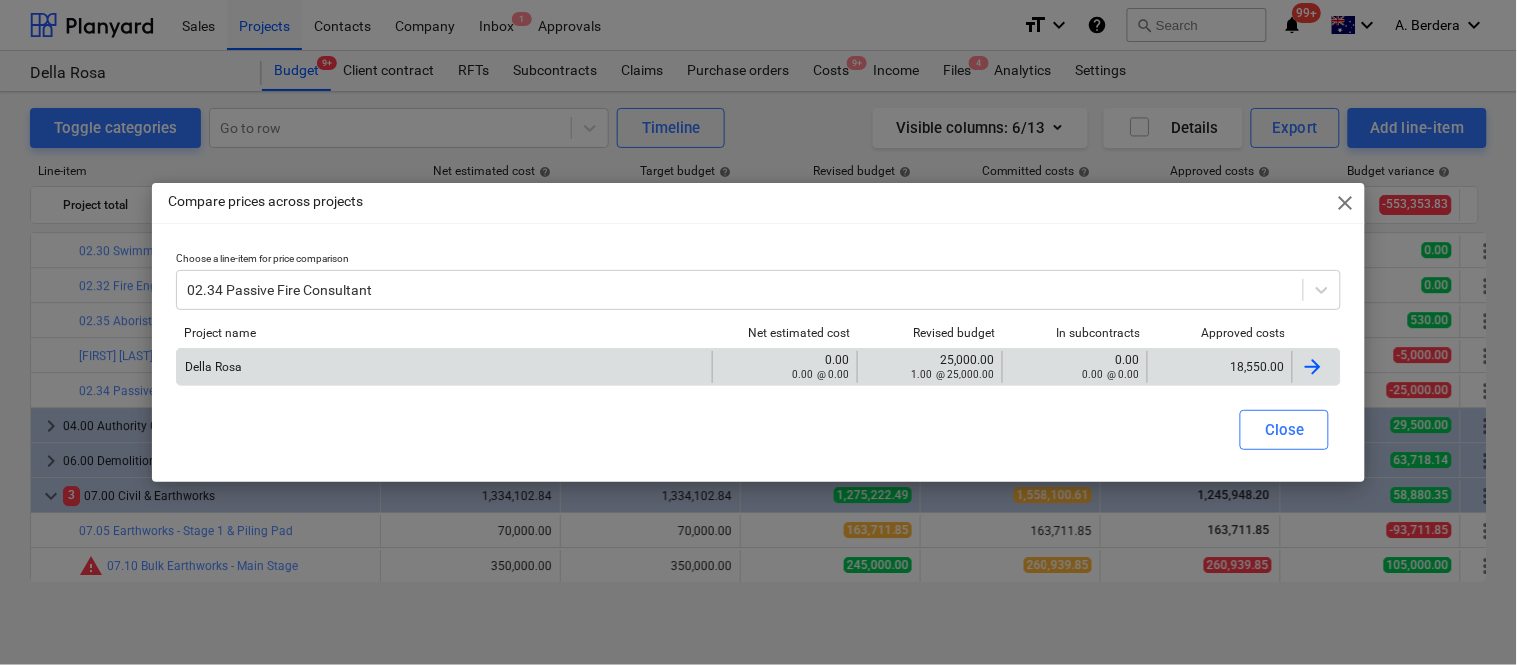click on "18,550.00" at bounding box center (1220, 367) 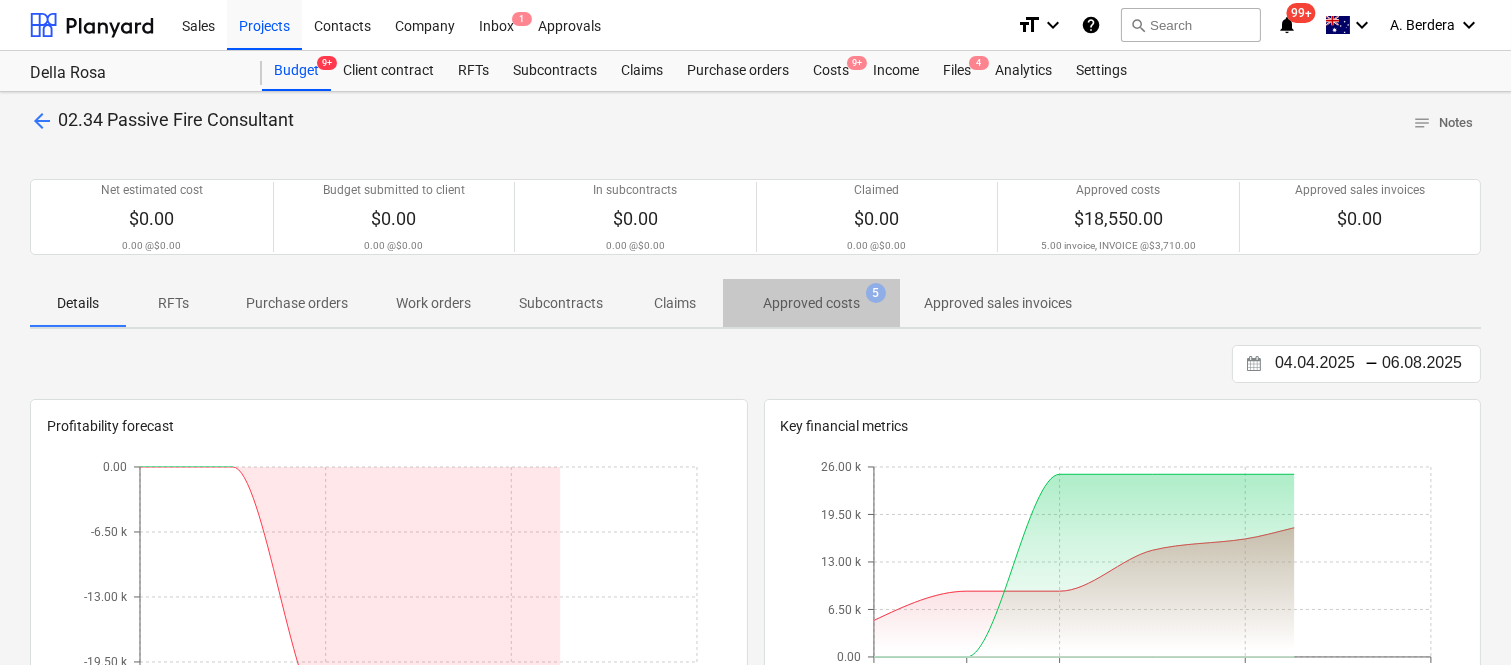 click on "Approved costs" at bounding box center [811, 303] 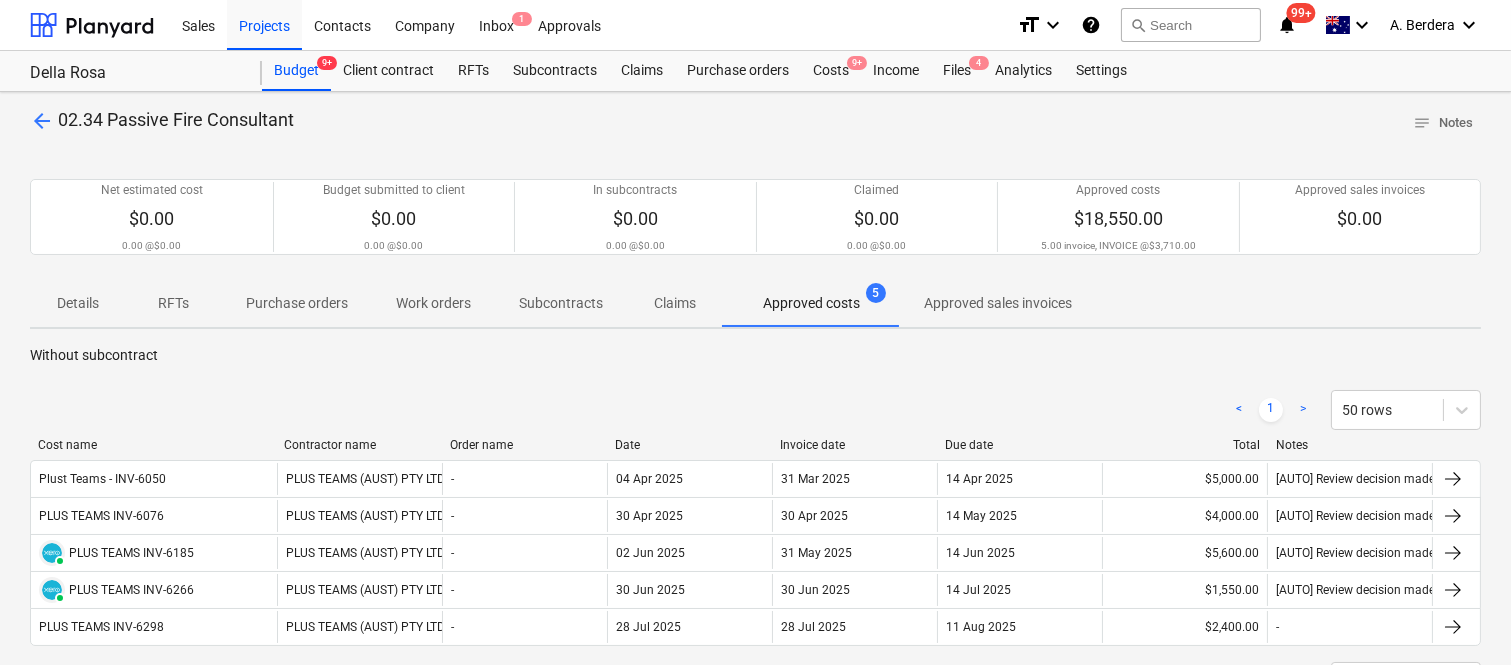 drag, startPoint x: 210, startPoint y: 448, endPoint x: 304, endPoint y: 431, distance: 95.524864 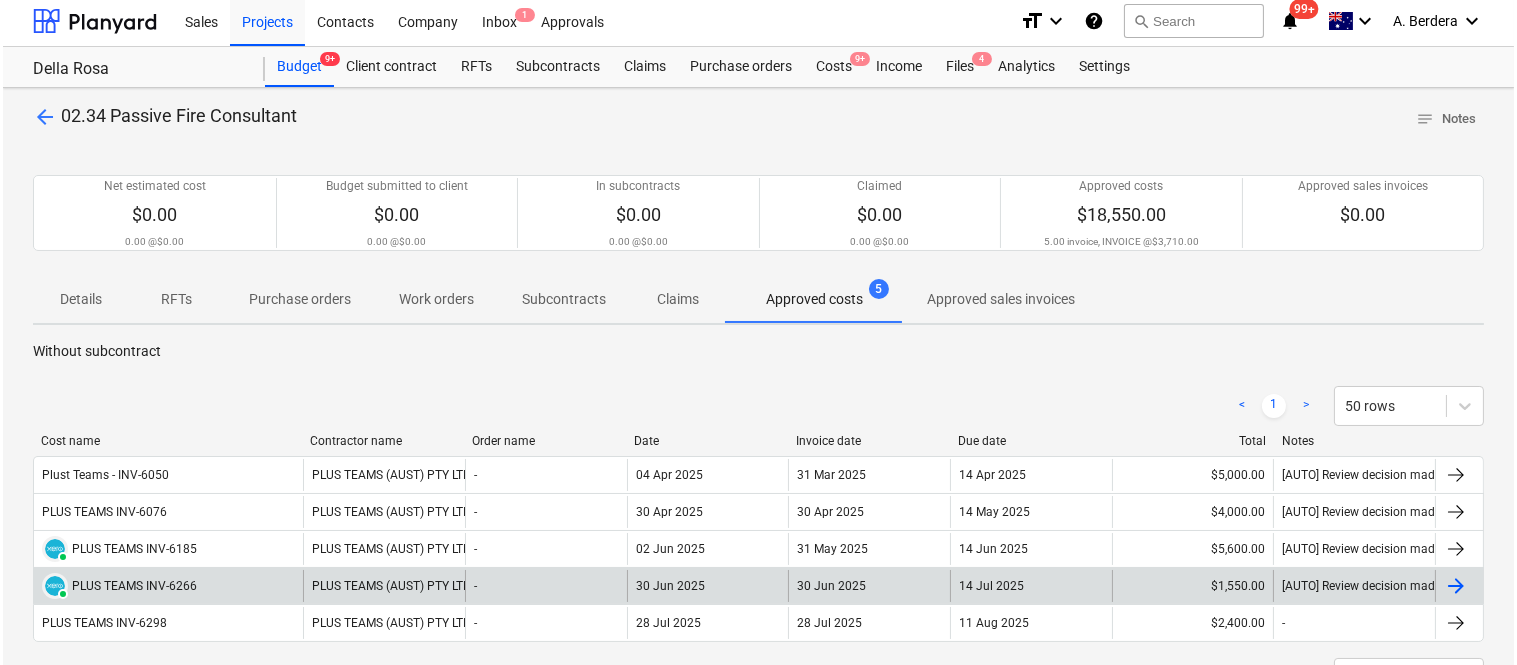 scroll, scrollTop: 0, scrollLeft: 0, axis: both 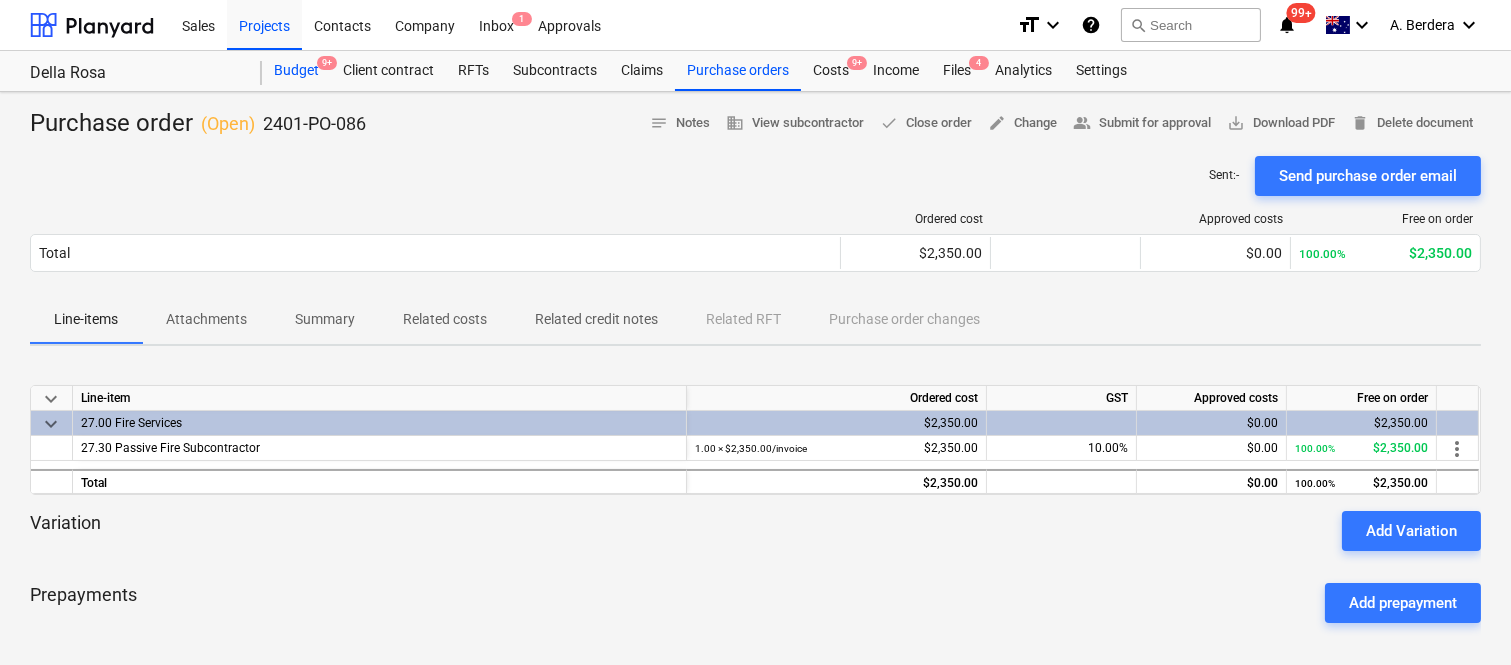 click on "Budget 9+" at bounding box center (296, 71) 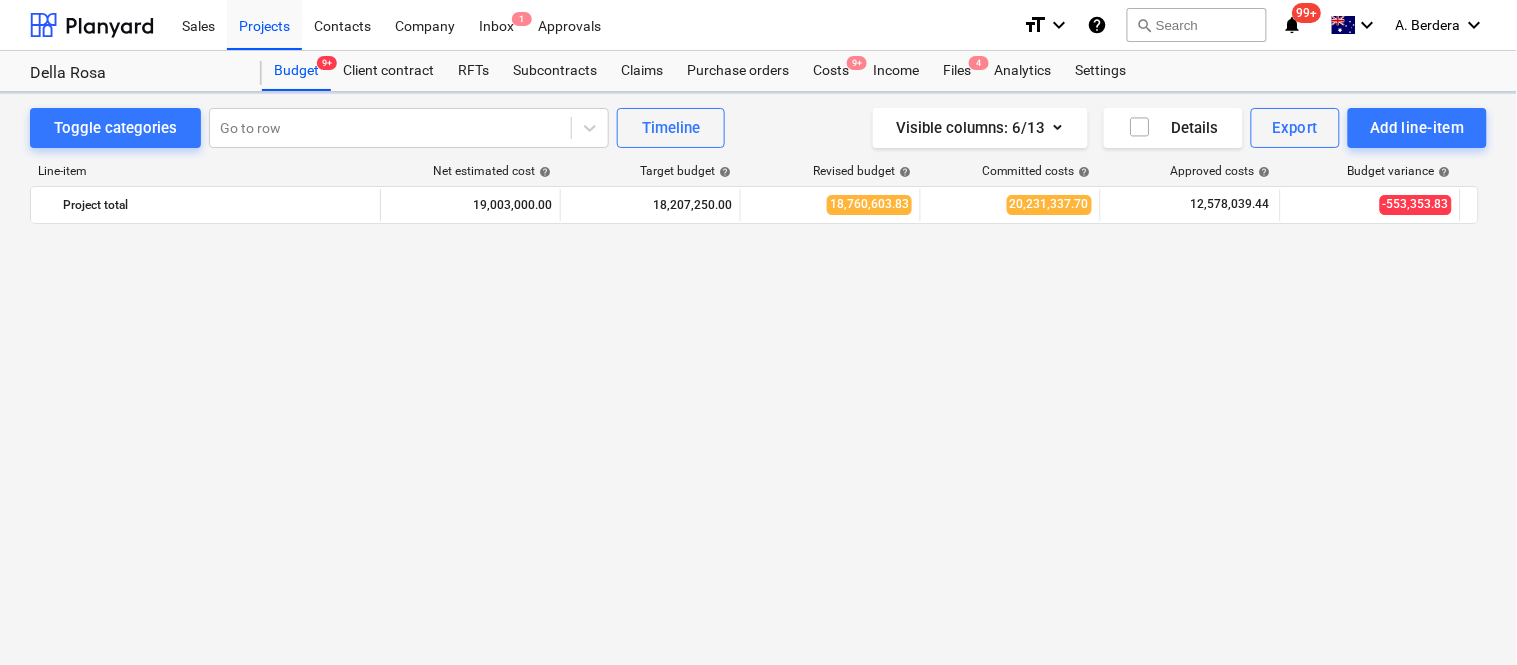 scroll, scrollTop: 1610, scrollLeft: 0, axis: vertical 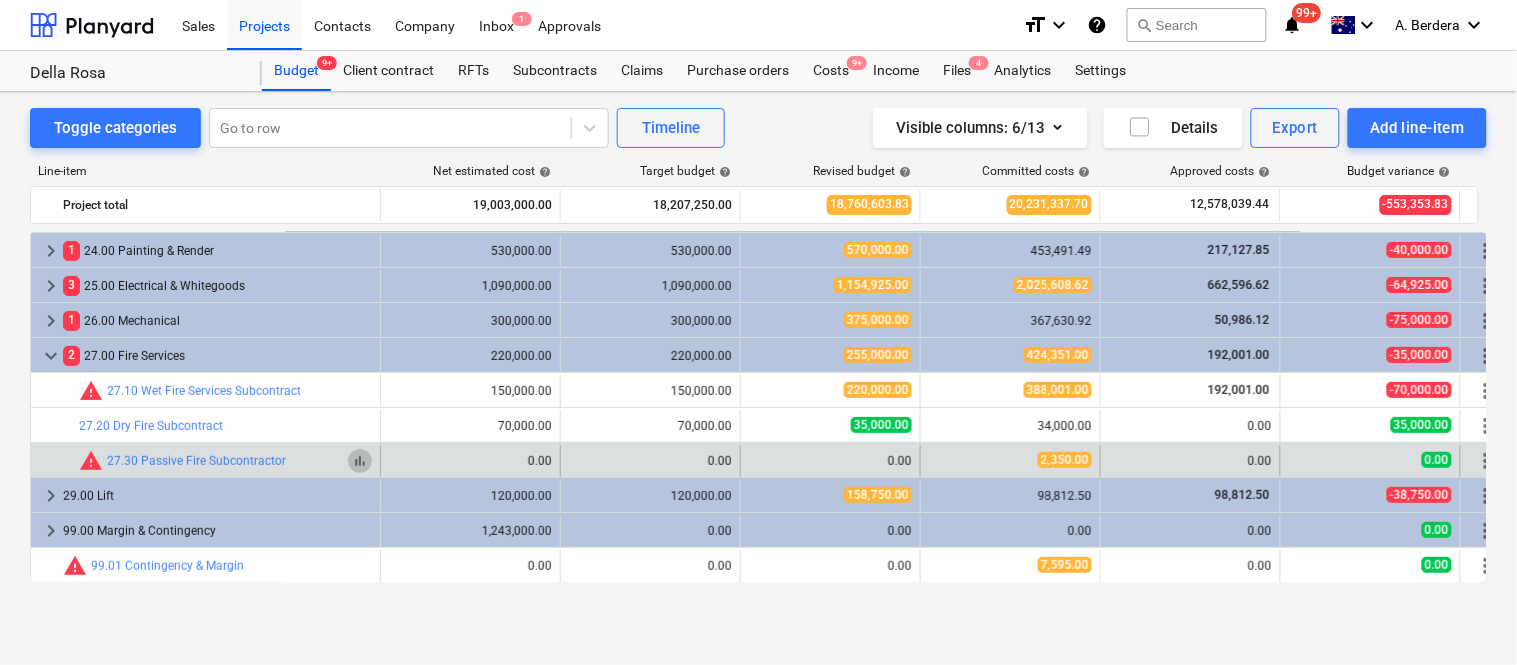 click on "bar_chart" at bounding box center [360, 461] 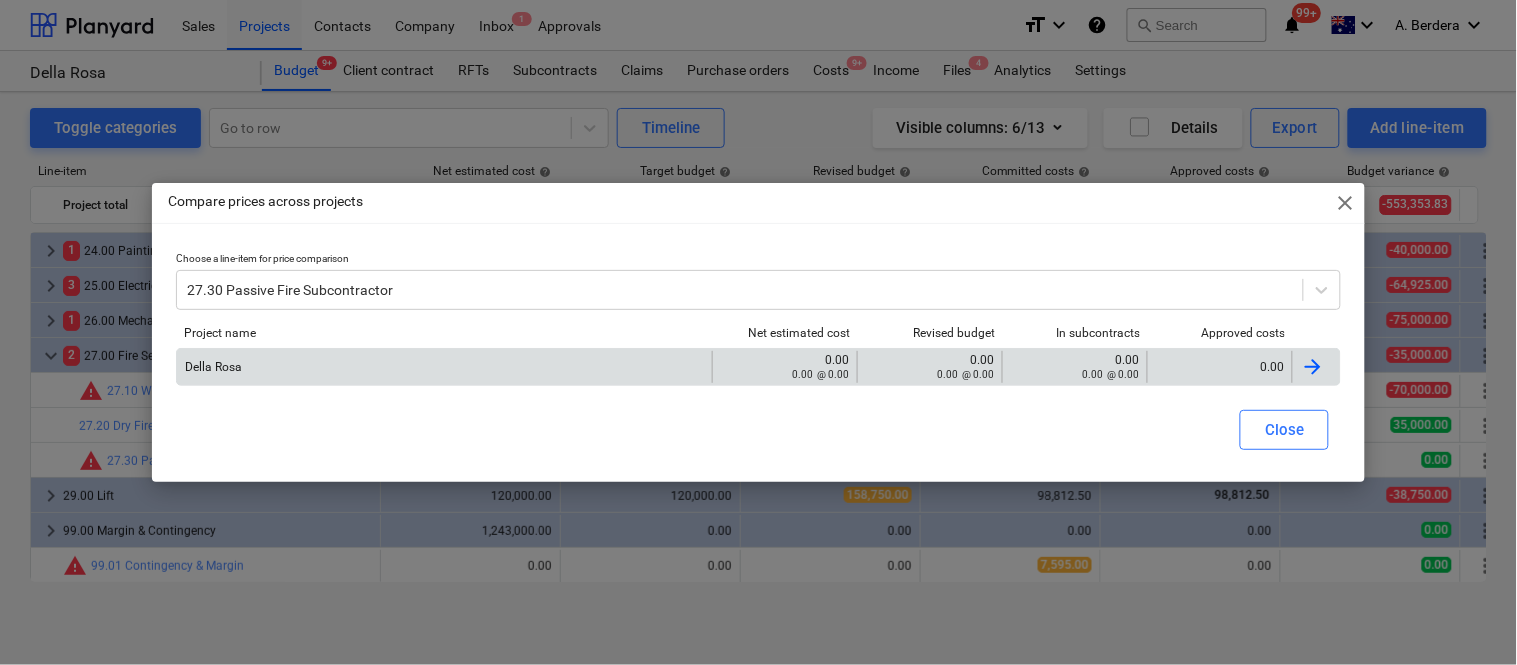 click on "0.00" at bounding box center (1220, 367) 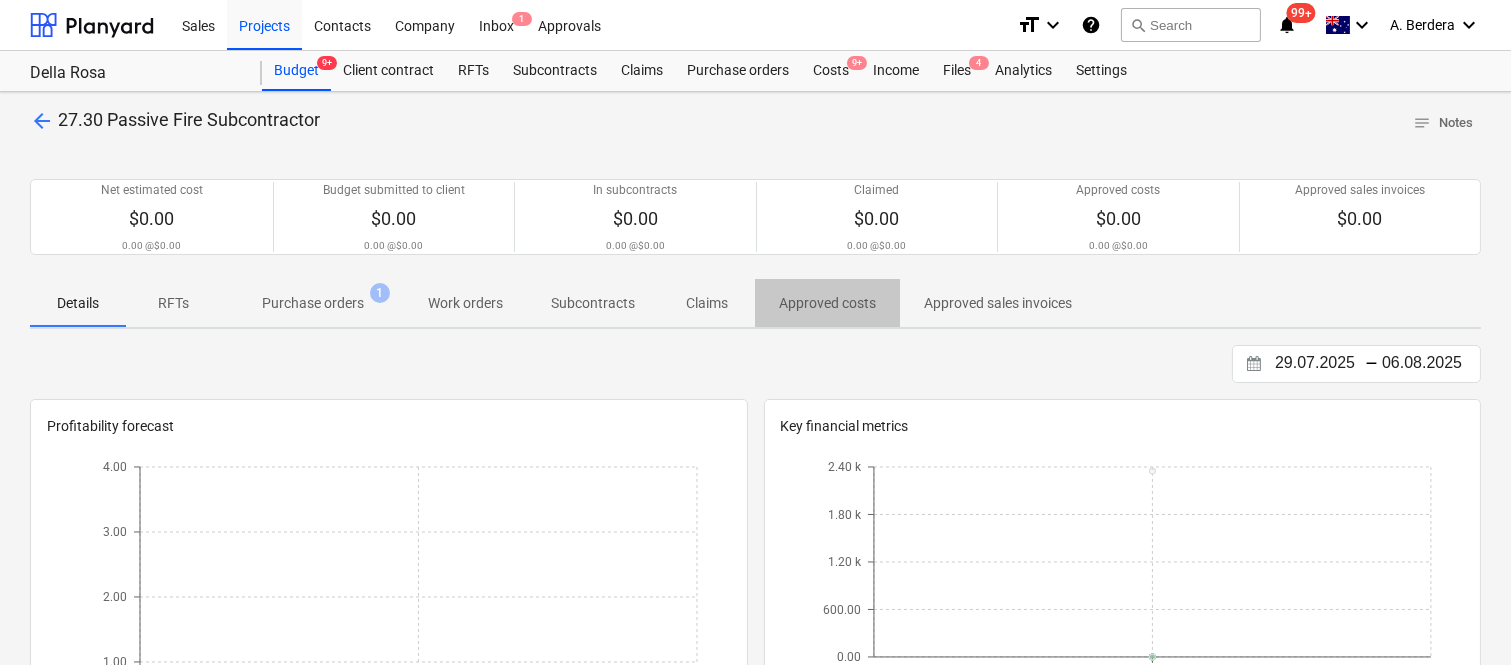 click on "Approved costs" at bounding box center [827, 303] 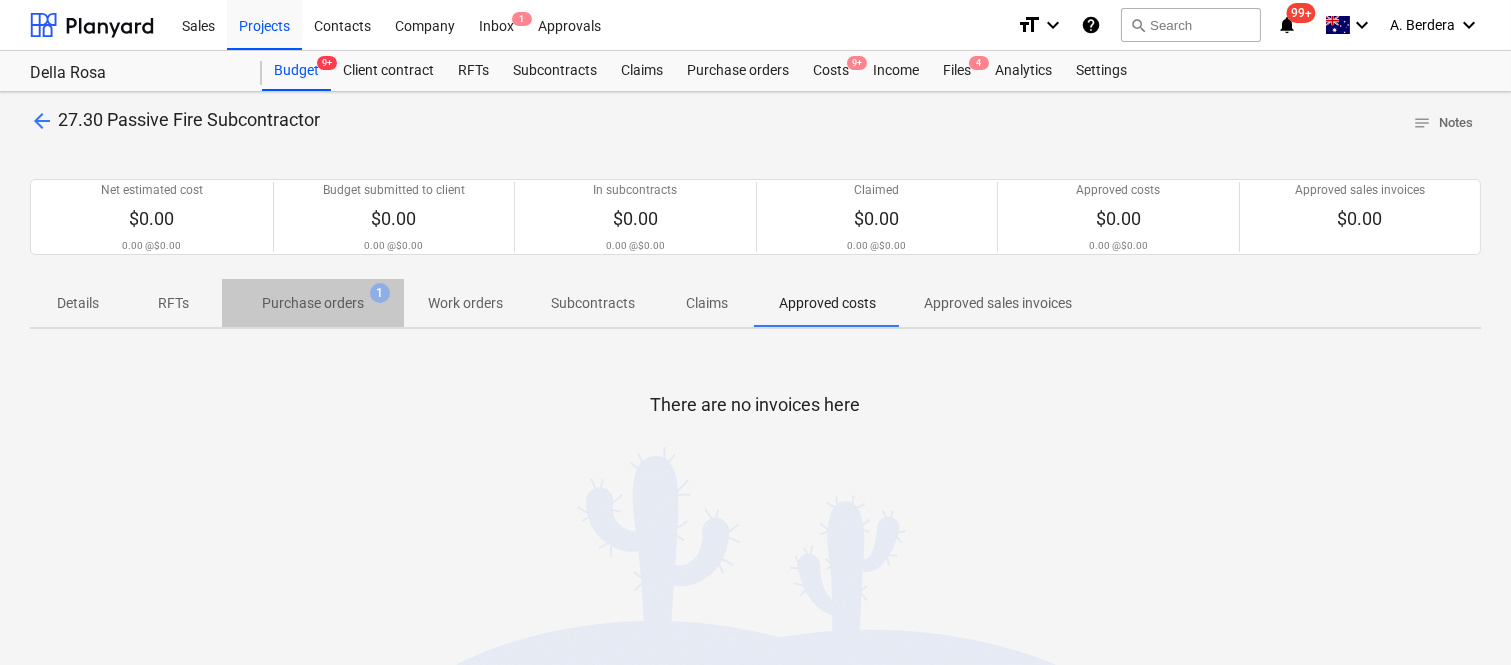 click on "Purchase orders" at bounding box center [313, 303] 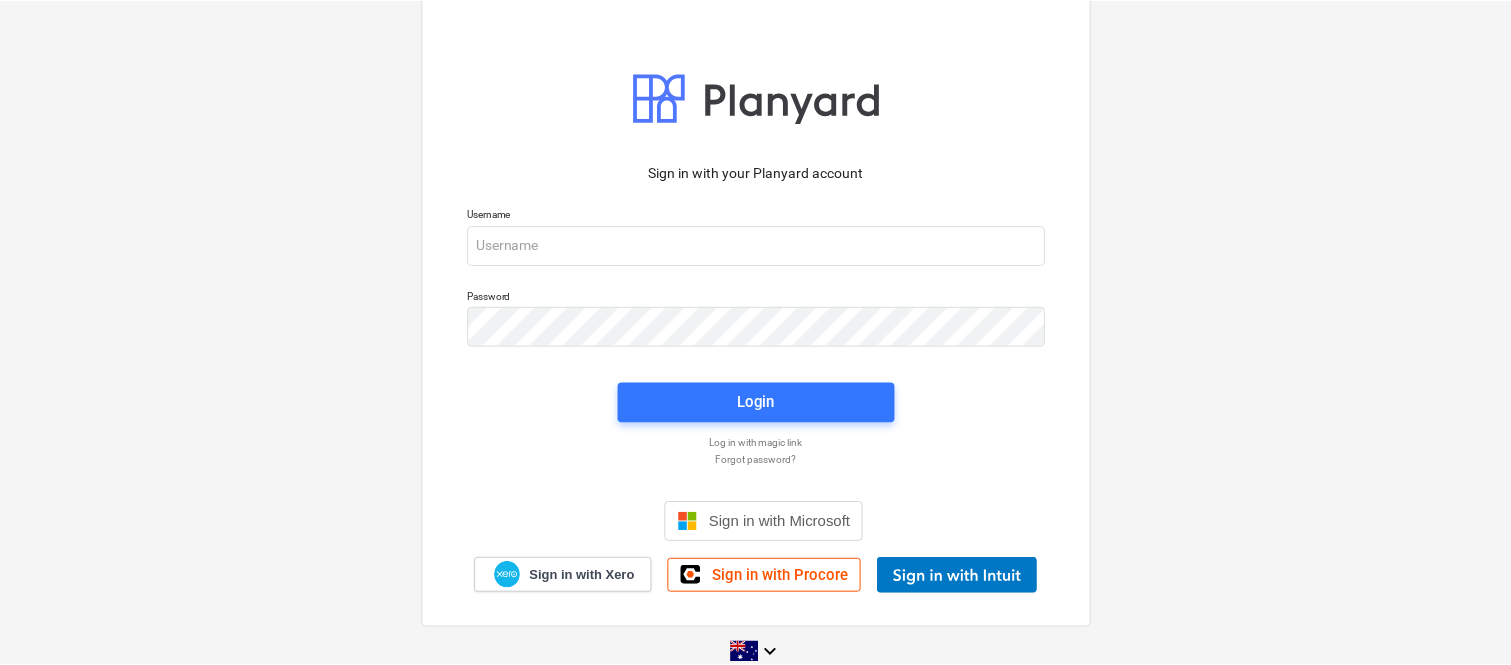 scroll, scrollTop: 0, scrollLeft: 0, axis: both 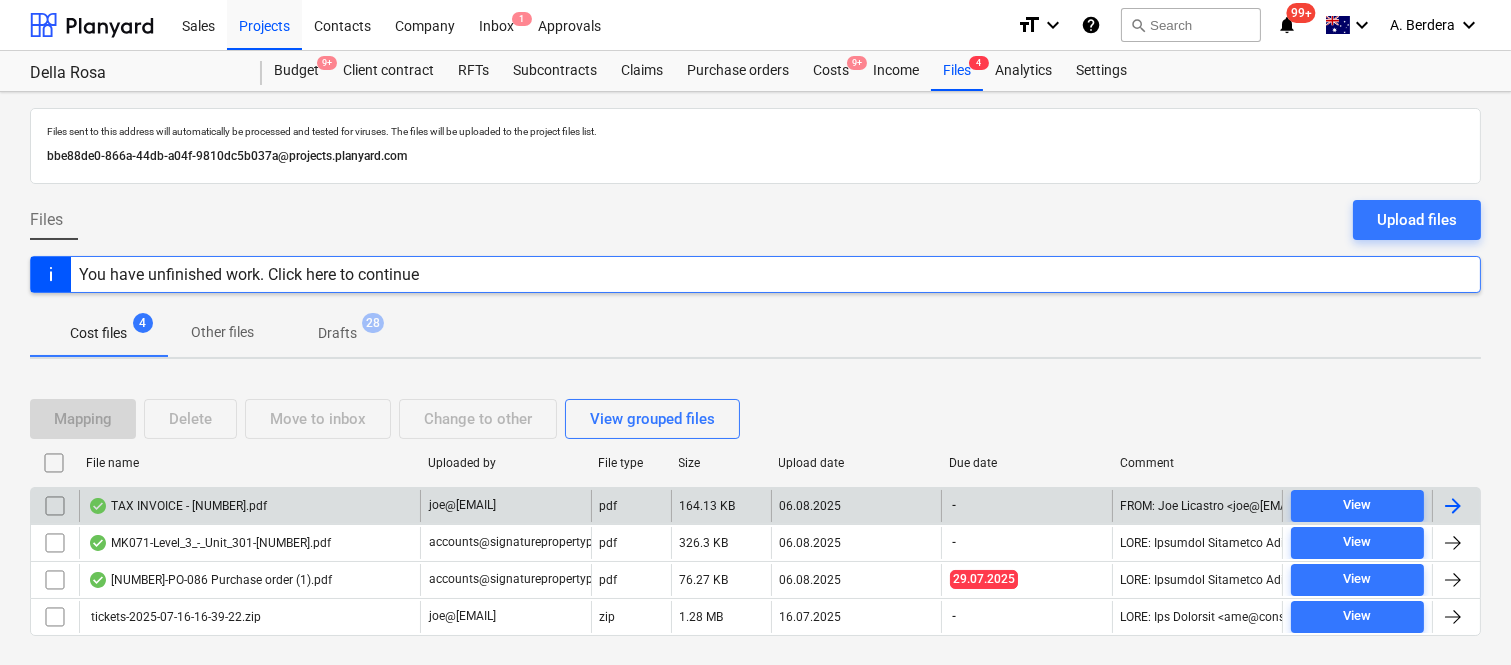 click on "TAX INVOICE - [NUMBER].pdf" at bounding box center [249, 506] 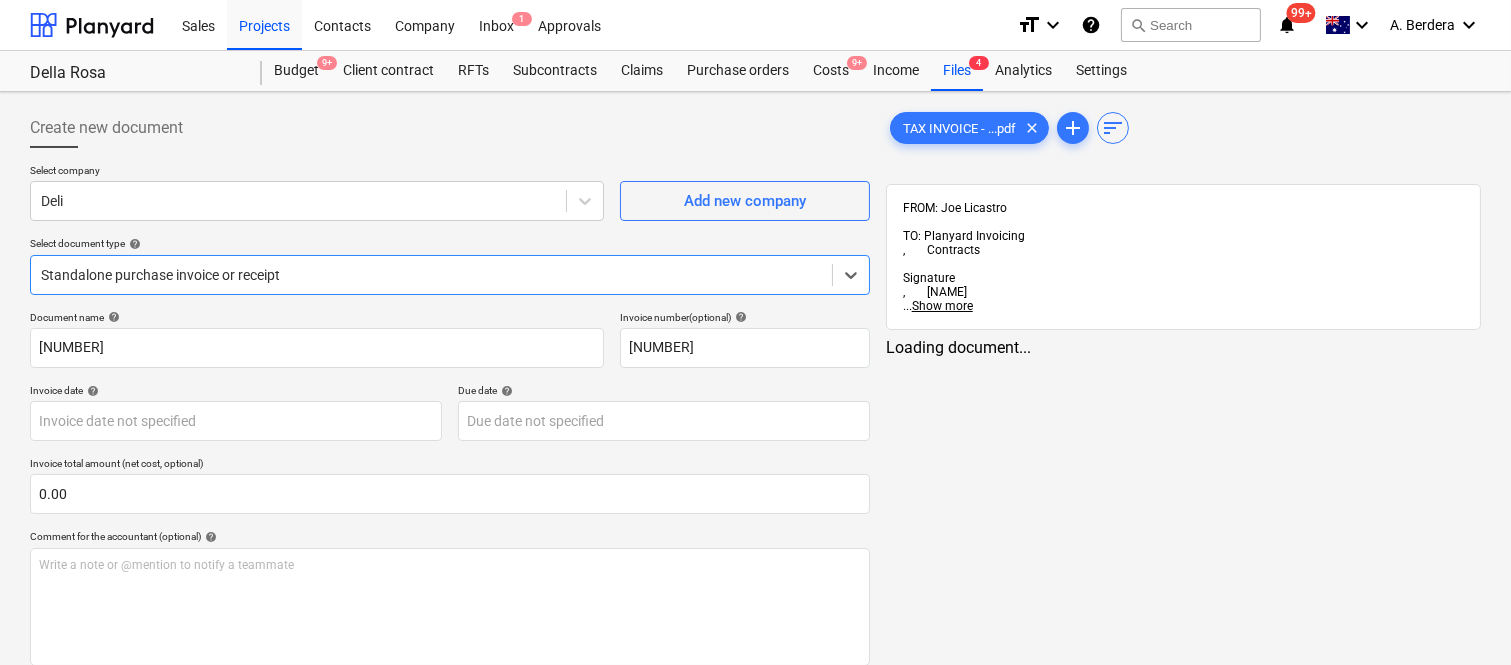 type on "[NUMBER]" 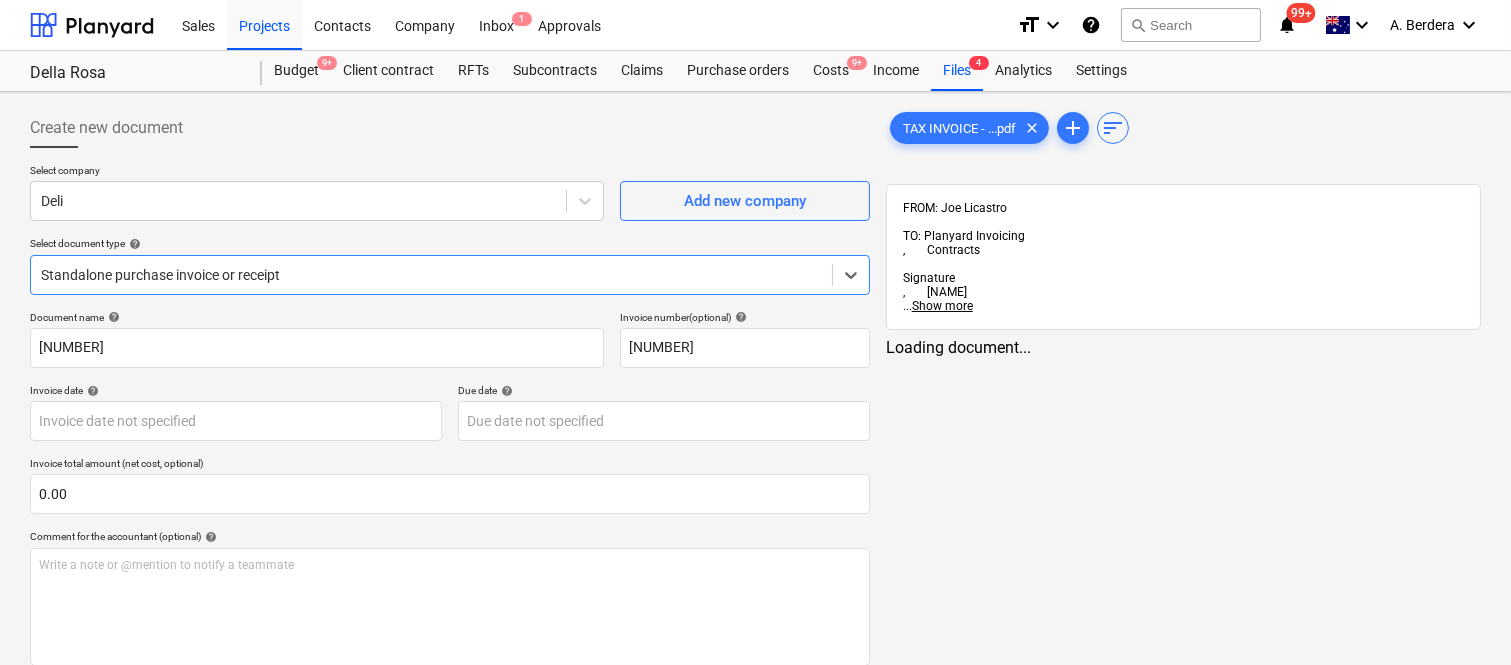 type on "[NUMBER]" 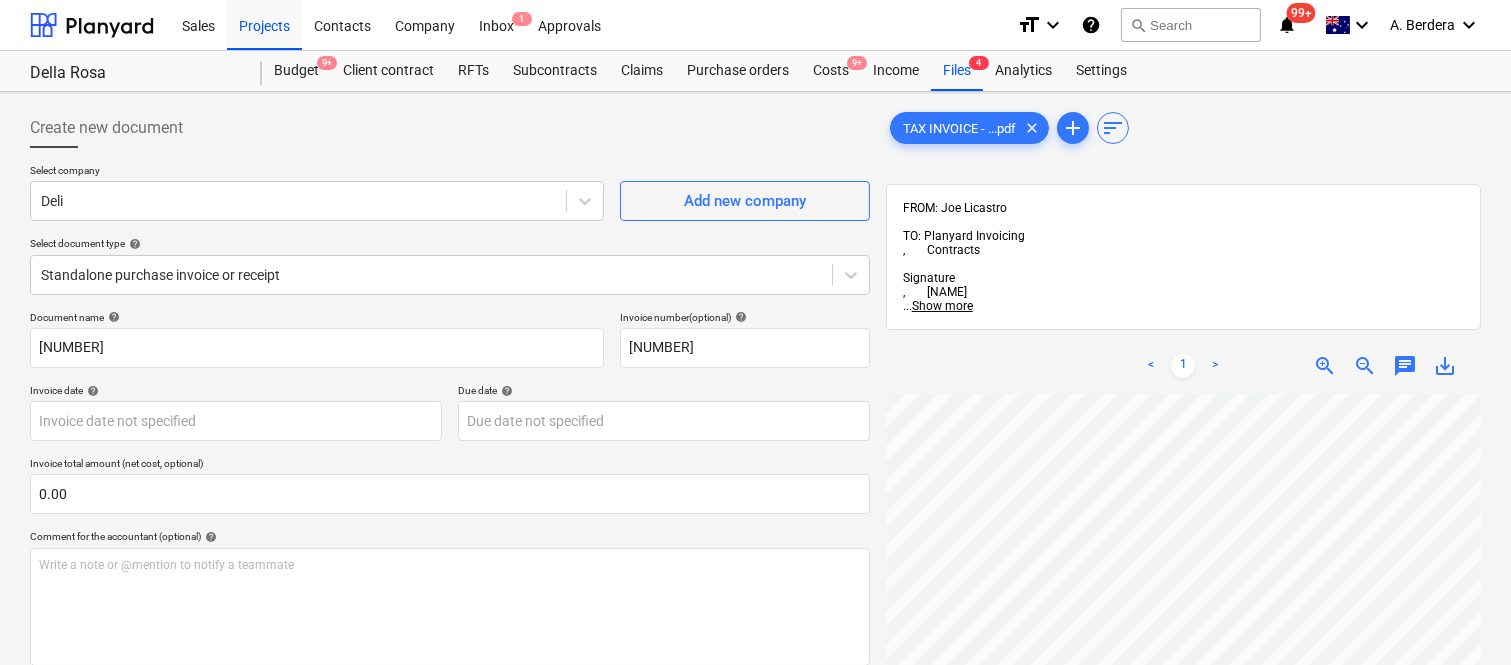 scroll, scrollTop: 0, scrollLeft: 0, axis: both 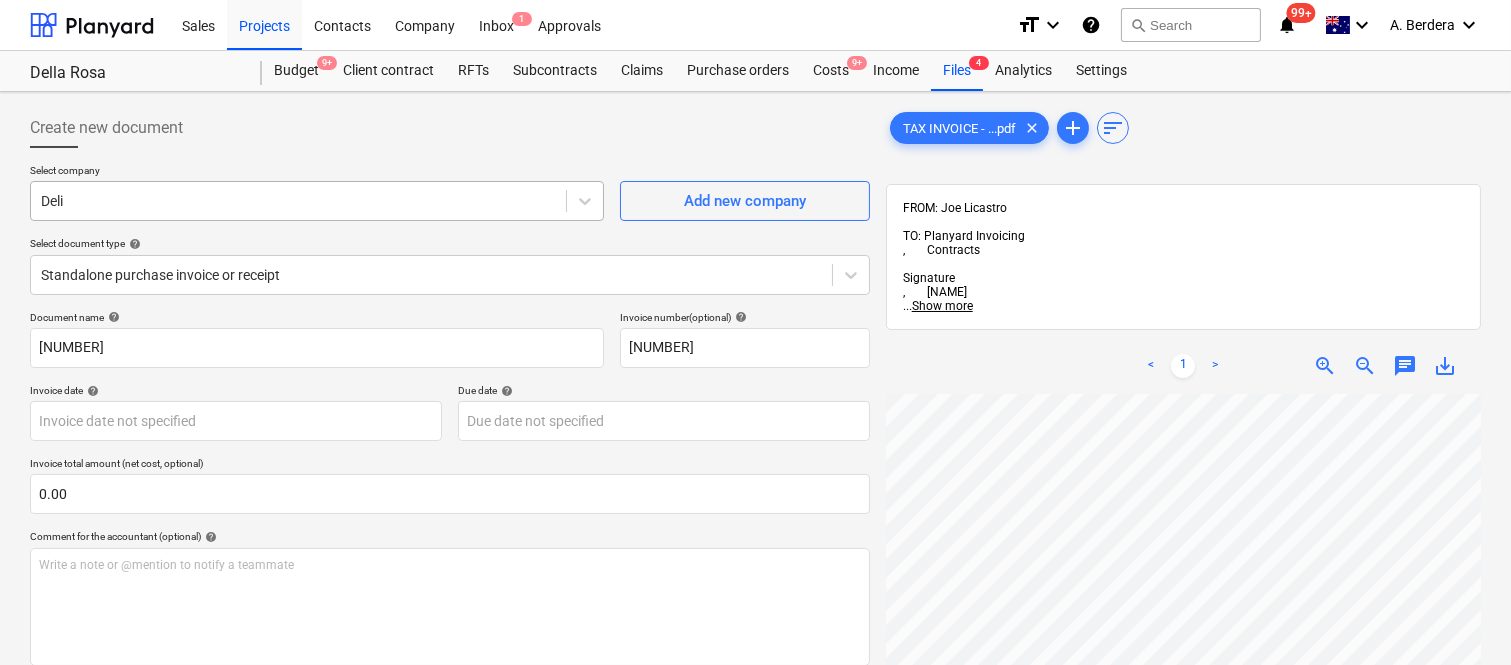 click at bounding box center [298, 201] 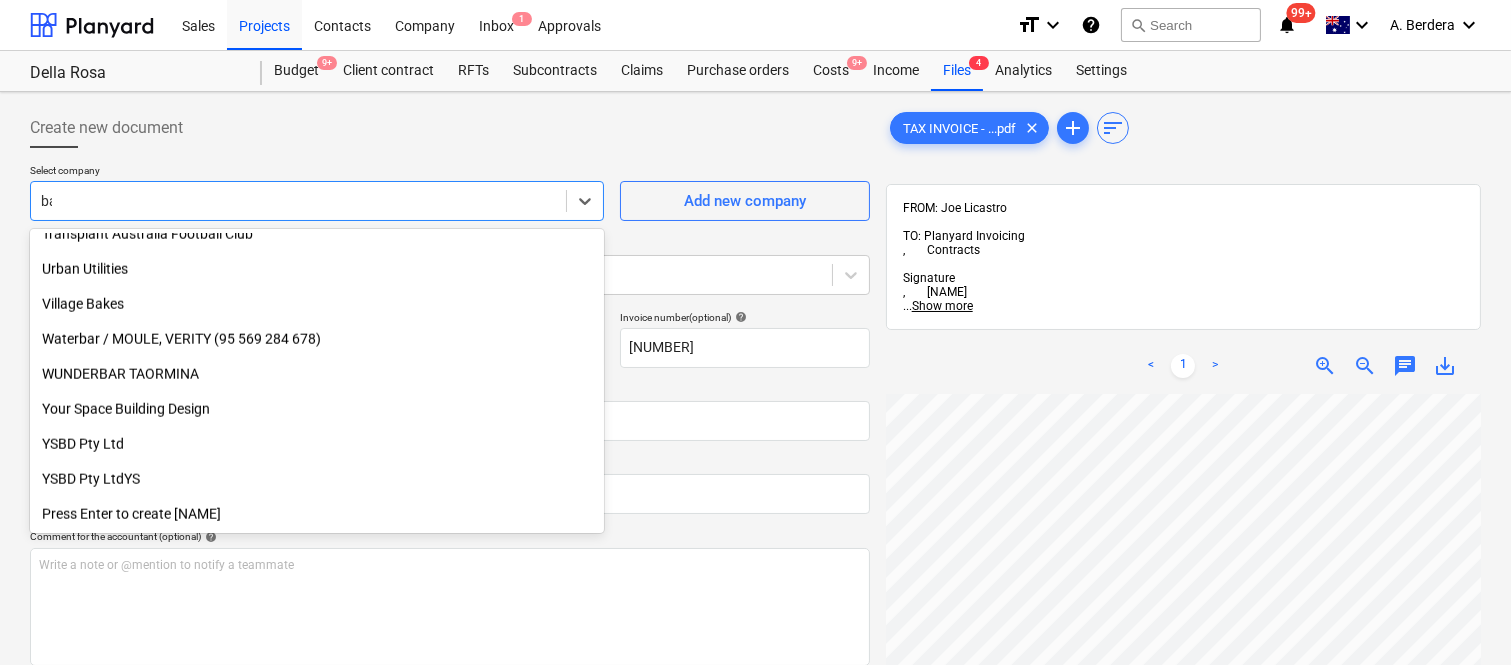 scroll, scrollTop: 960, scrollLeft: 0, axis: vertical 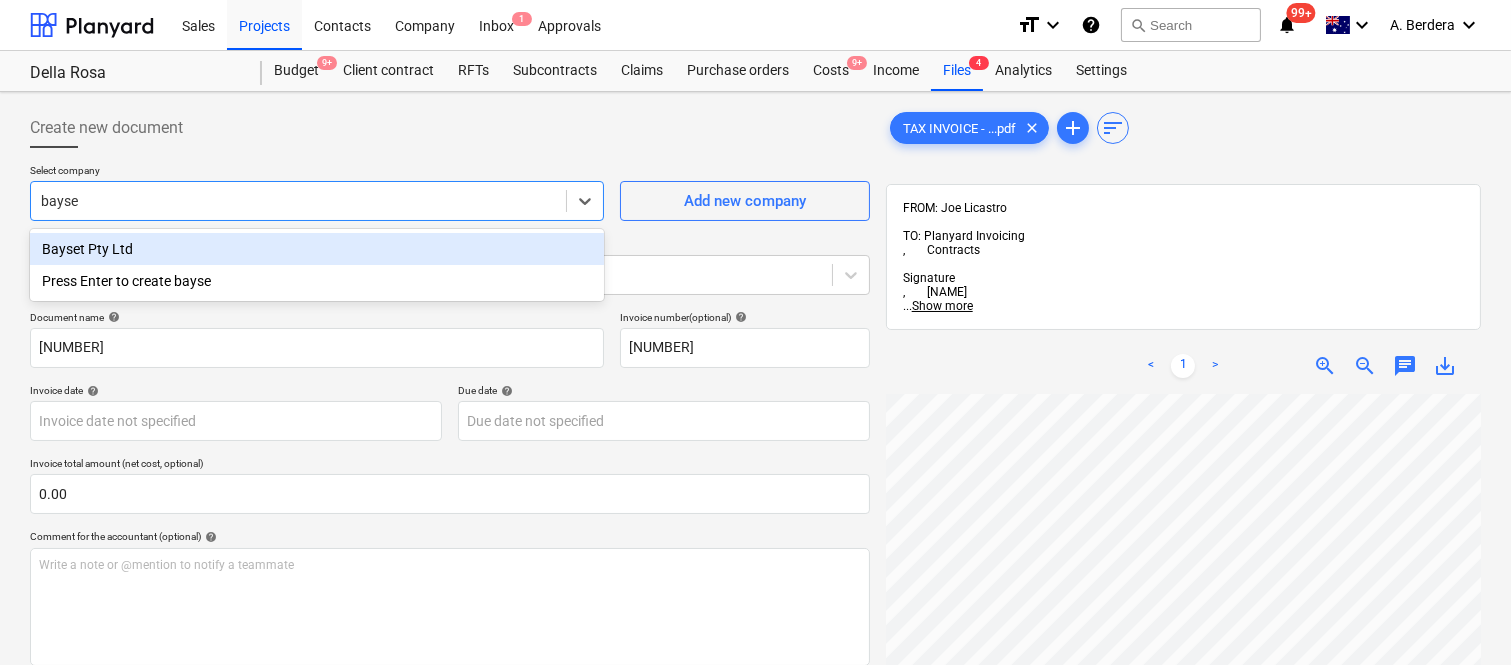 type on "bayset" 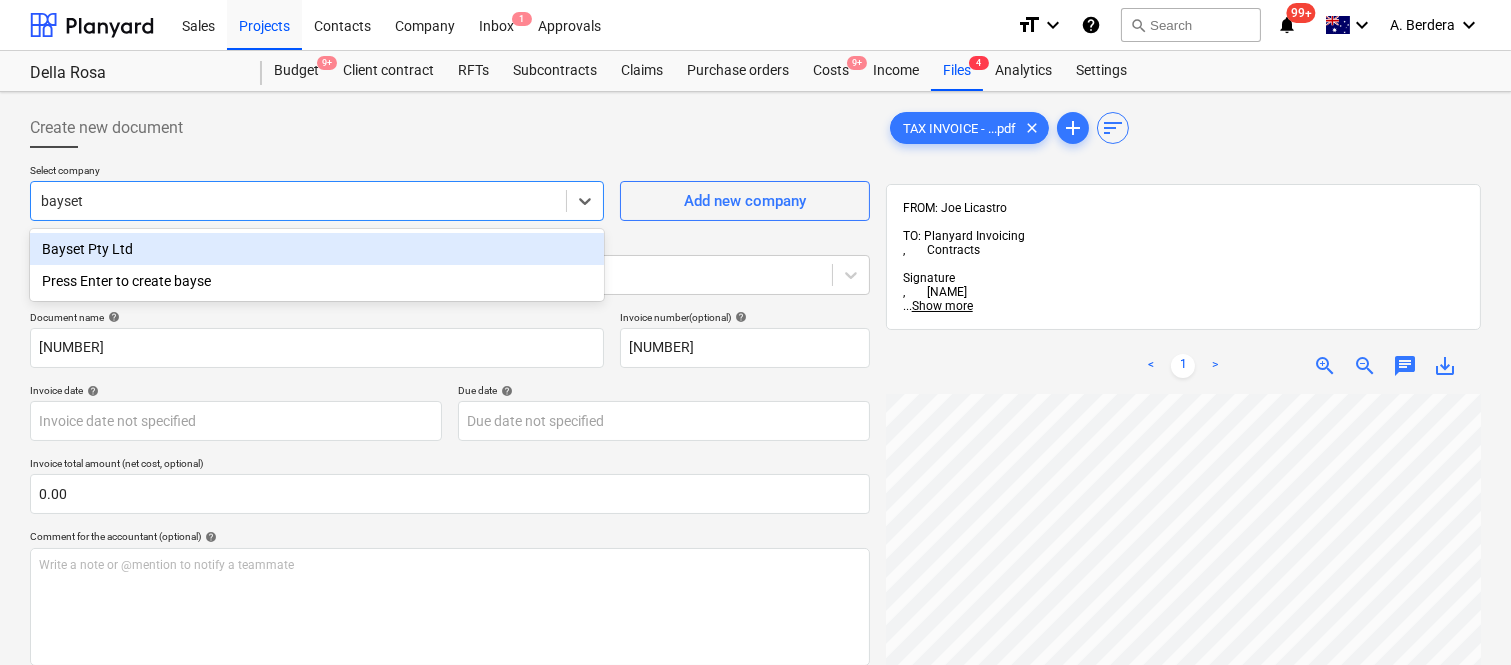 click on "Bayset Pty Ltd" at bounding box center [317, 249] 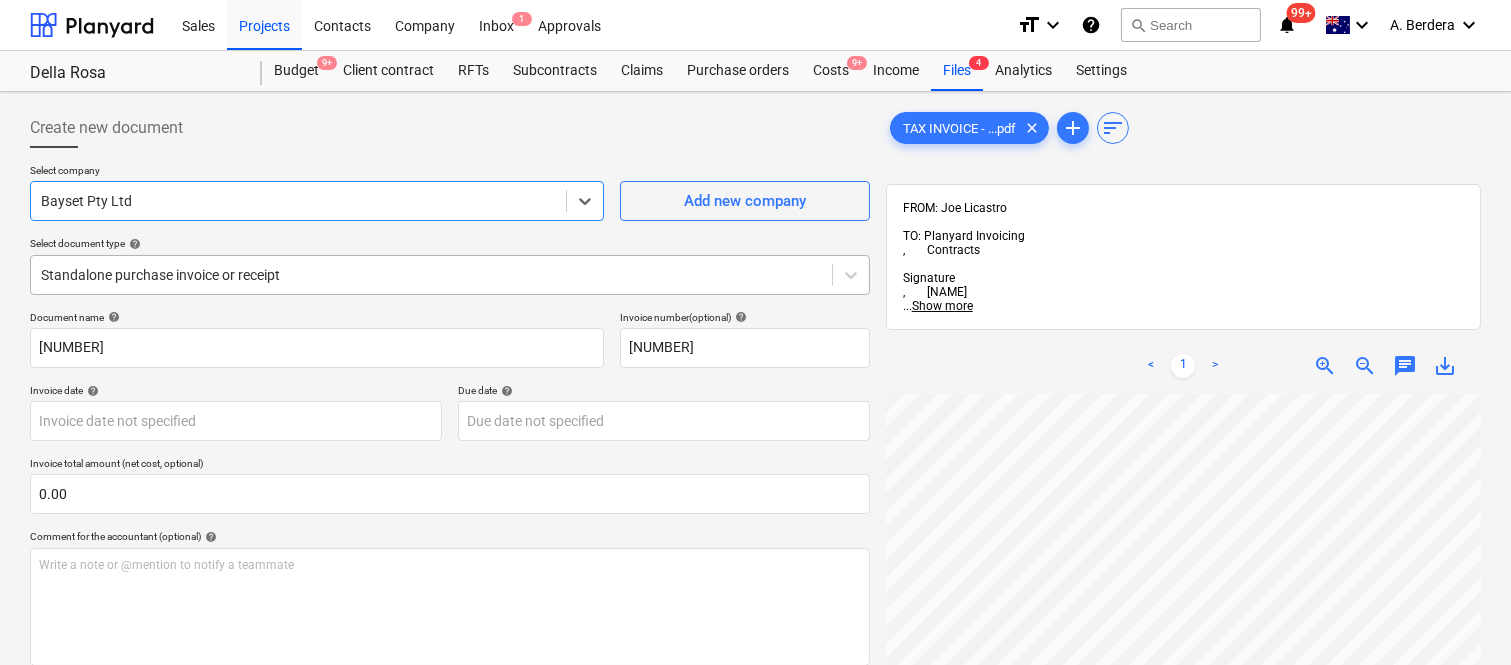 click at bounding box center [431, 275] 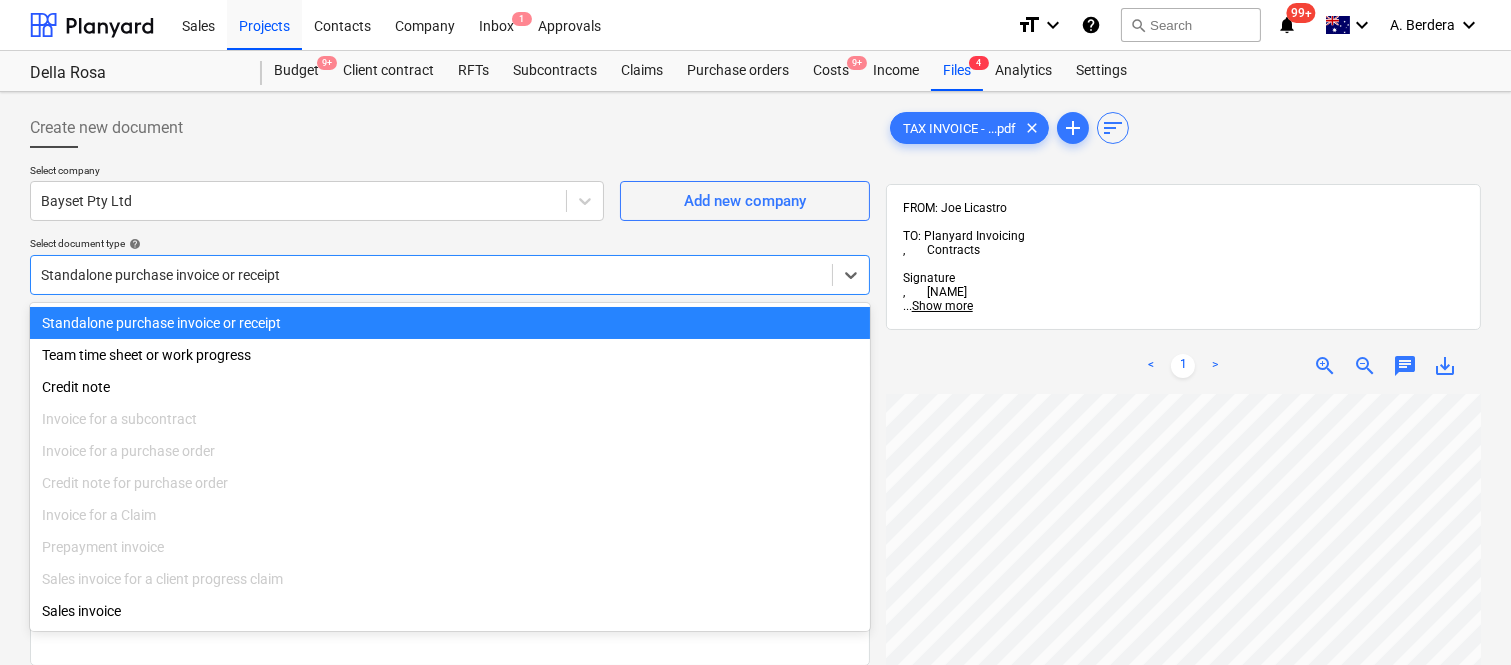 click on "Standalone purchase invoice or receipt" at bounding box center [450, 323] 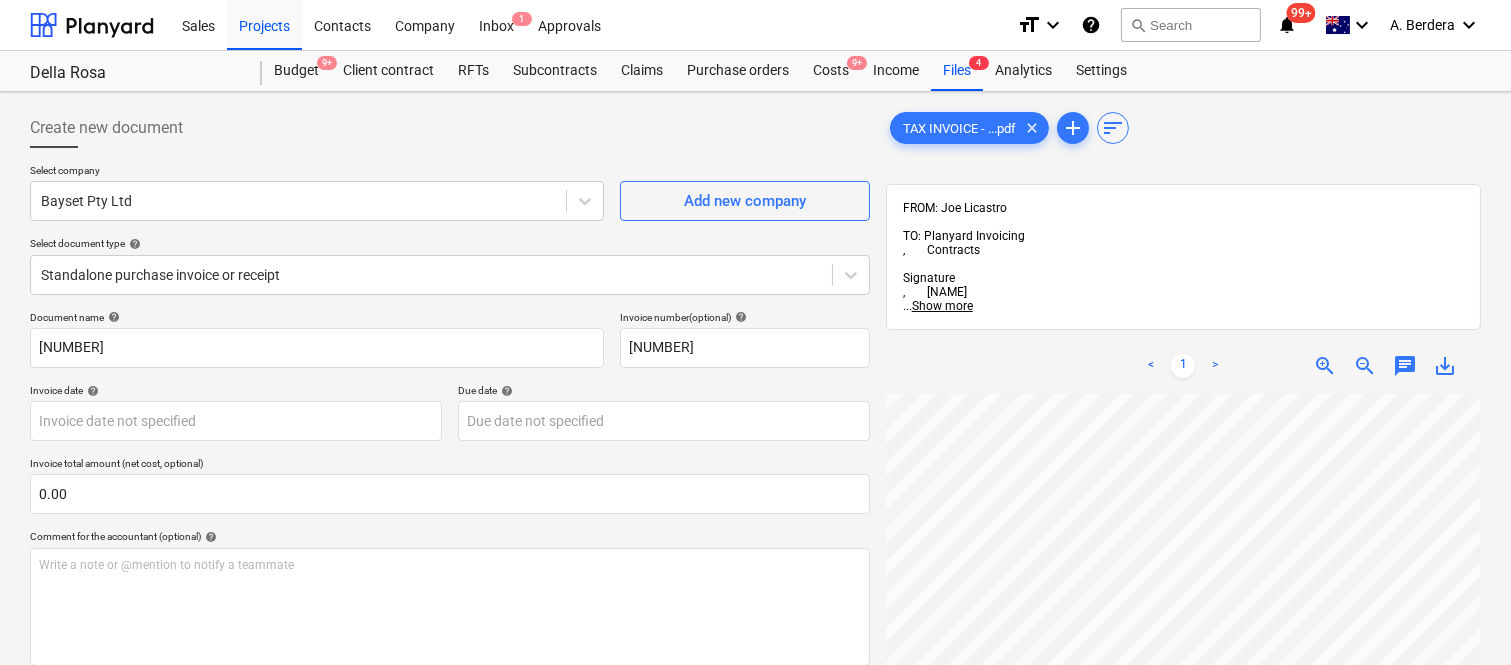 scroll, scrollTop: 10, scrollLeft: 676, axis: both 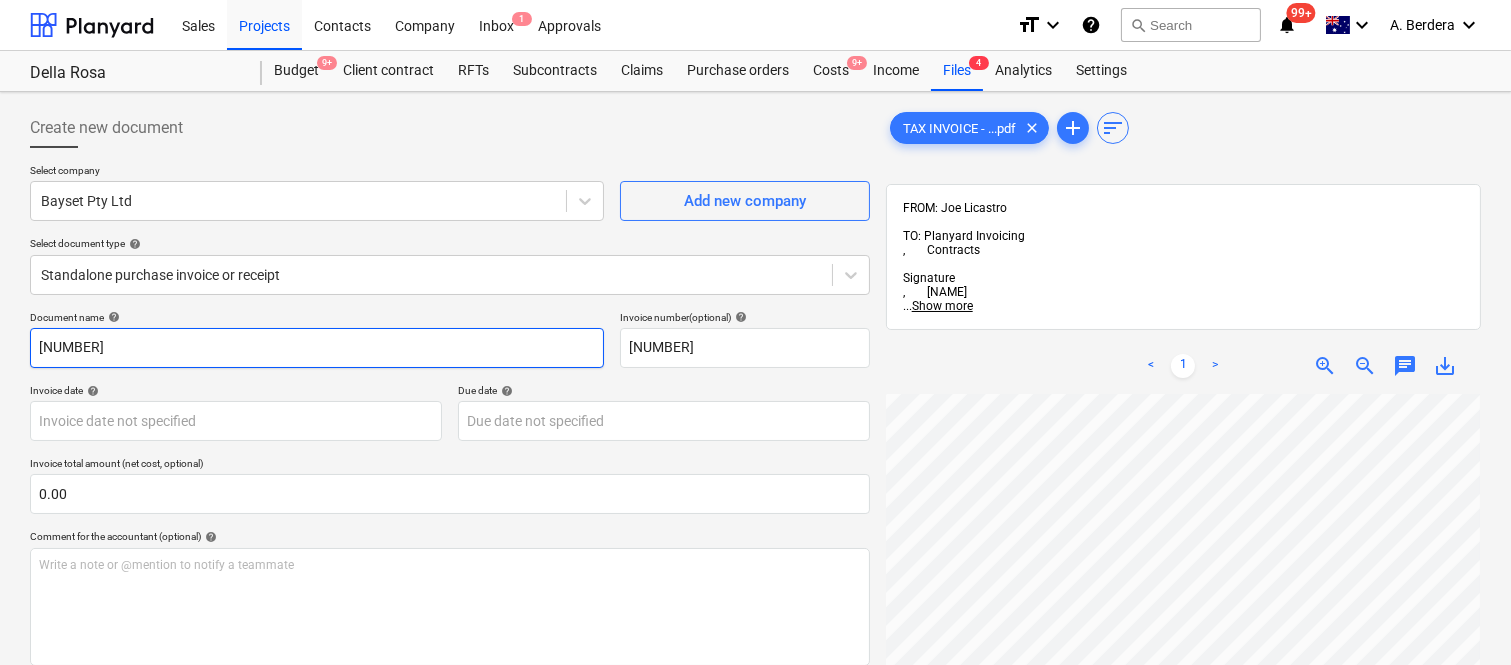 click on "[NUMBER]" at bounding box center [317, 348] 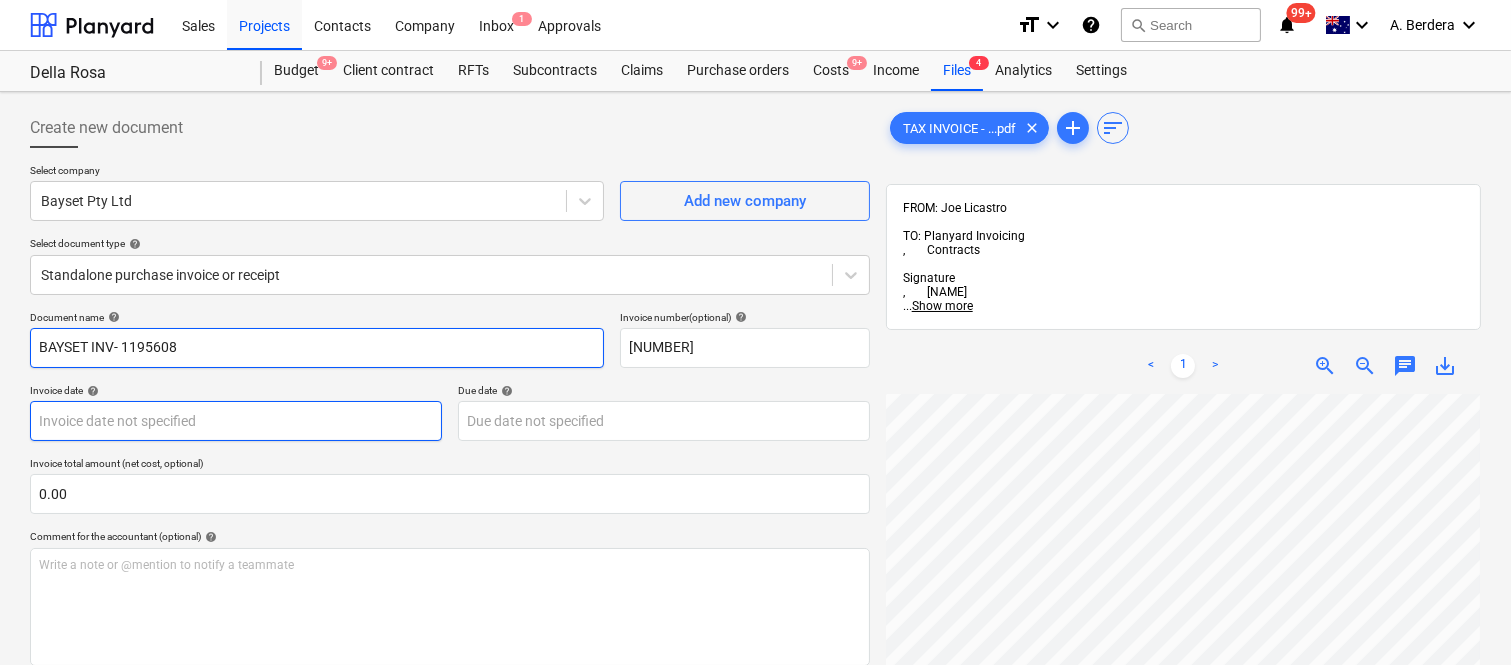 type on "BAYSET INV- 1195608" 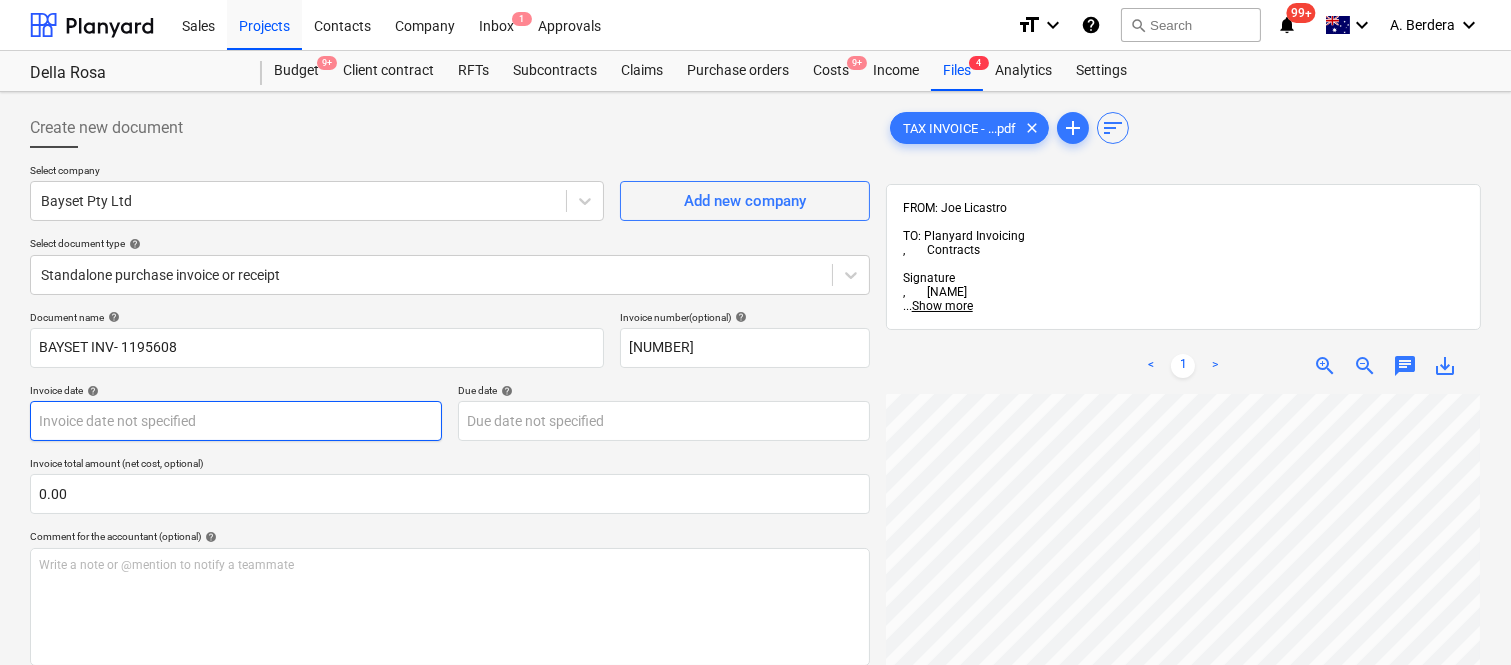 click on "Sales Projects Contacts Company Inbox 1 Approvals format_size keyboard_arrow_down help search Search notifications 99+ keyboard_arrow_down A. Berdera keyboard_arrow_down Della Rosa Budget 9+ Client contract RFTs Subcontracts Claims Purchase orders Costs 9+ Income Files 4 Analytics Settings Create new document Select company Bayset Pty Ltd   Add new company Select document type help Standalone purchase invoice or receipt Document name help BAYSET INV- 1195608 Invoice number  (optional) help 1195608 Invoice date help Press the down arrow key to interact with the calendar and
select a date. Press the question mark key to get the keyboard shortcuts for changing dates. Due date help Press the down arrow key to interact with the calendar and
select a date. Press the question mark key to get the keyboard shortcuts for changing dates. Invoice total amount (net cost, optional) 0.00 Comment for the accountant (optional) help Write a note or @mention to notify a teammate ﻿ Clear Save Submit $0.00 help clear" at bounding box center (755, 332) 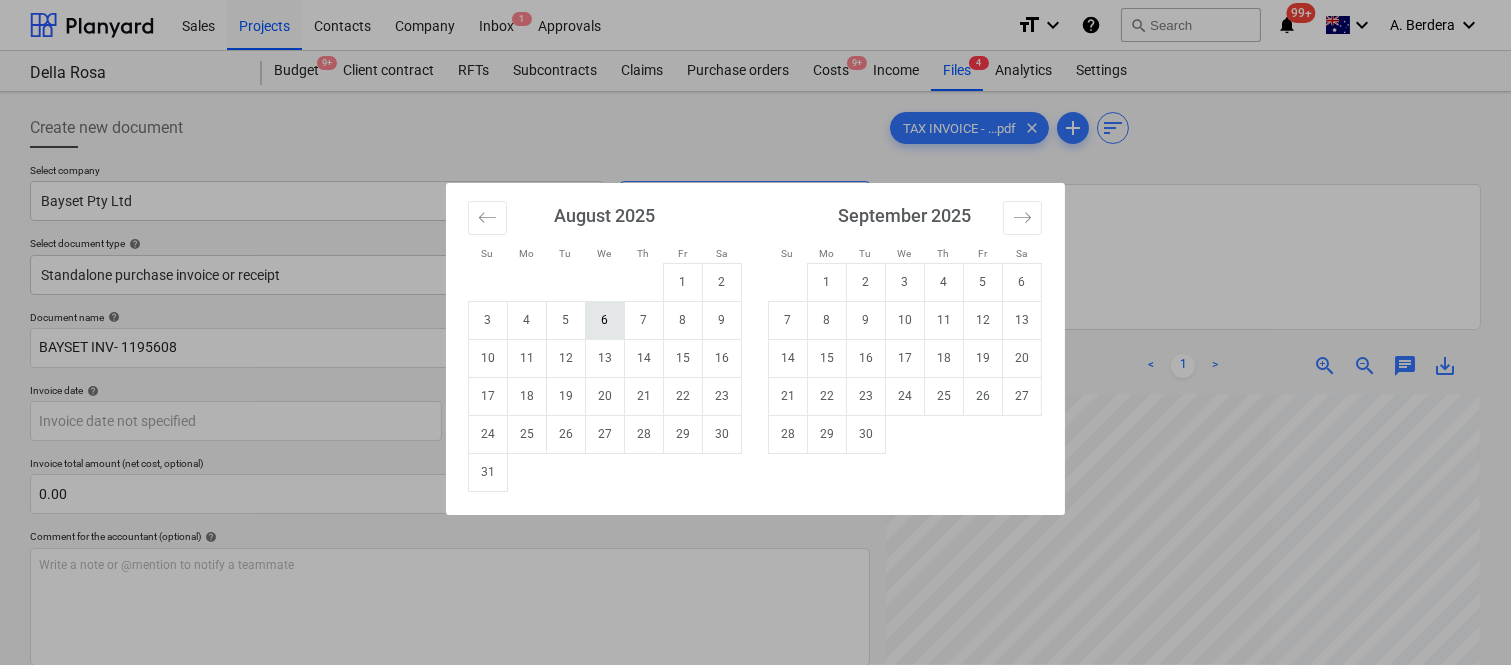 click on "6" at bounding box center (605, 320) 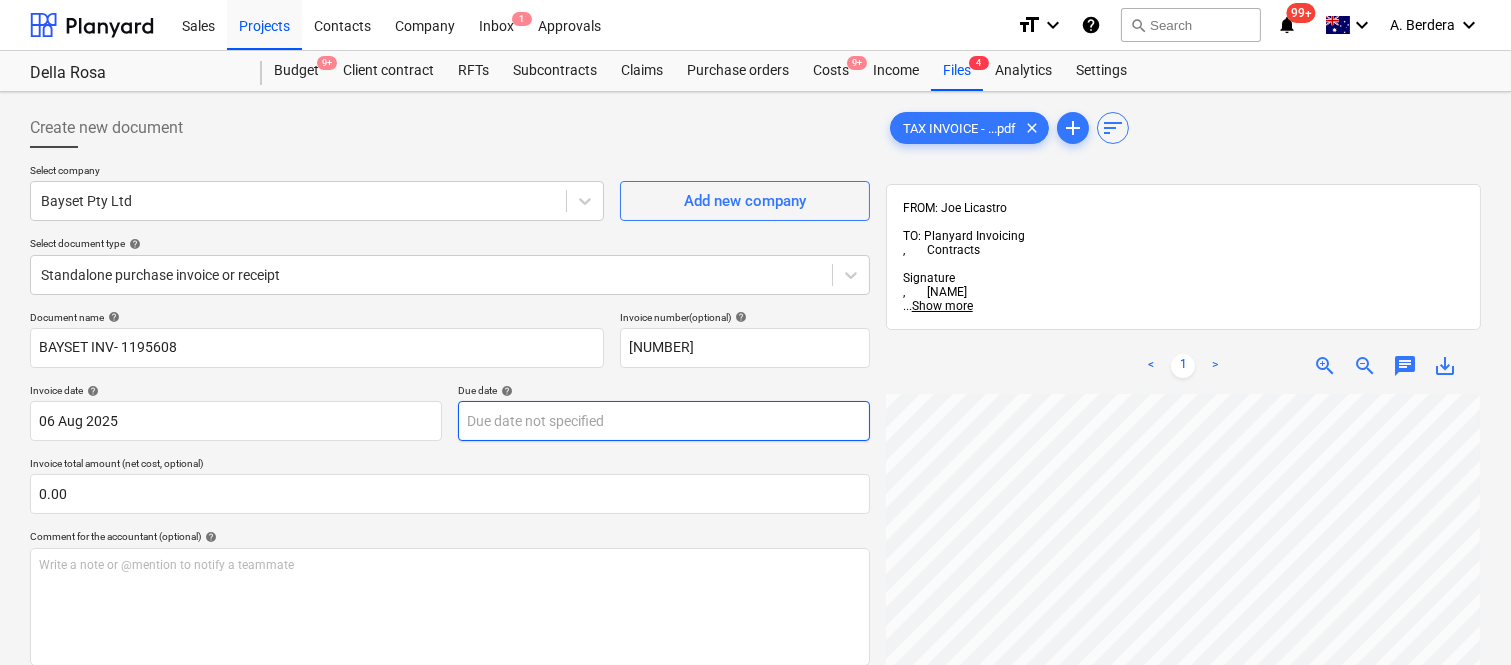 click on "Sales Projects Contacts Company Inbox 1 Approvals format_size keyboard_arrow_down help search Search notifications 99+ keyboard_arrow_down A. Berdera keyboard_arrow_down Della Rosa Budget 9+ Client contract RFTs Subcontracts Claims Purchase orders Costs 9+ Income Files 4 Analytics Settings Create new document Select company Bayset Pty Ltd   Add new company Select document type help Standalone purchase invoice or receipt Document name help BAYSET INV- 1195608 Invoice number  (optional) help 1195608 Invoice date help 06 Aug 2025 06.08.2025 Press the down arrow key to interact with the calendar and
select a date. Press the question mark key to get the keyboard shortcuts for changing dates. Due date help Press the down arrow key to interact with the calendar and
select a date. Press the question mark key to get the keyboard shortcuts for changing dates. Invoice total amount (net cost, optional) 0.00 Comment for the accountant (optional) help Write a note or @mention to notify a teammate ﻿ Clear Save <" at bounding box center [755, 332] 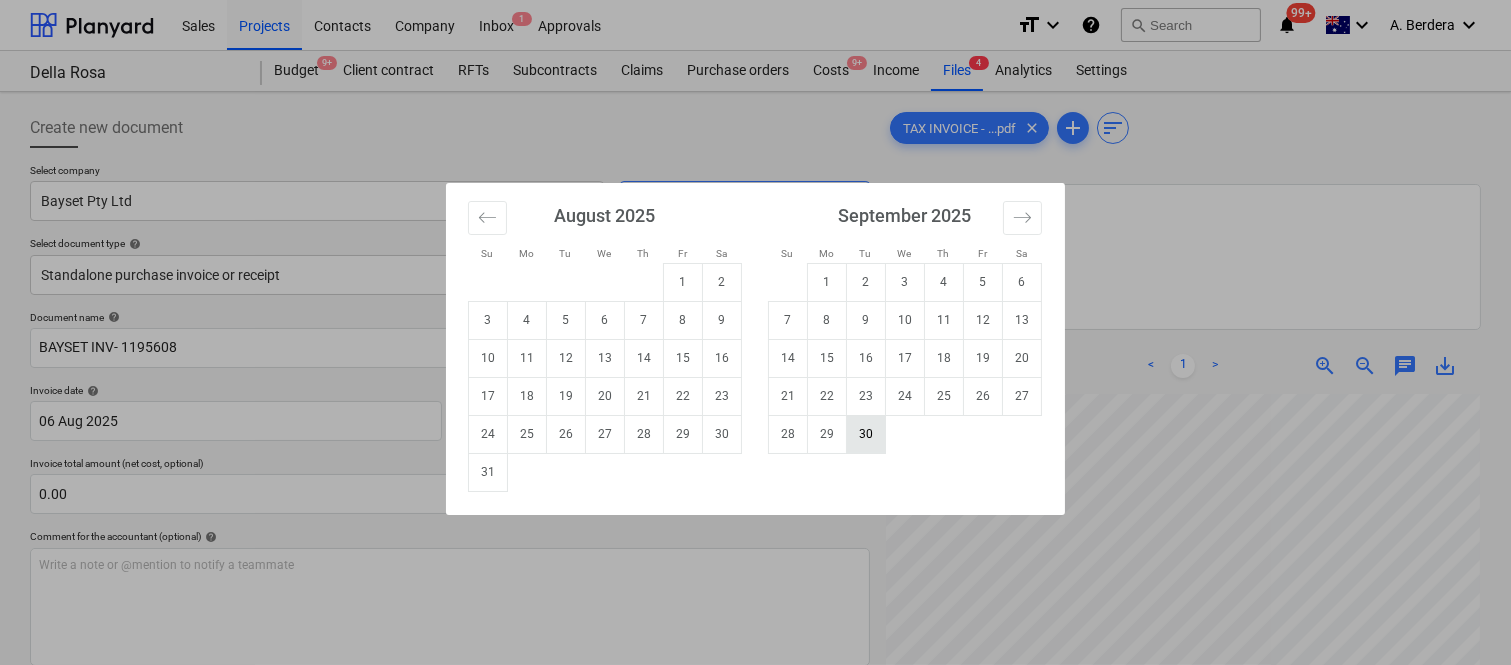 click on "30" at bounding box center [866, 434] 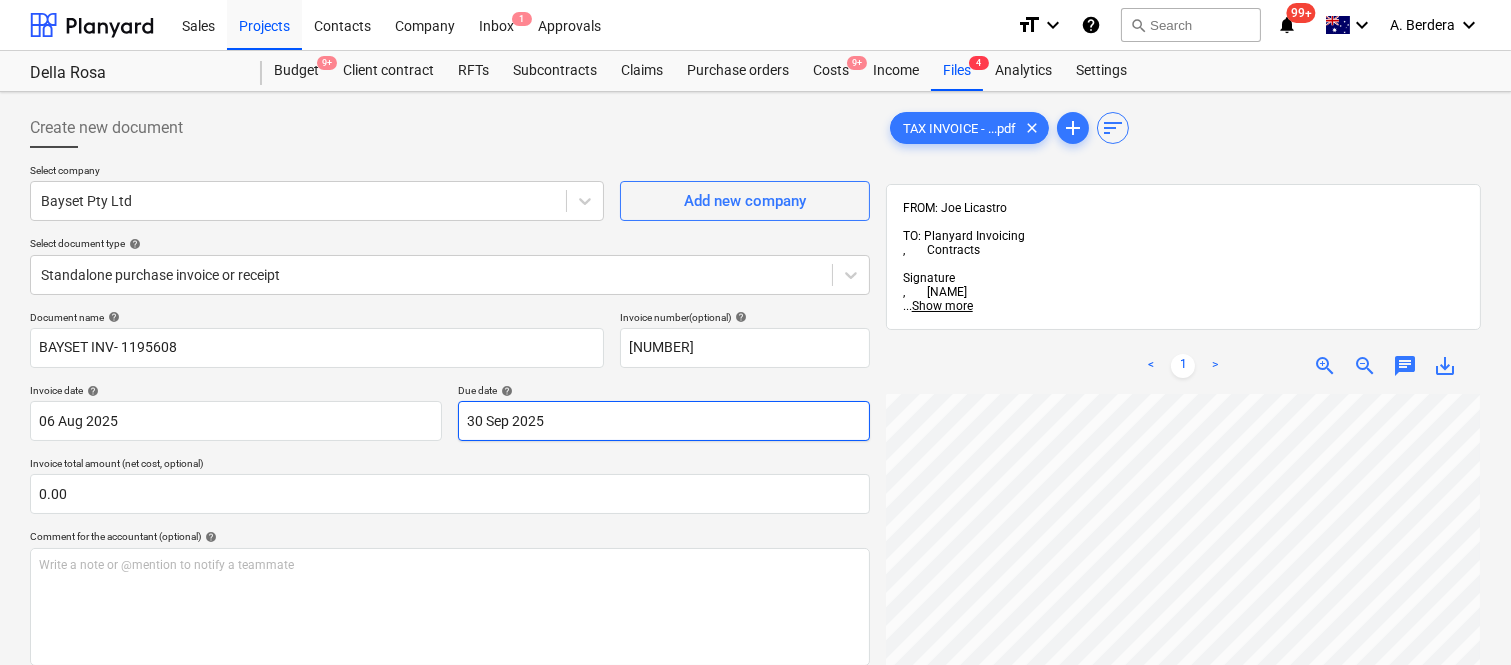 scroll, scrollTop: 297, scrollLeft: 676, axis: both 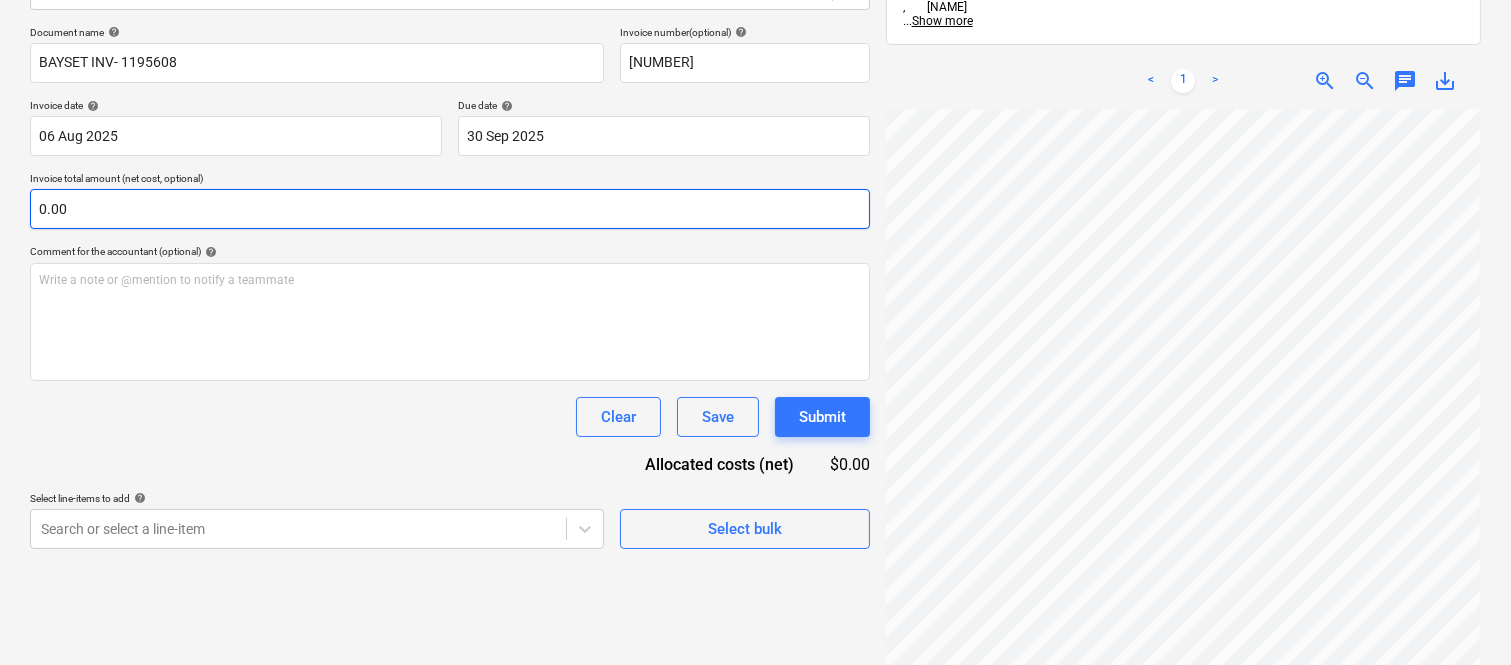 click on "0.00" at bounding box center (450, 209) 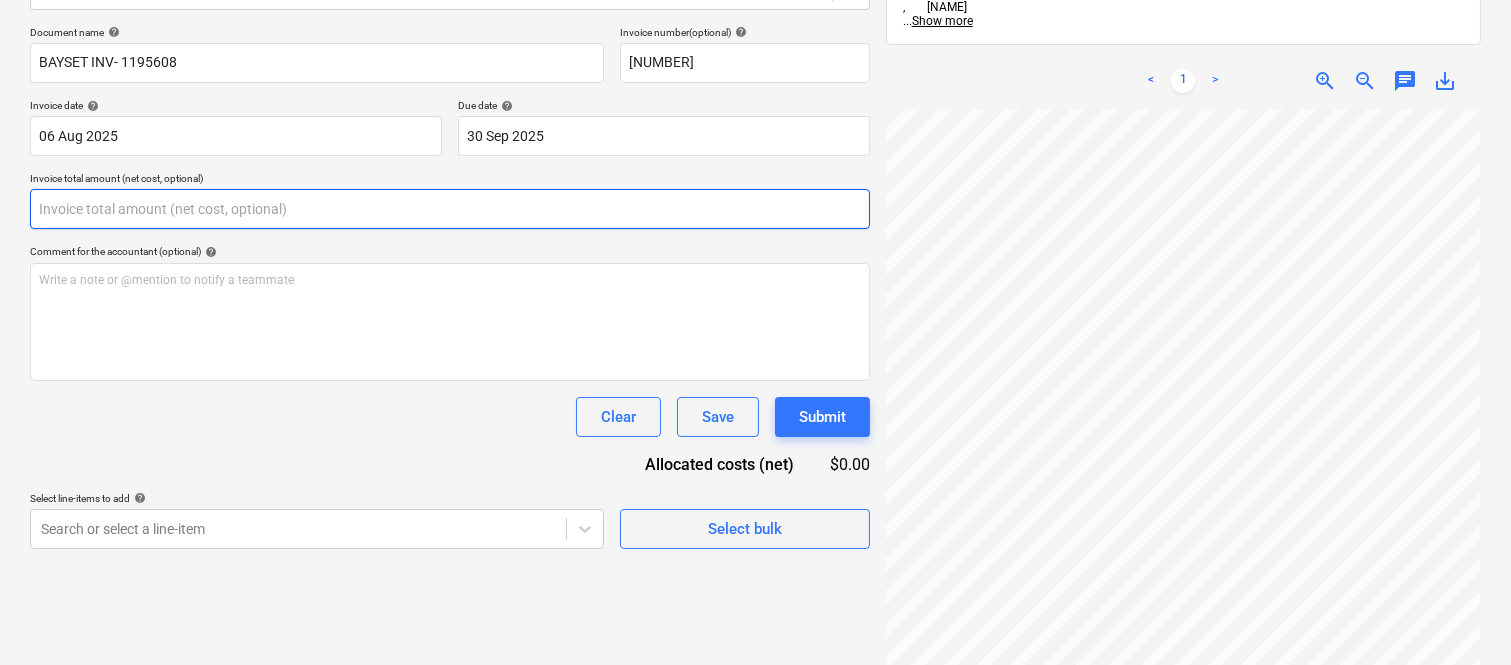 paste on "543.4" 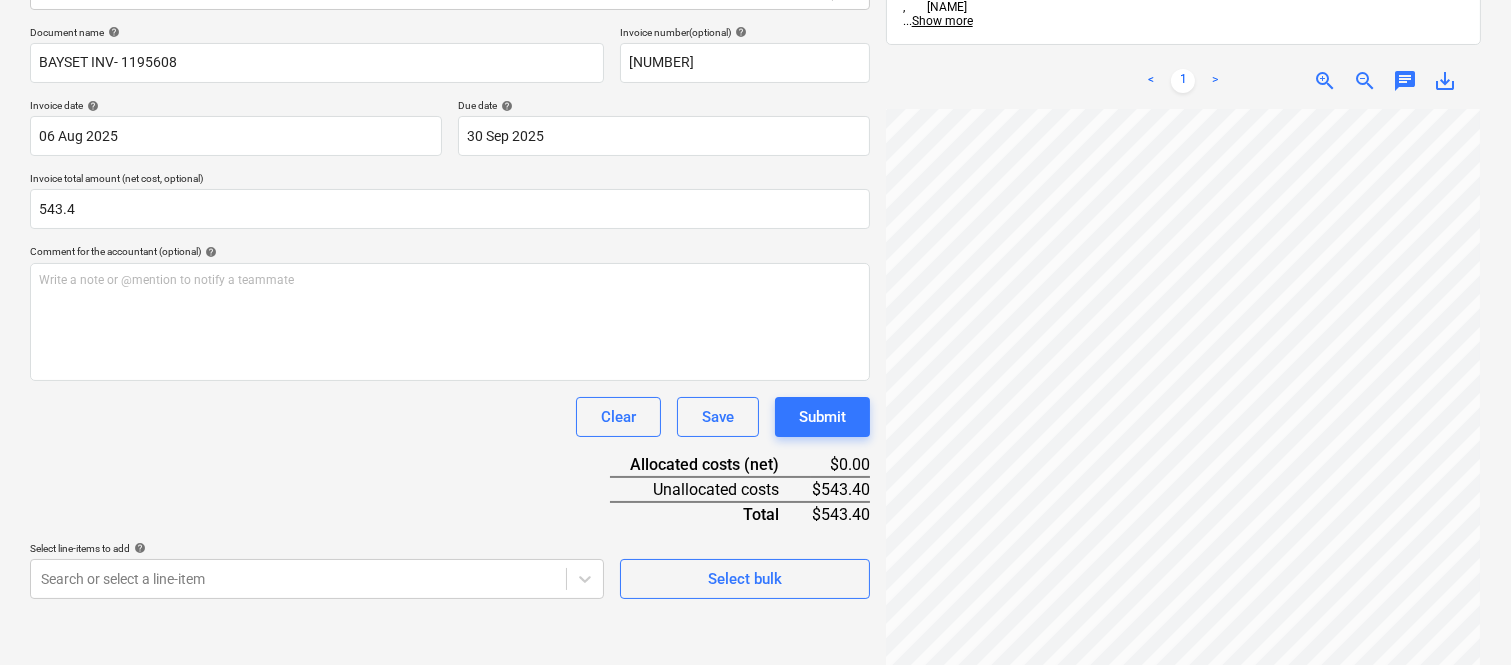 type on "543.40" 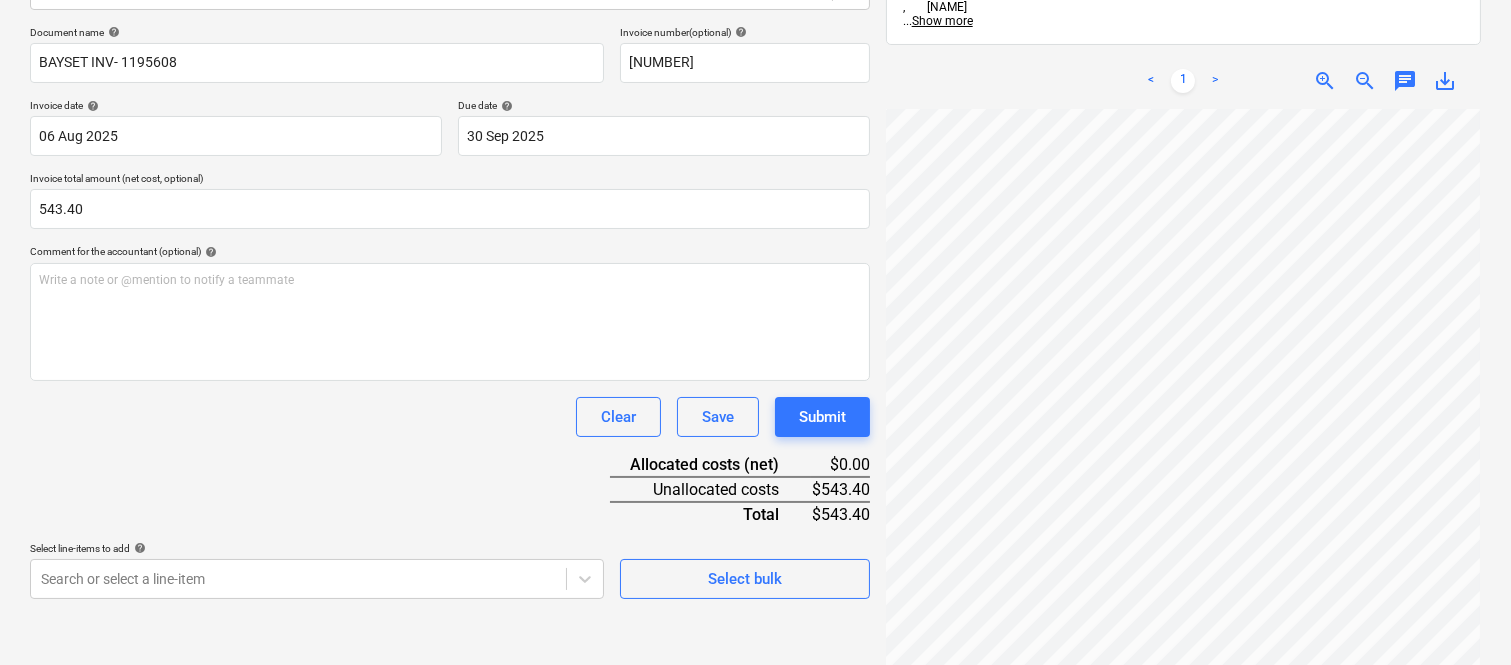 click on "Clear Save Submit" at bounding box center [450, 417] 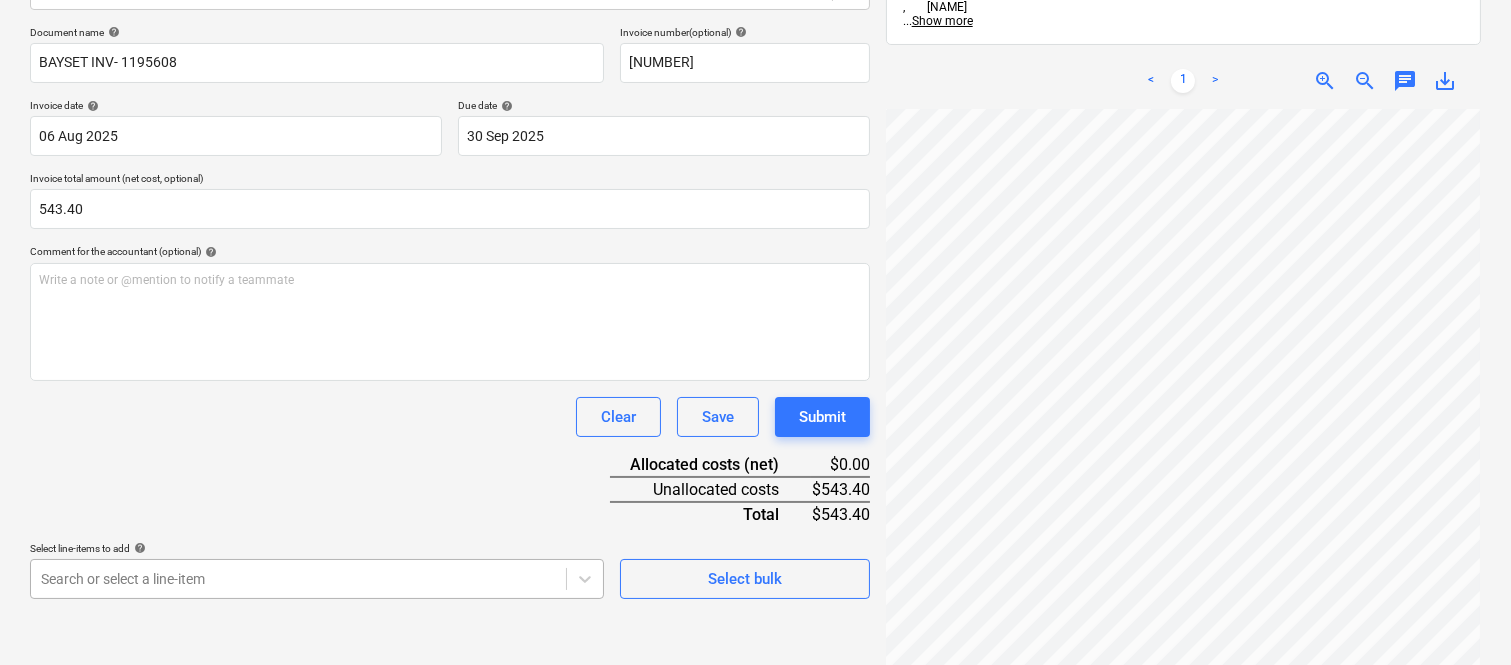 click on "Sales Projects Contacts Company Inbox 1 Approvals format_size keyboard_arrow_down help search Search notifications 99+ keyboard_arrow_down A. Berdera keyboard_arrow_down Della Rosa Budget 9+ Client contract RFTs Subcontracts Claims Purchase orders Costs 9+ Income Files 4 Analytics Settings Create new document Select company Bayset Pty Ltd   Add new company Select document type help Standalone purchase invoice or receipt Document name help BAYSET INV- 1195608 Invoice number  (optional) help 1195608 Invoice date help 06 Aug 2025 06.08.2025 Press the down arrow key to interact with the calendar and
select a date. Press the question mark key to get the keyboard shortcuts for changing dates. Due date help 30 Sep 2025 30.09.2025 Press the down arrow key to interact with the calendar and
select a date. Press the question mark key to get the keyboard shortcuts for changing dates. Invoice total amount (net cost, optional) 543.40 Comment for the accountant (optional) help ﻿ Clear Save Submit $0.00 $543.40 <" at bounding box center [755, 47] 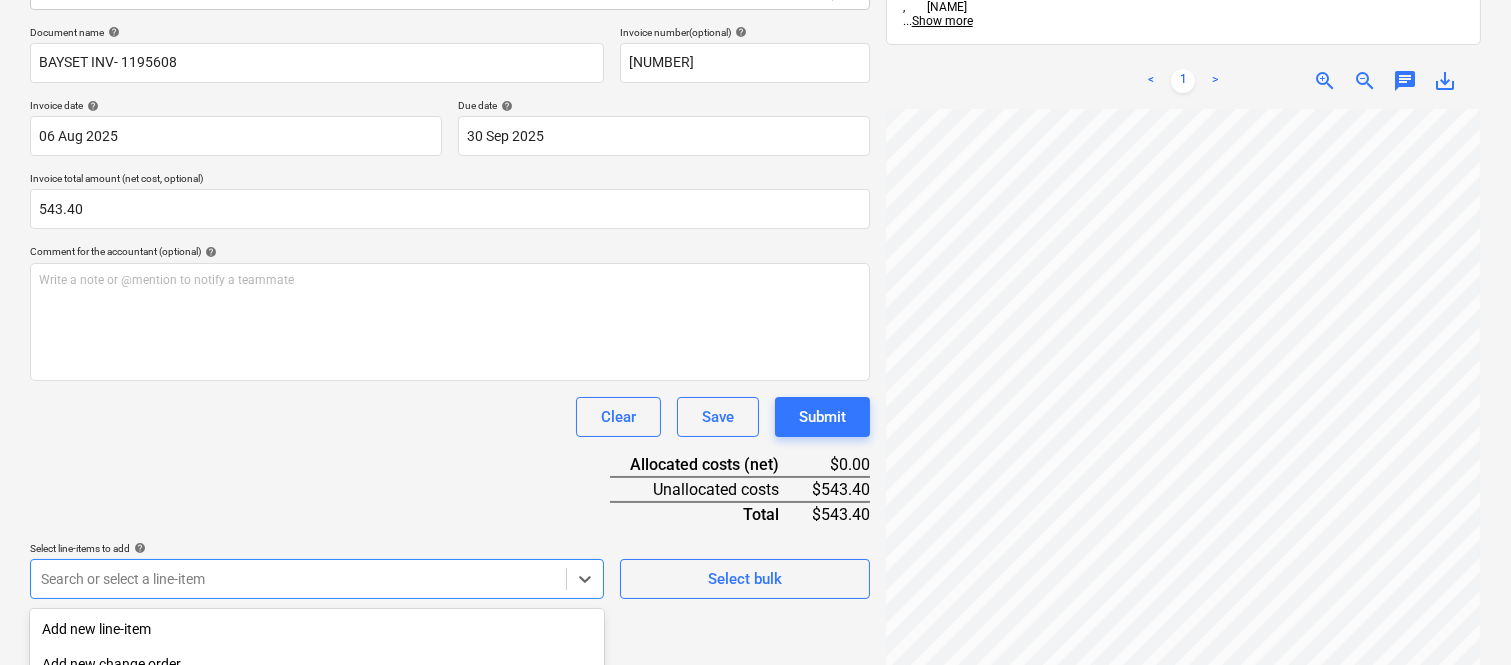 scroll, scrollTop: 532, scrollLeft: 0, axis: vertical 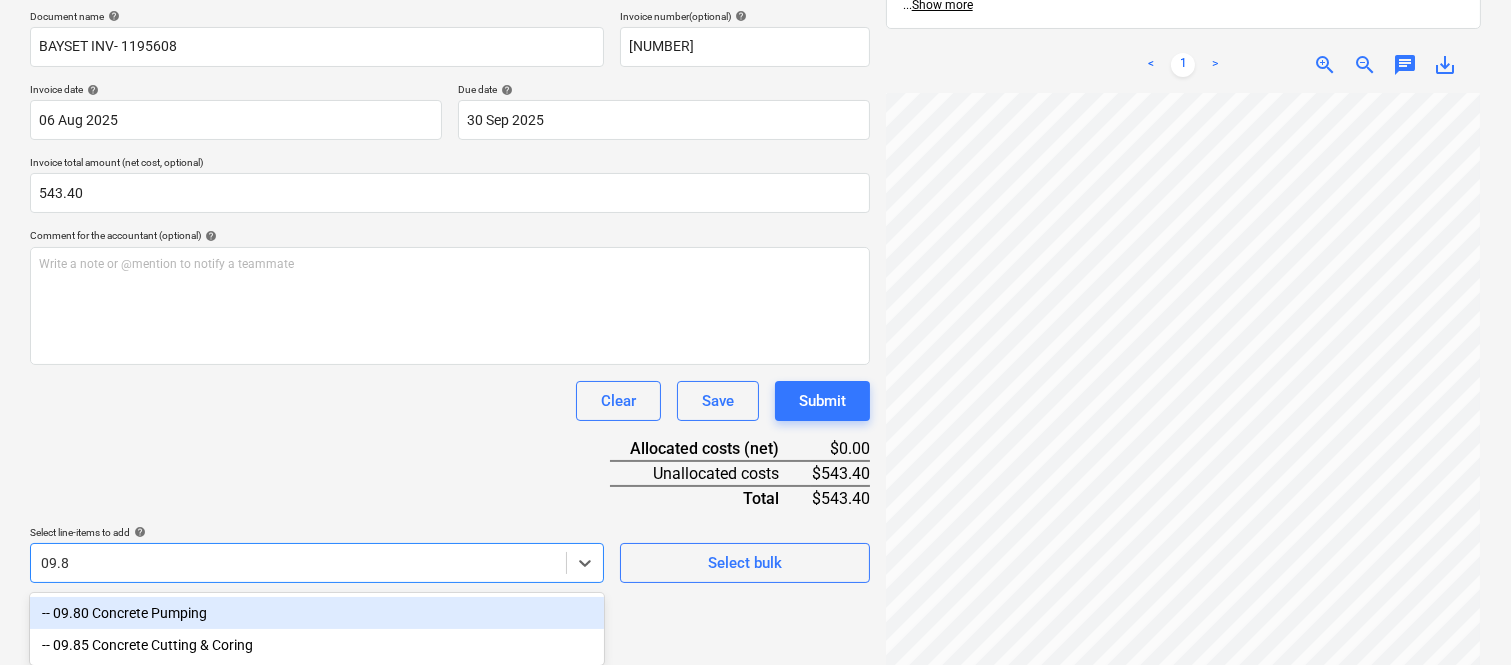 type on "09.85" 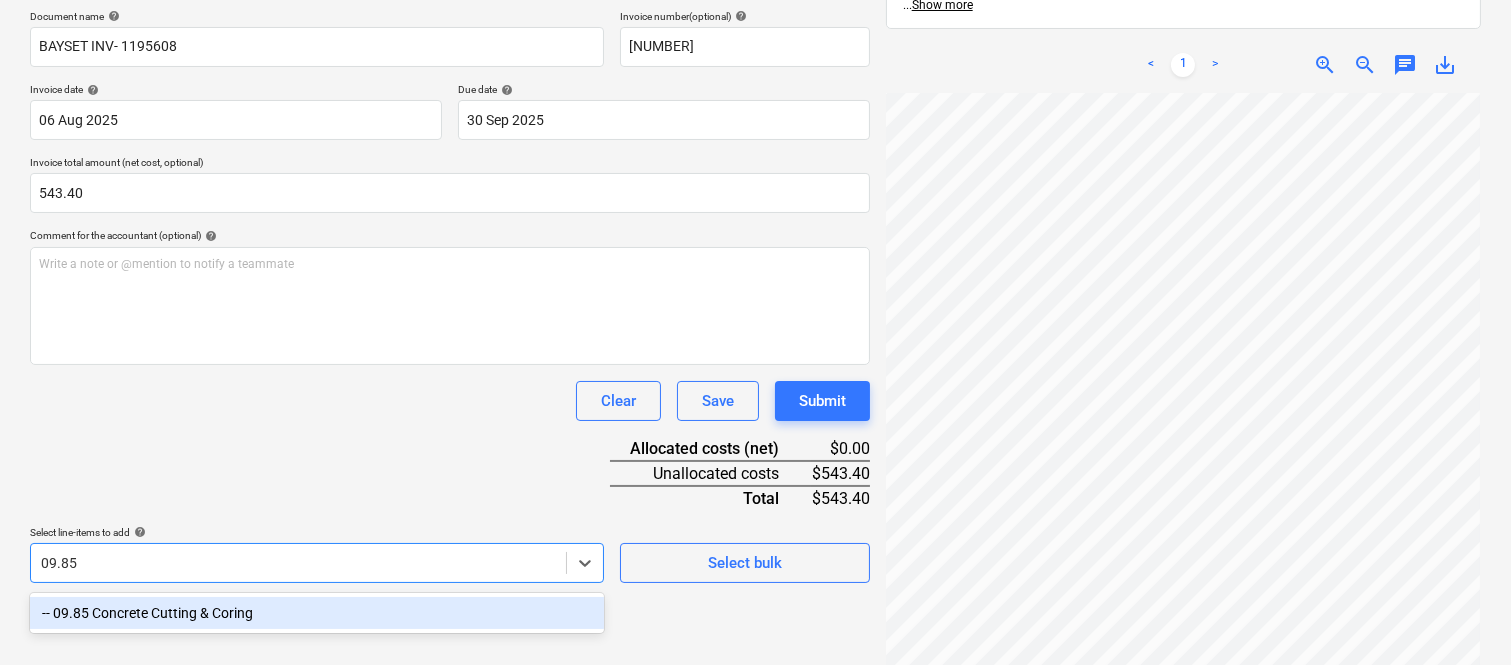 scroll, scrollTop: 285, scrollLeft: 0, axis: vertical 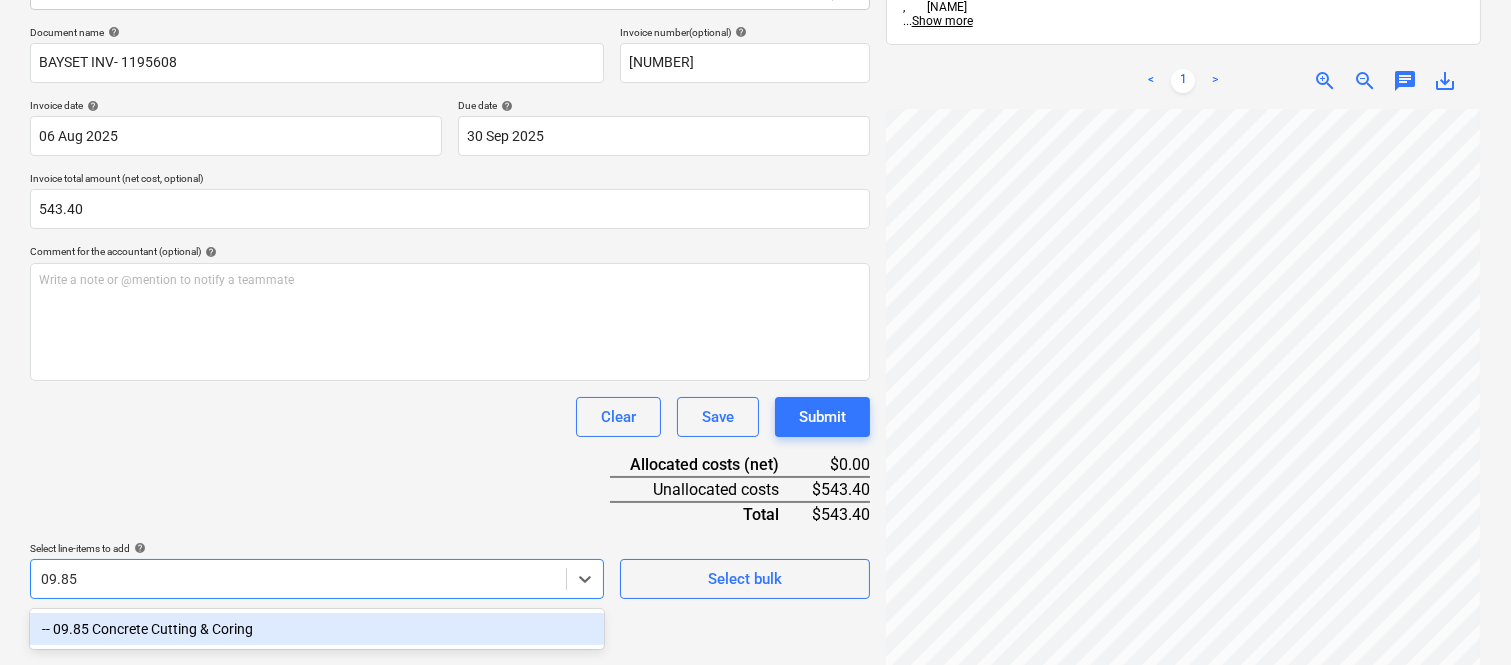 click on "--  09.85 Concrete Cutting & Coring" at bounding box center (317, 629) 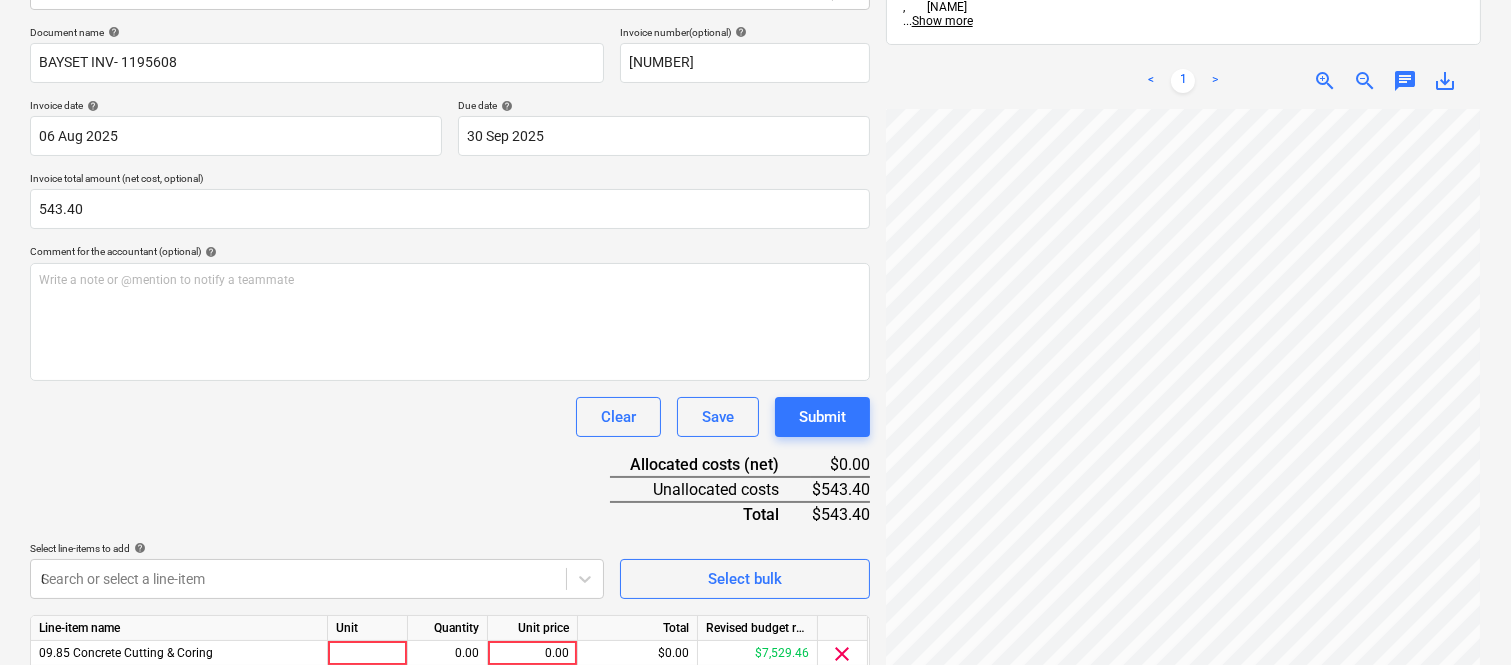 type 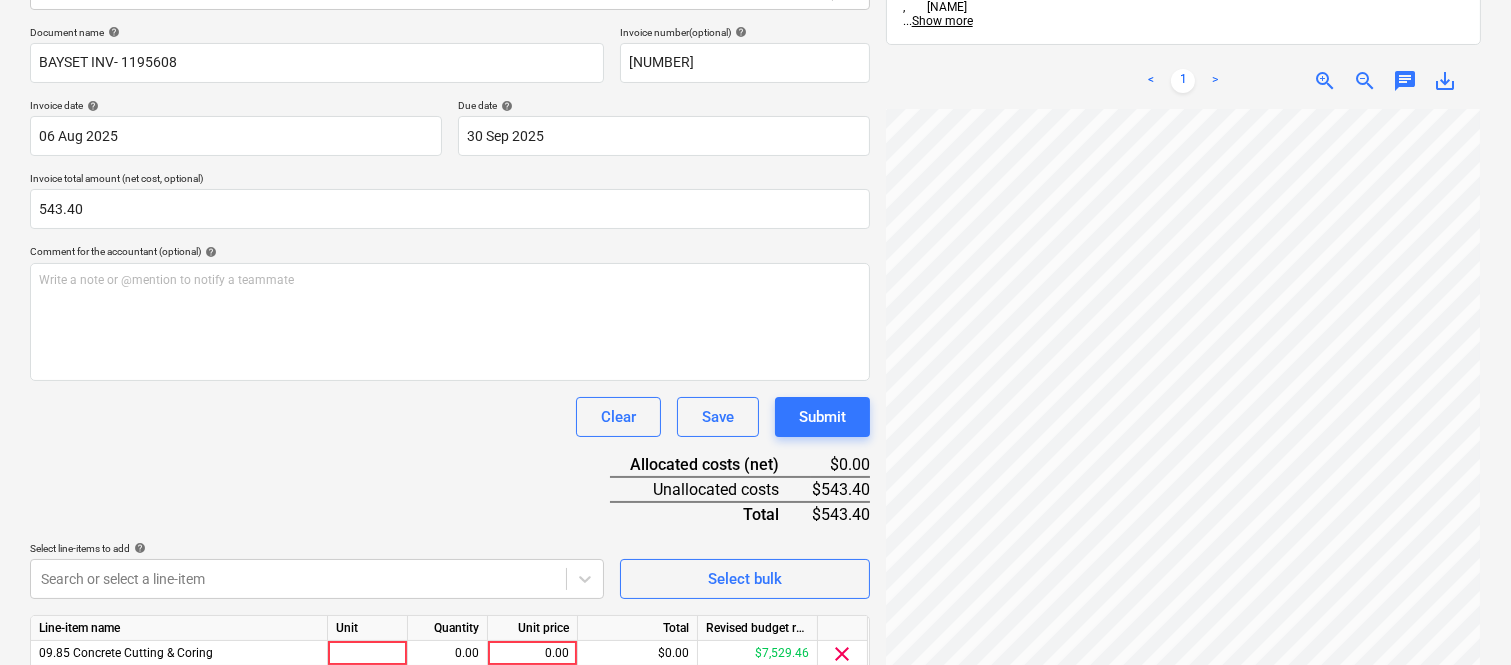 click on "Document name help BAYSET INV- 1195608 Invoice number  (optional) help 1195608 Invoice date help 06 Aug 2025 06.08.2025 Press the down arrow key to interact with the calendar and
select a date. Press the question mark key to get the keyboard shortcuts for changing dates. Due date help 30 Sep 2025 30.09.2025 Press the down arrow key to interact with the calendar and
select a date. Press the question mark key to get the keyboard shortcuts for changing dates. Invoice total amount (net cost, optional) 543.40 Comment for the accountant (optional) help Write a note or @mention to notify a teammate ﻿ Clear Save Submit Allocated costs (net) $0.00 Unallocated costs $543.40 Total $543.40 Select line-items to add help Search or select a line-item Select bulk Line-item name Unit Quantity Unit price Total Revised budget remaining 09.85 Concrete Cutting & Coring 0.00 0.00 $0.00 $7,529.46 clear Clear Save Submit" at bounding box center (450, 378) 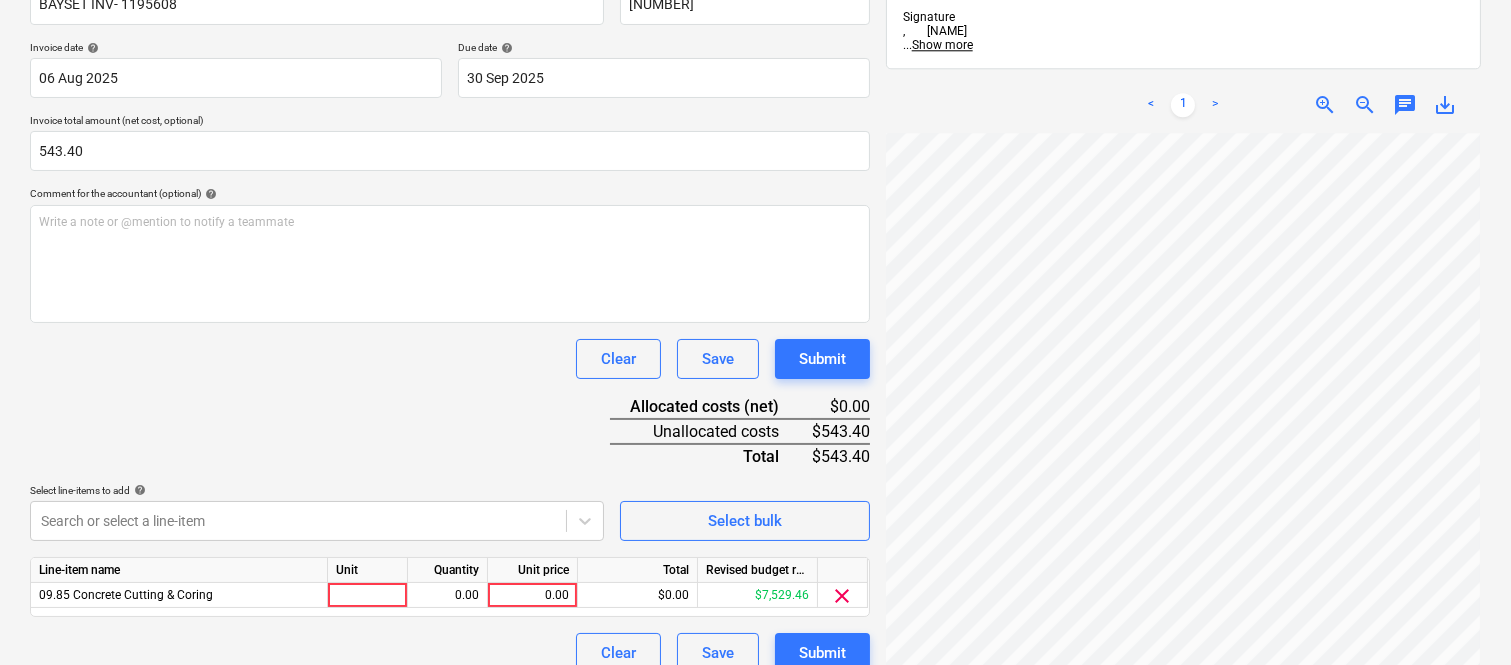 scroll, scrollTop: 367, scrollLeft: 0, axis: vertical 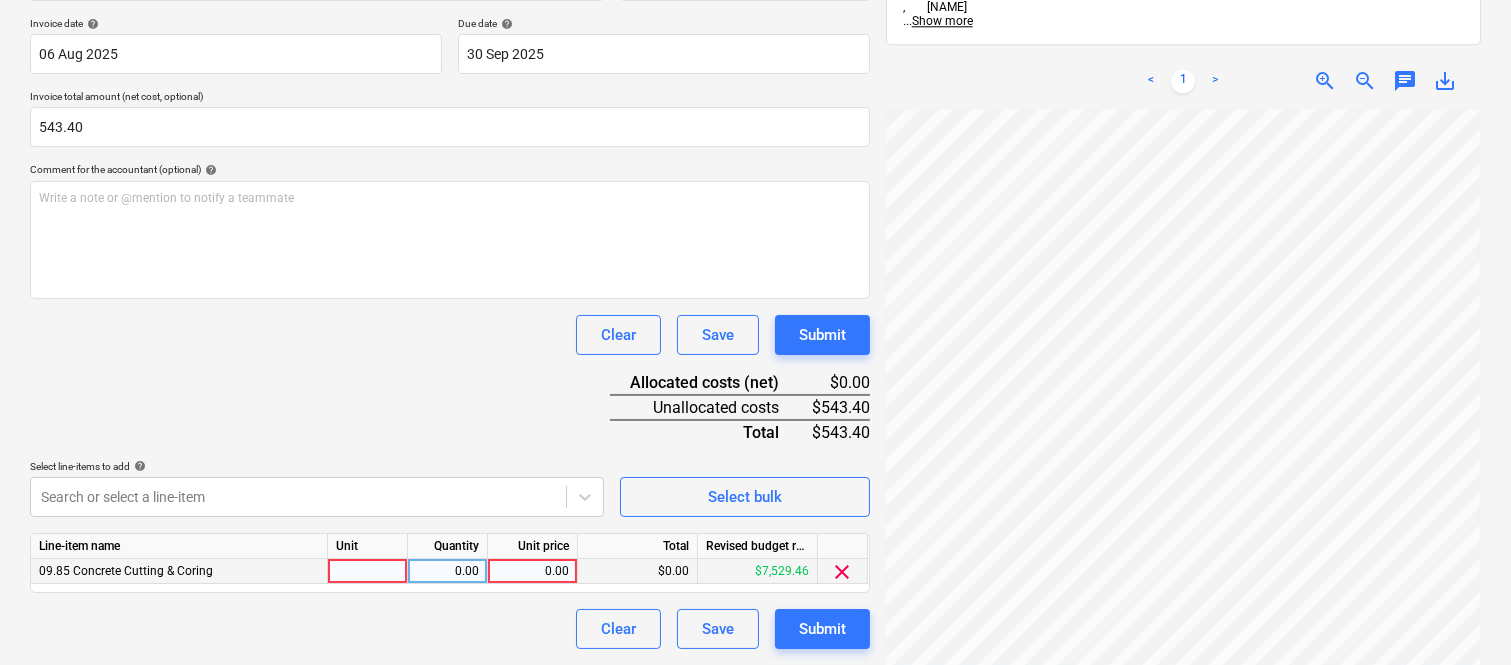 click at bounding box center [368, 571] 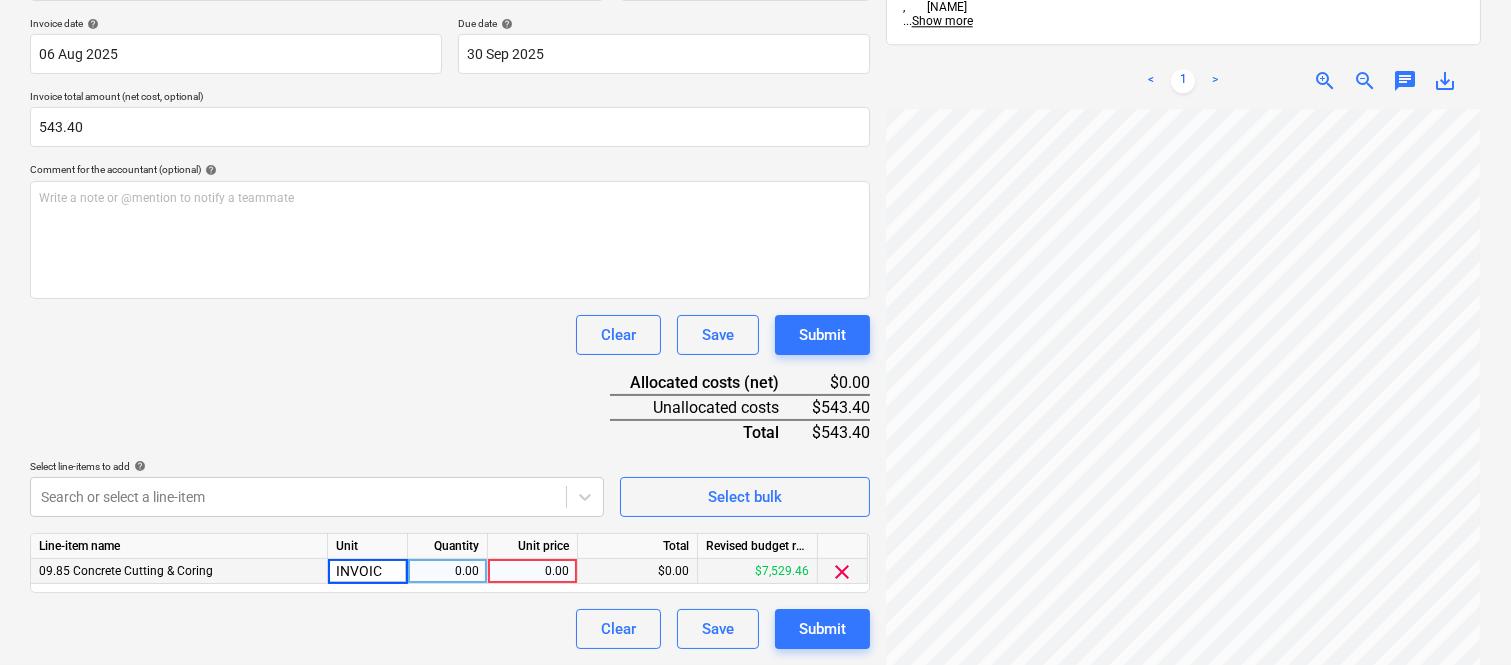 type on "INVOICE" 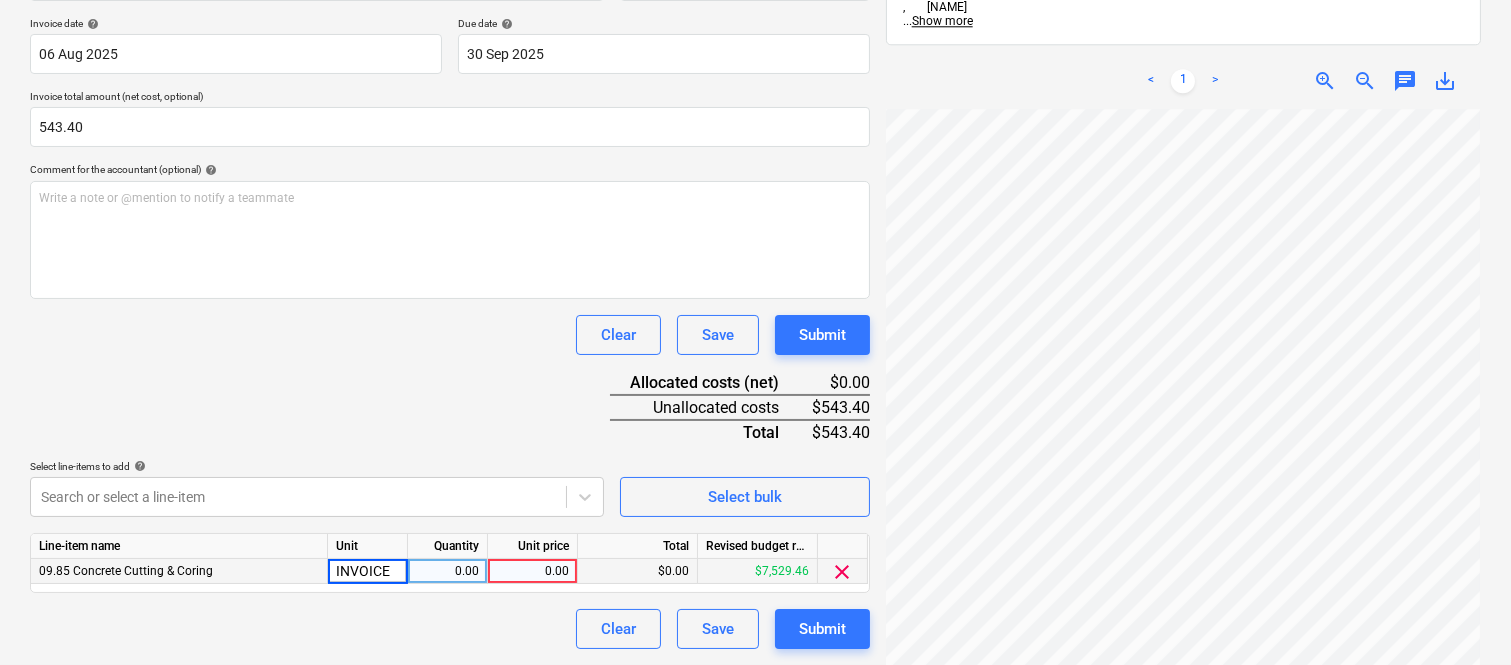 click on "0.00" at bounding box center (447, 571) 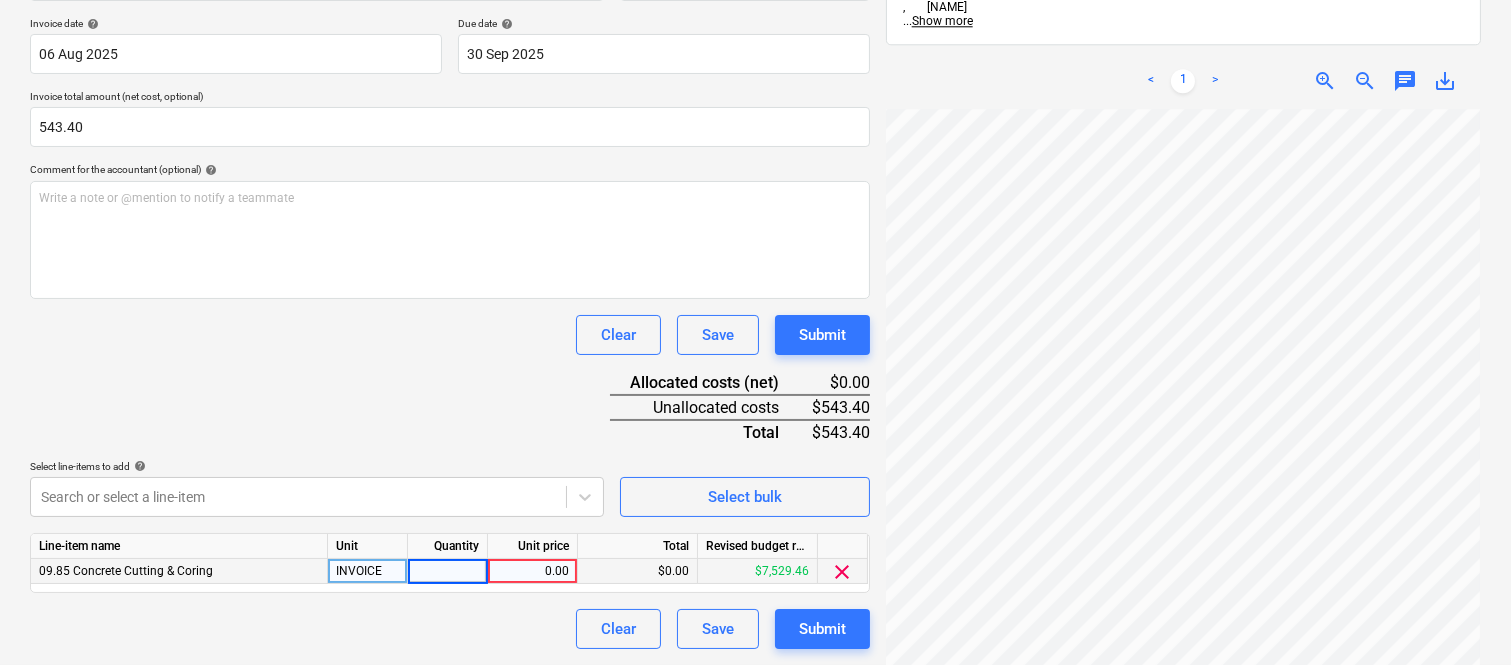 type on "1" 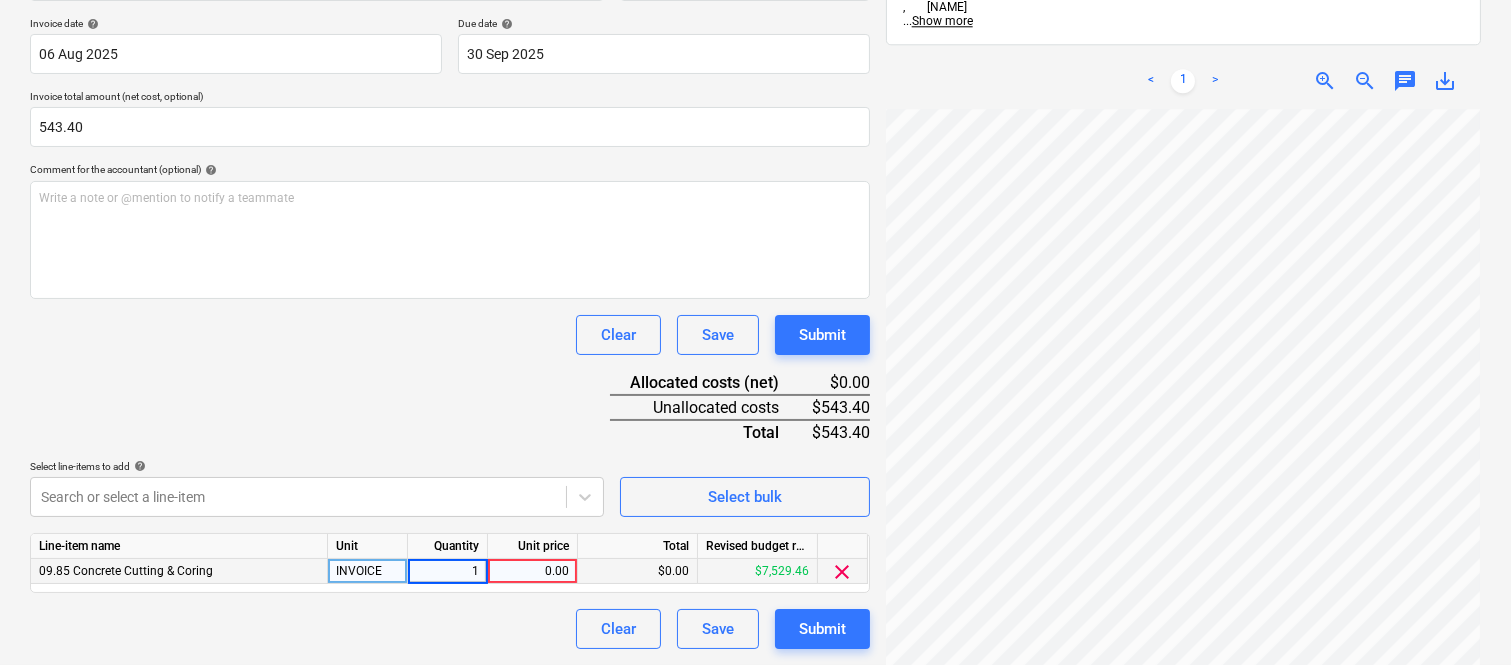 click on "0.00" at bounding box center [532, 571] 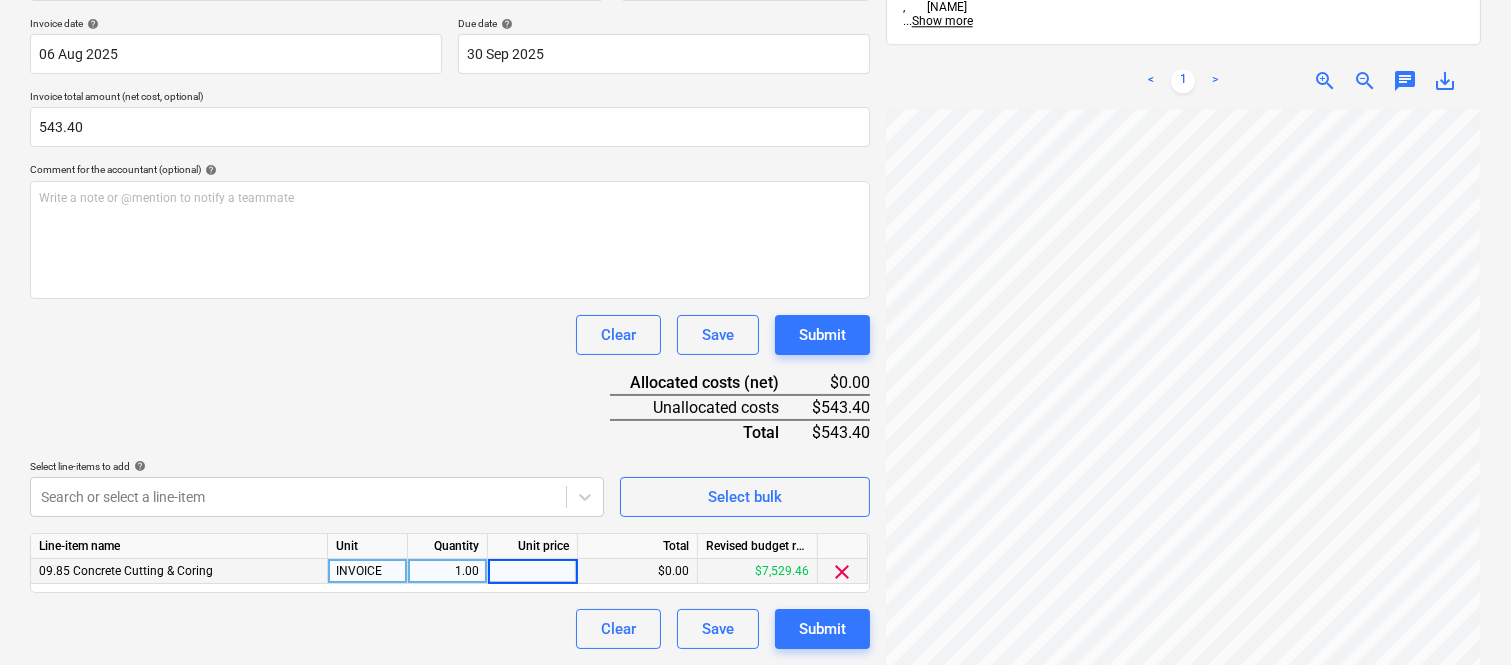 type on "543.4" 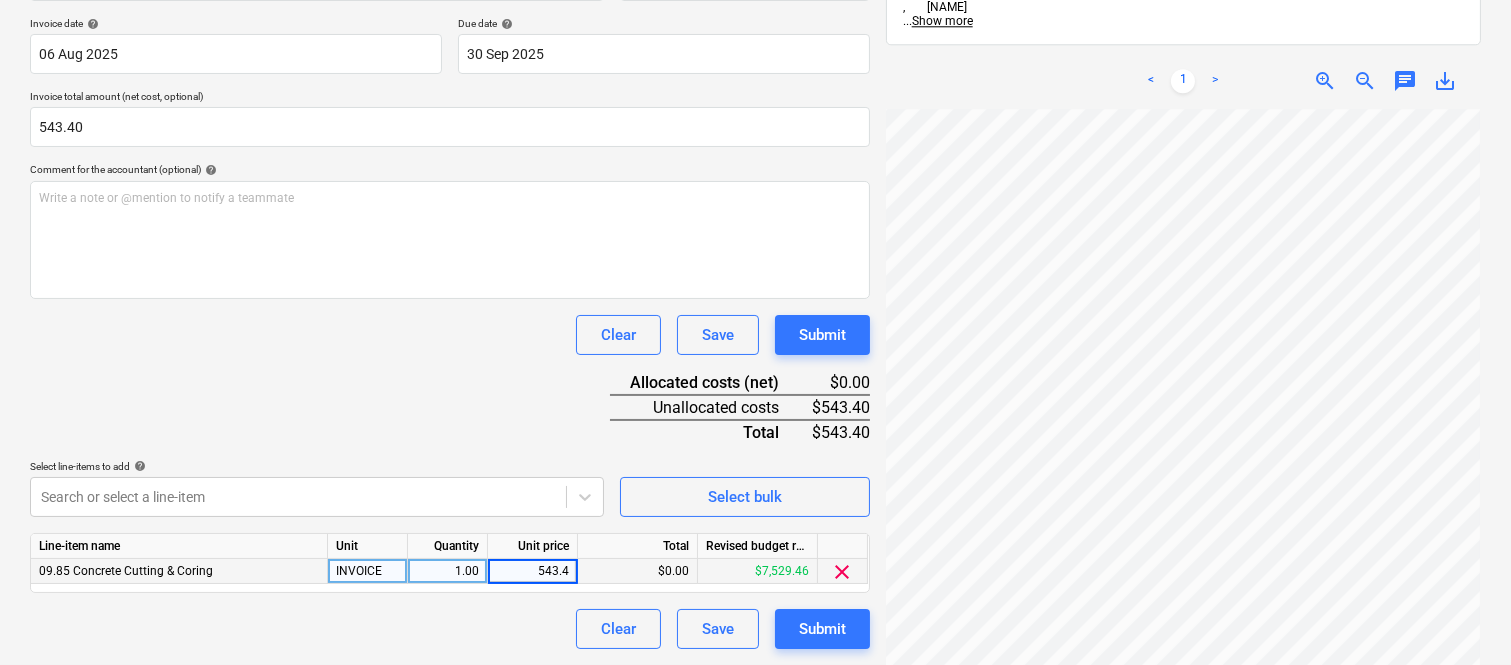 click on "Clear Save Submit" at bounding box center (450, 629) 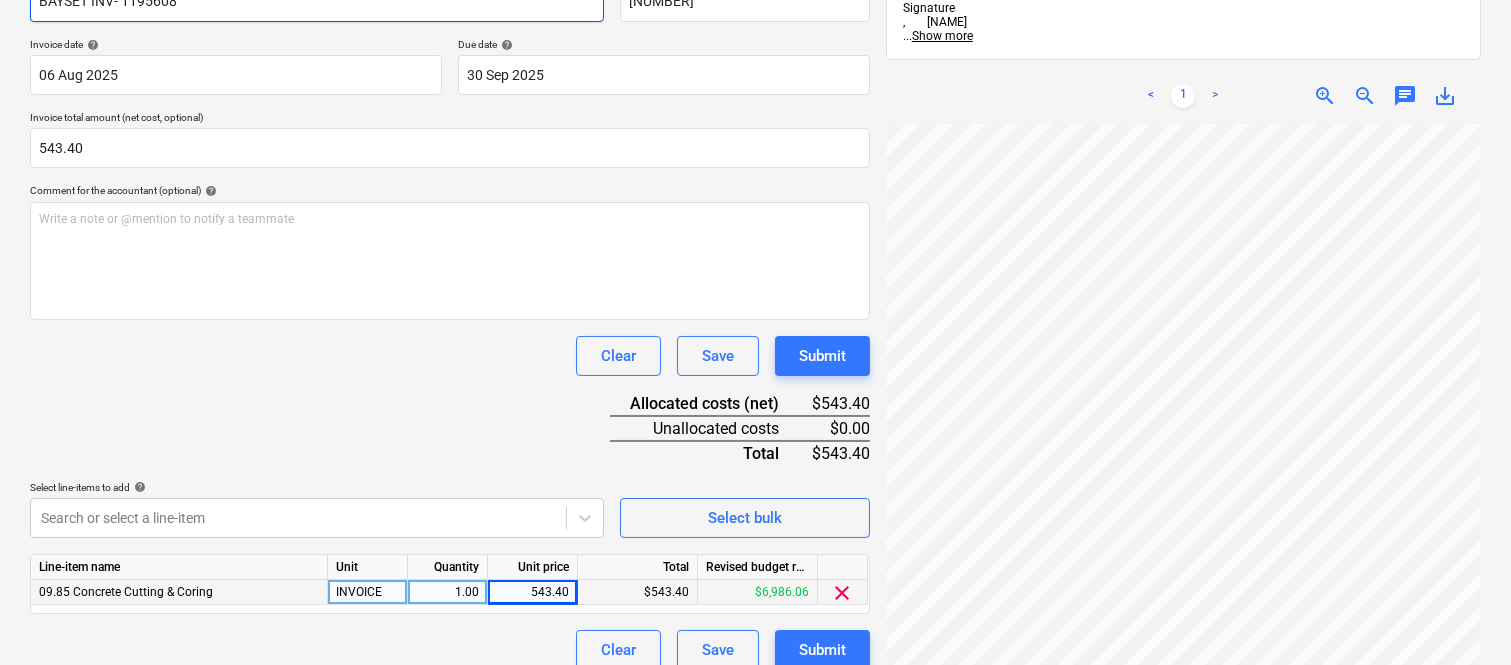 scroll, scrollTop: 367, scrollLeft: 0, axis: vertical 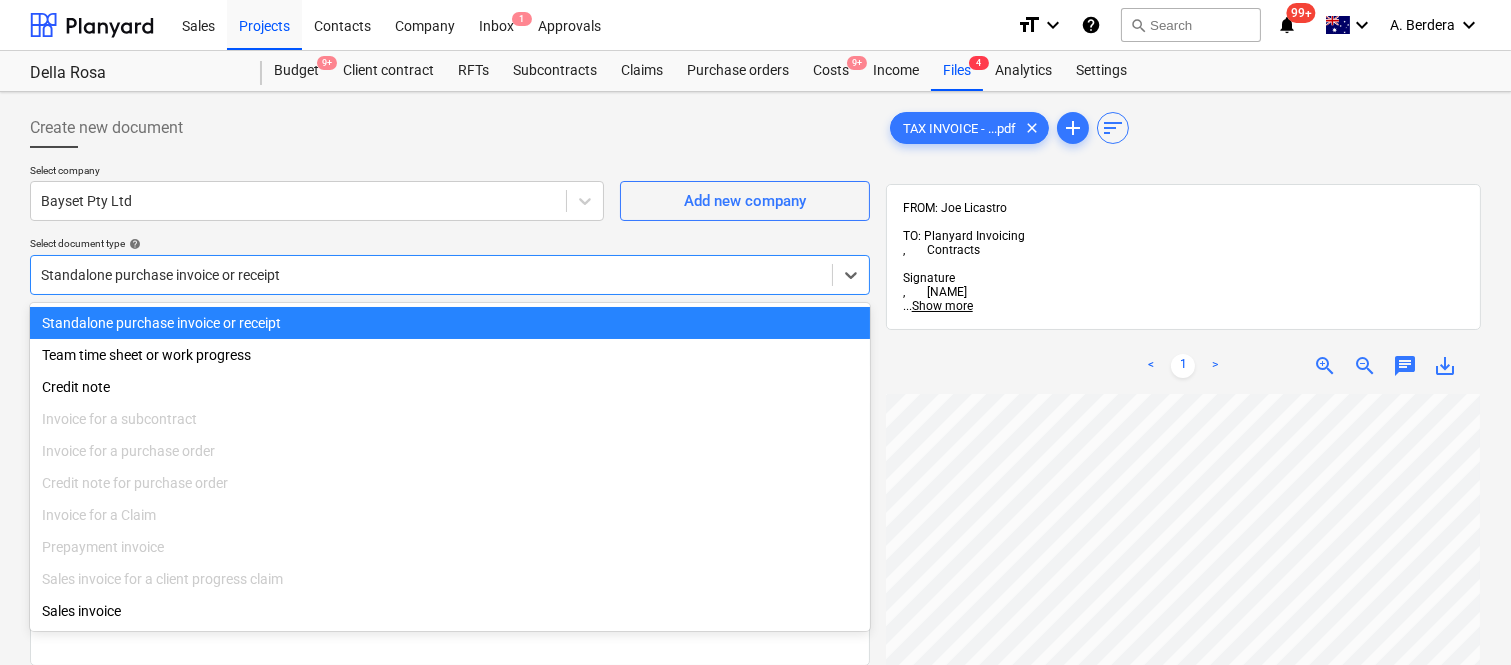 click at bounding box center [431, 275] 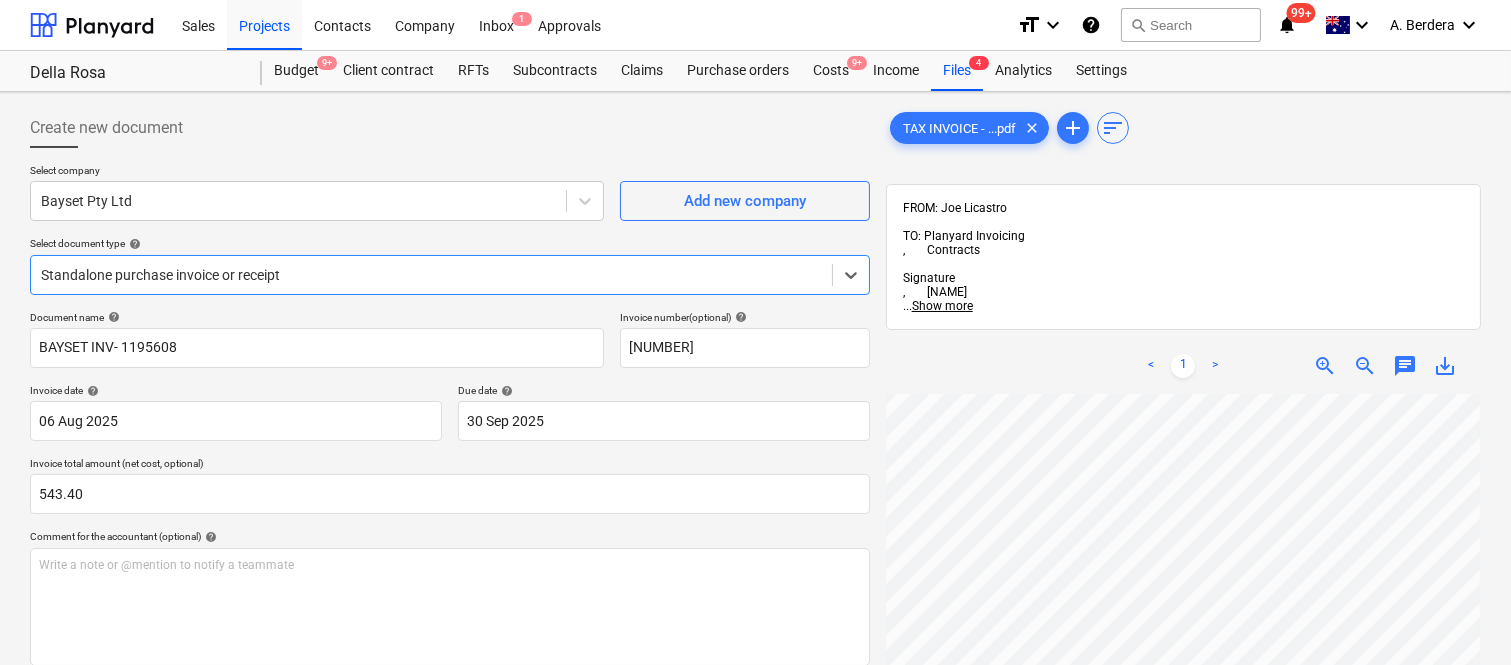 scroll, scrollTop: 297, scrollLeft: 676, axis: both 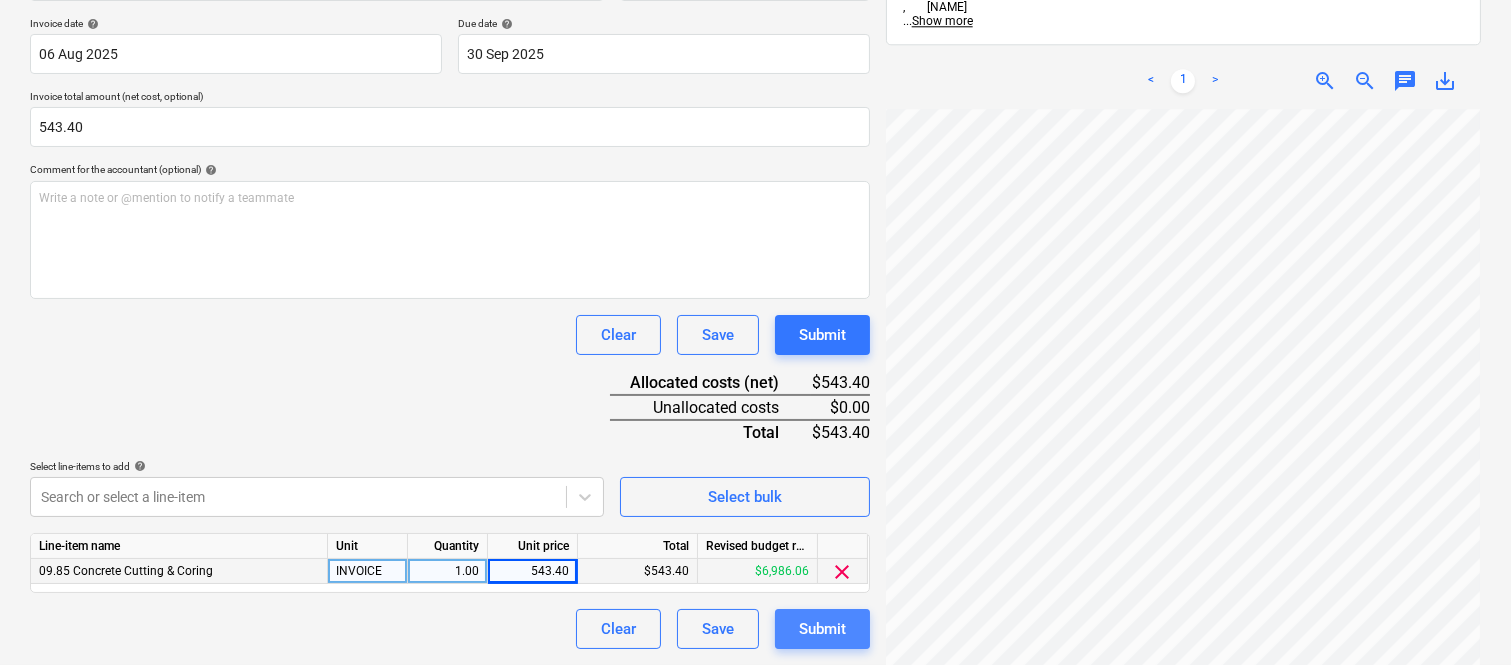 click on "Submit" at bounding box center (822, 629) 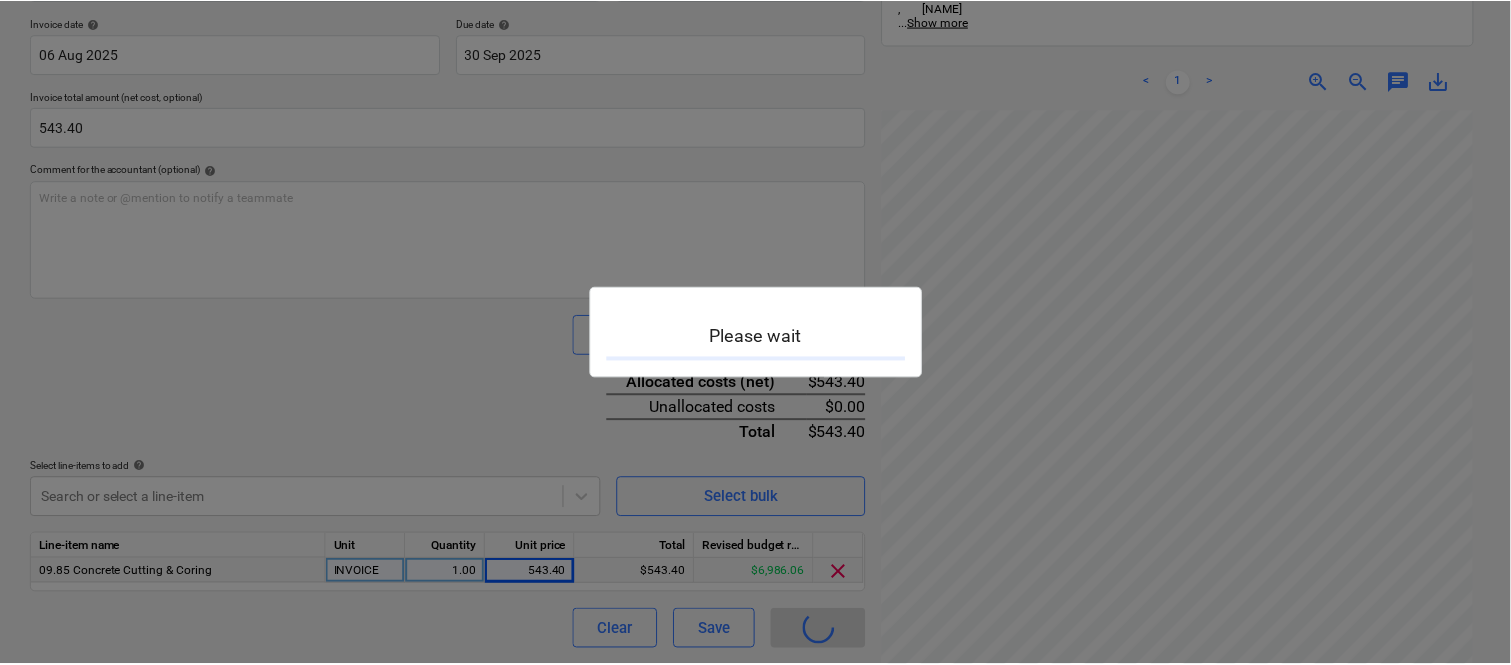 scroll, scrollTop: 0, scrollLeft: 0, axis: both 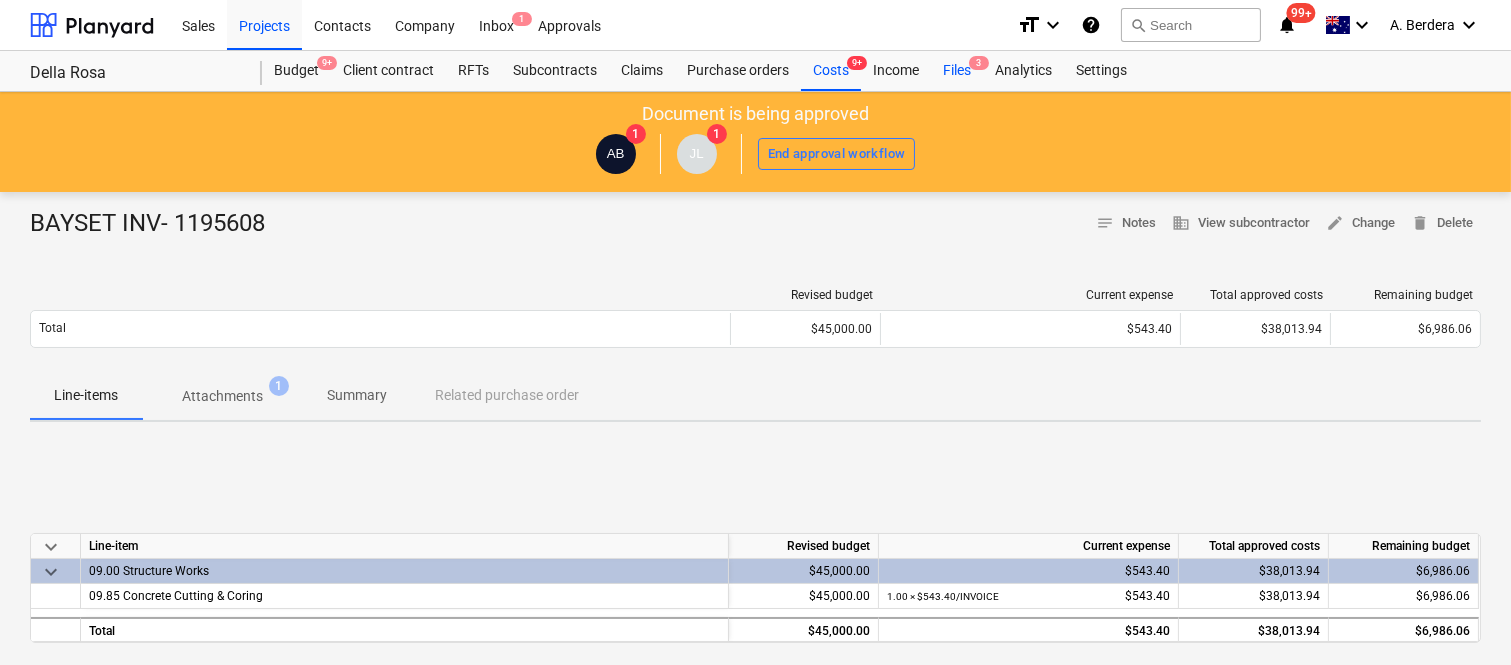 click on "Files 3" at bounding box center (957, 71) 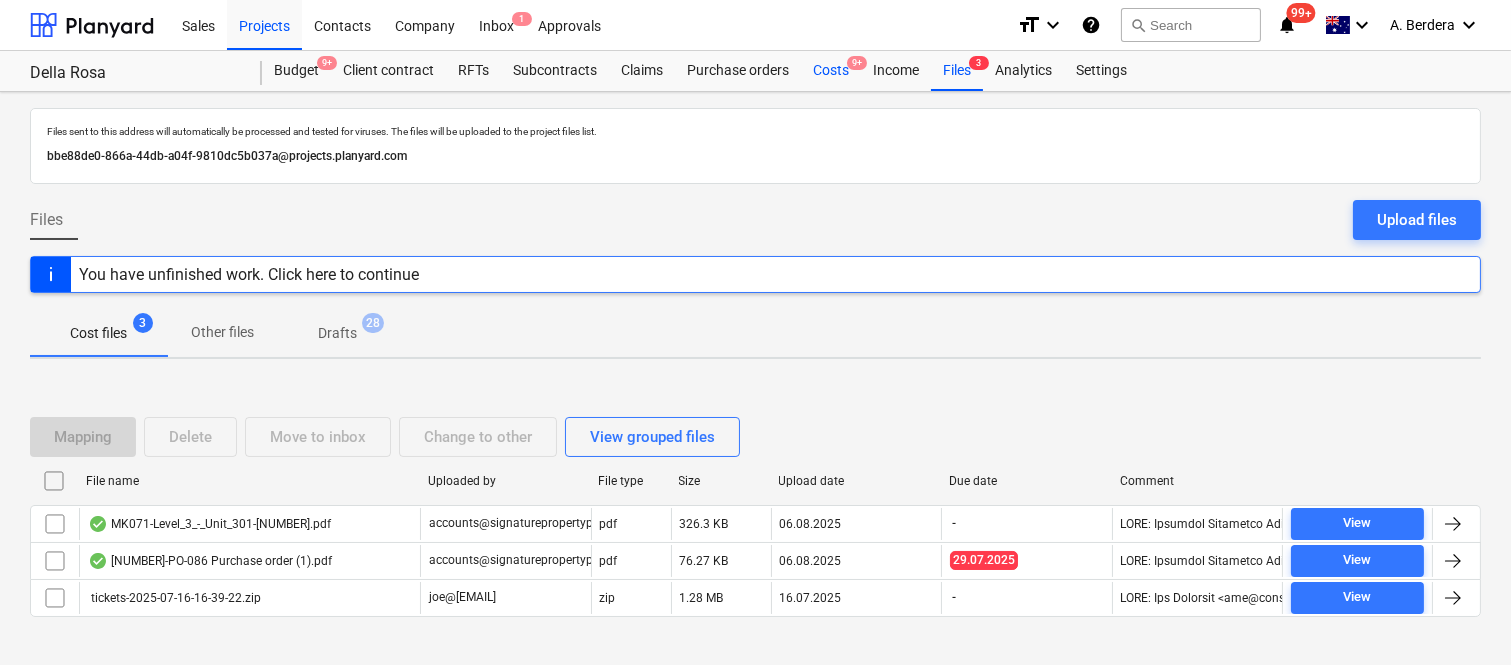 click on "Costs 9+" at bounding box center (831, 71) 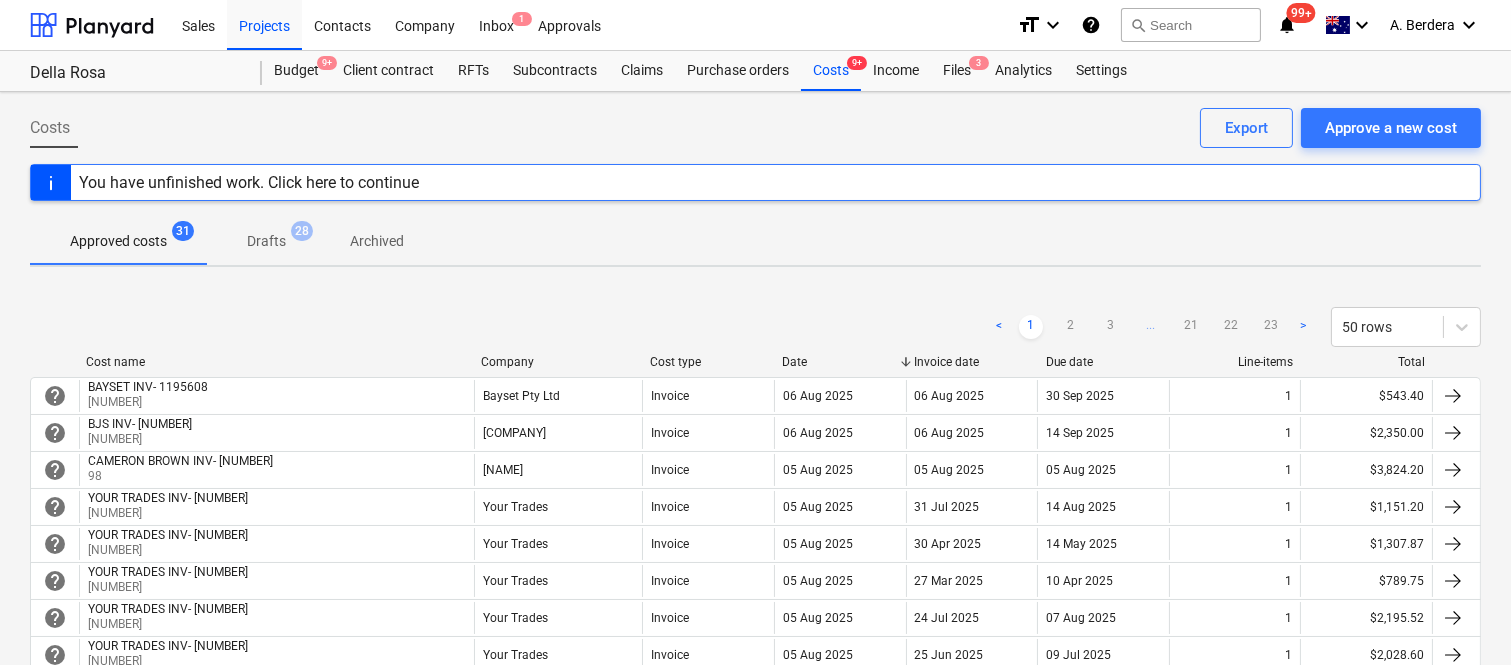 scroll, scrollTop: 582, scrollLeft: 0, axis: vertical 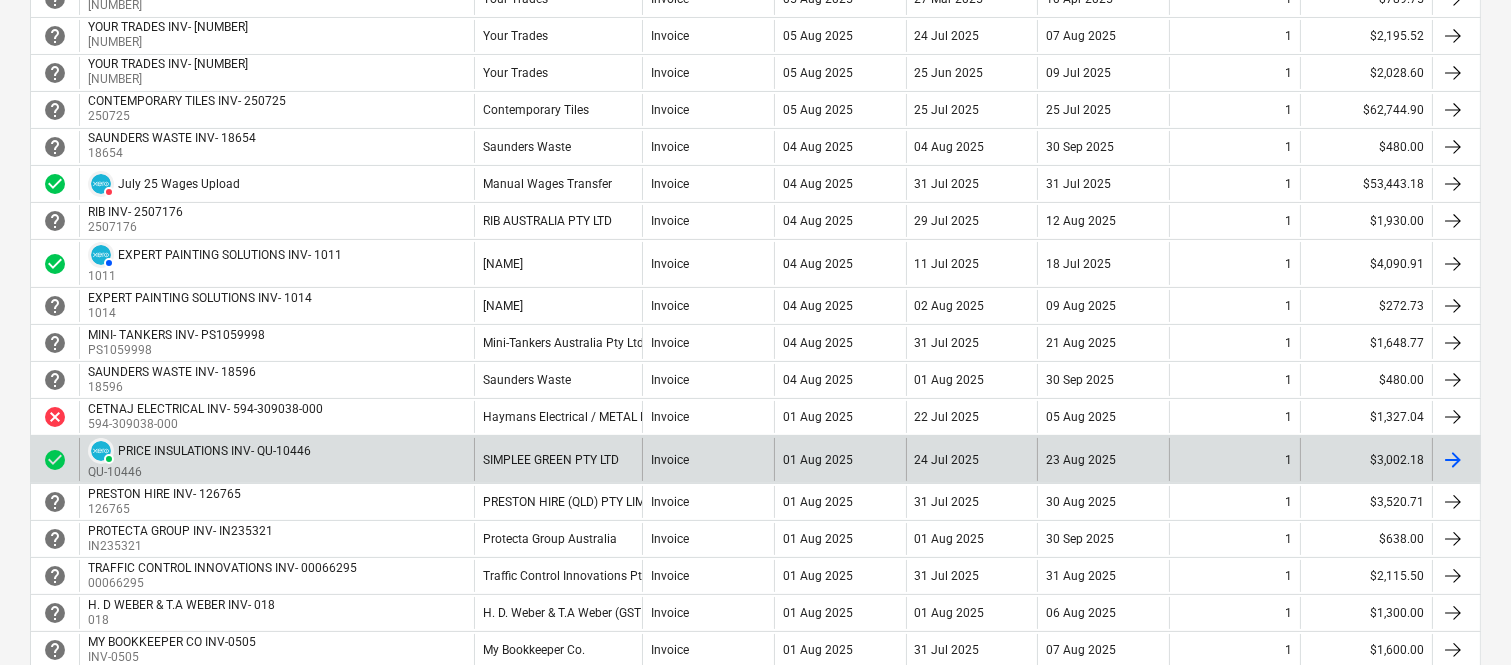 click on "PAID PRICE INSULATIONS INV- QU-[NUMBER] QU-[NUMBER]" at bounding box center (276, 459) 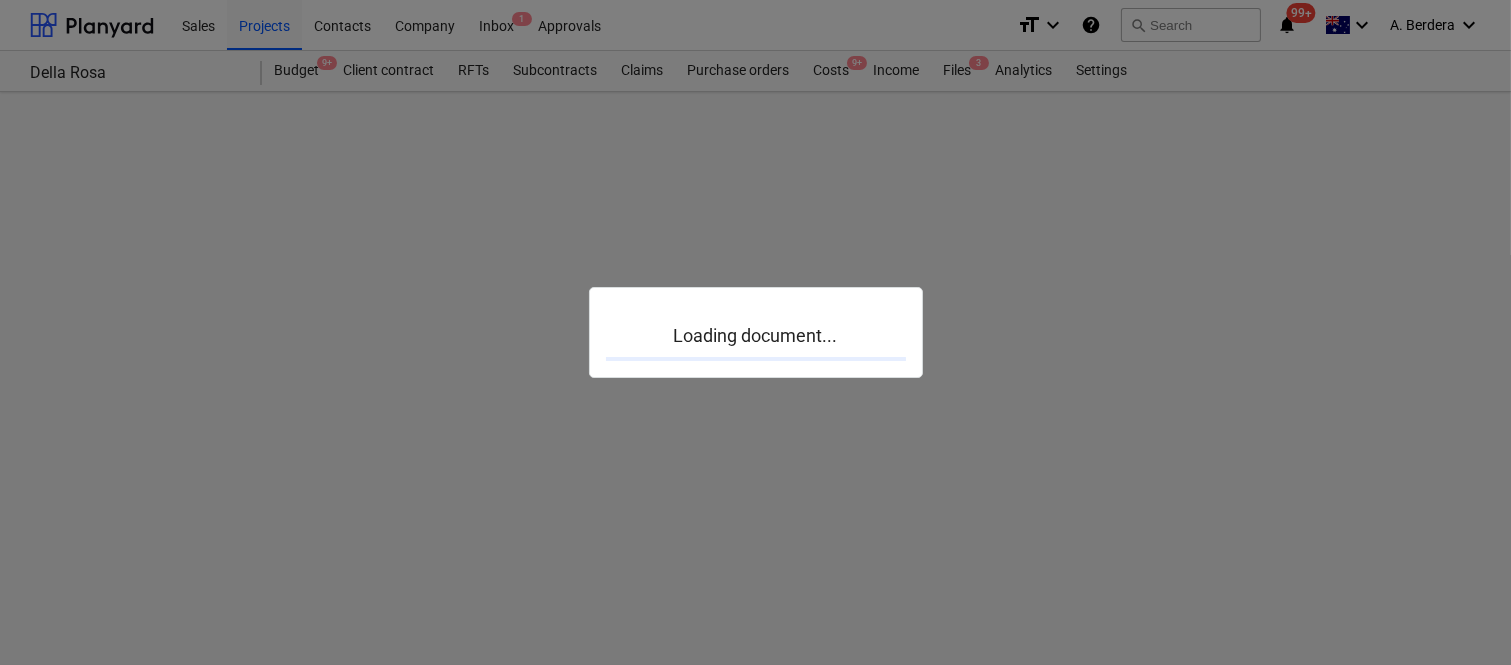 scroll, scrollTop: 0, scrollLeft: 0, axis: both 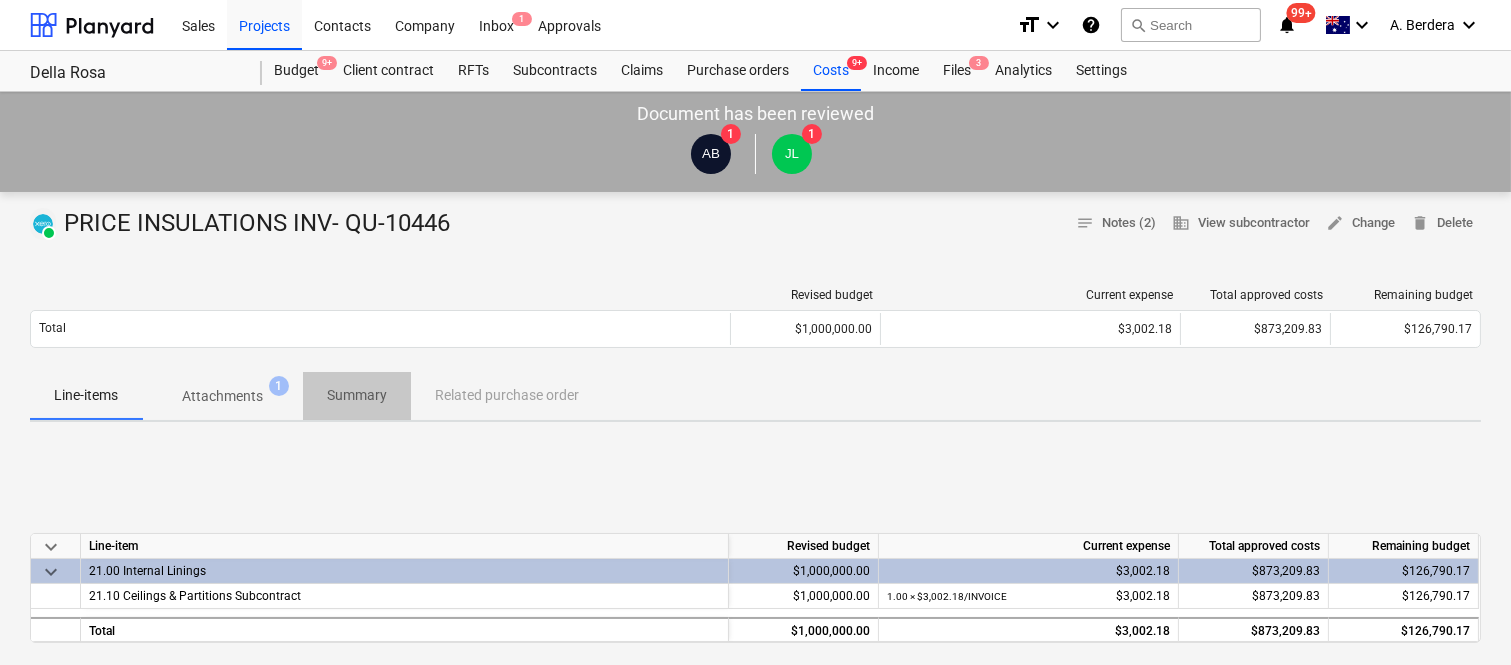 click on "Summary" at bounding box center (357, 395) 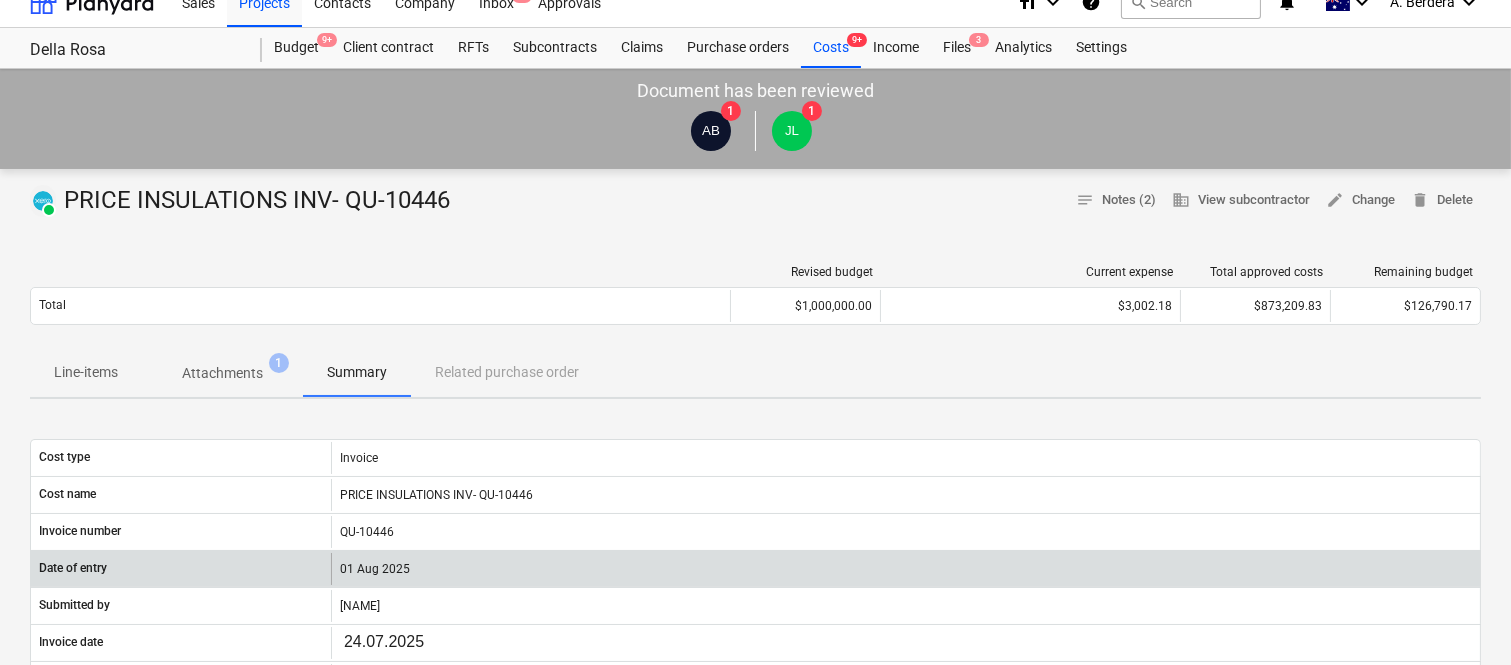 scroll, scrollTop: 0, scrollLeft: 0, axis: both 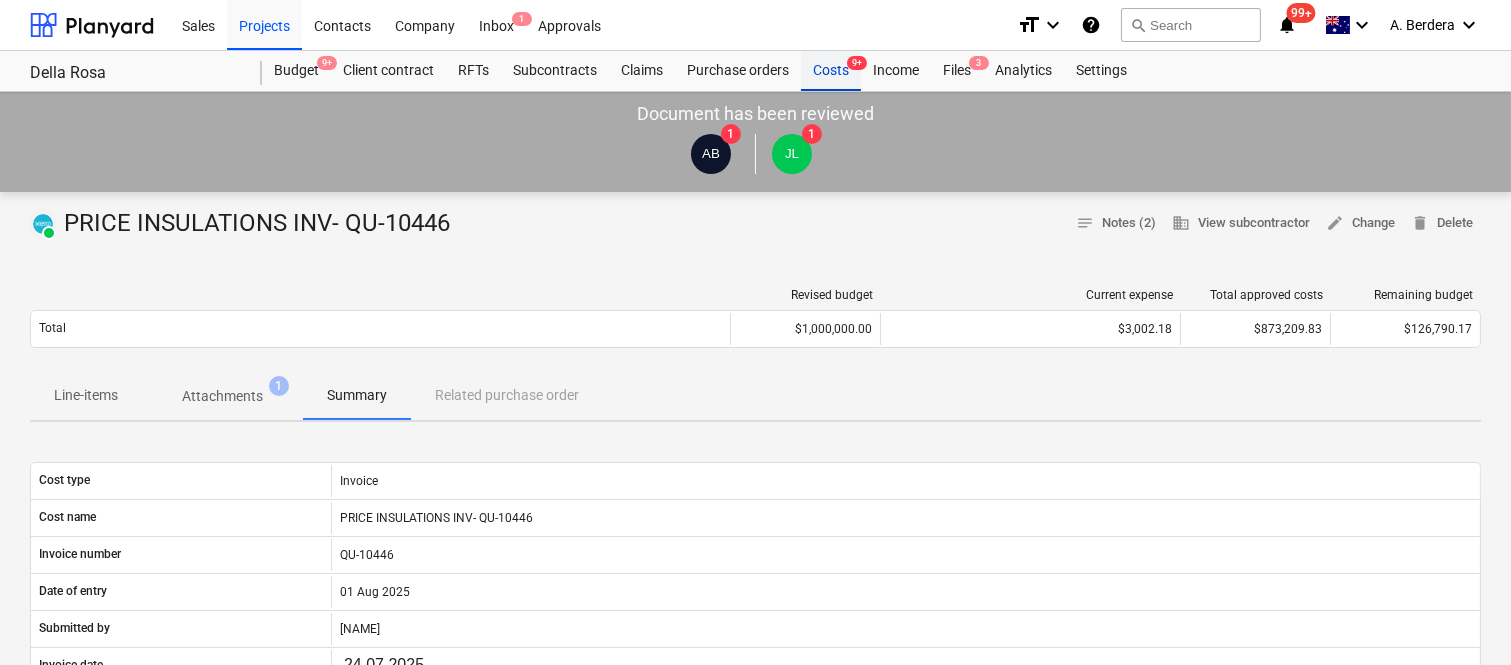 click on "Costs 9+" at bounding box center [831, 71] 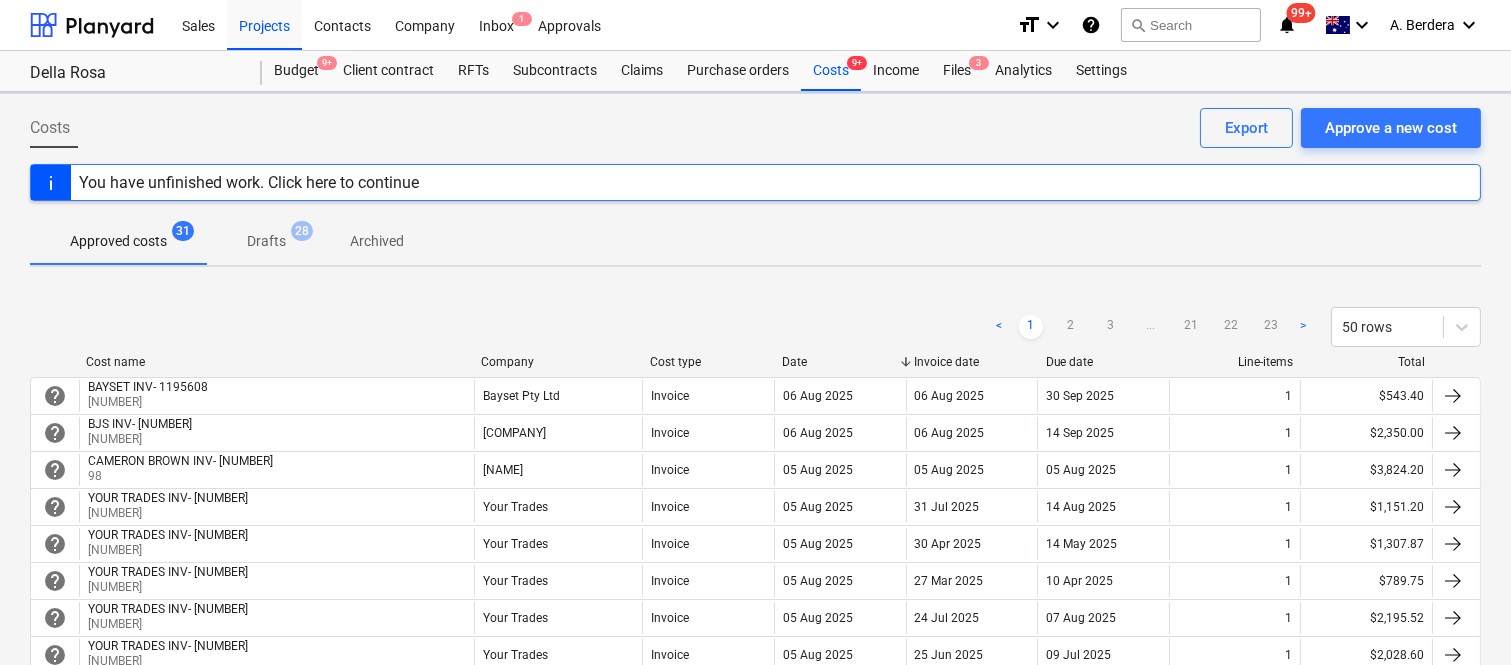 scroll, scrollTop: 582, scrollLeft: 0, axis: vertical 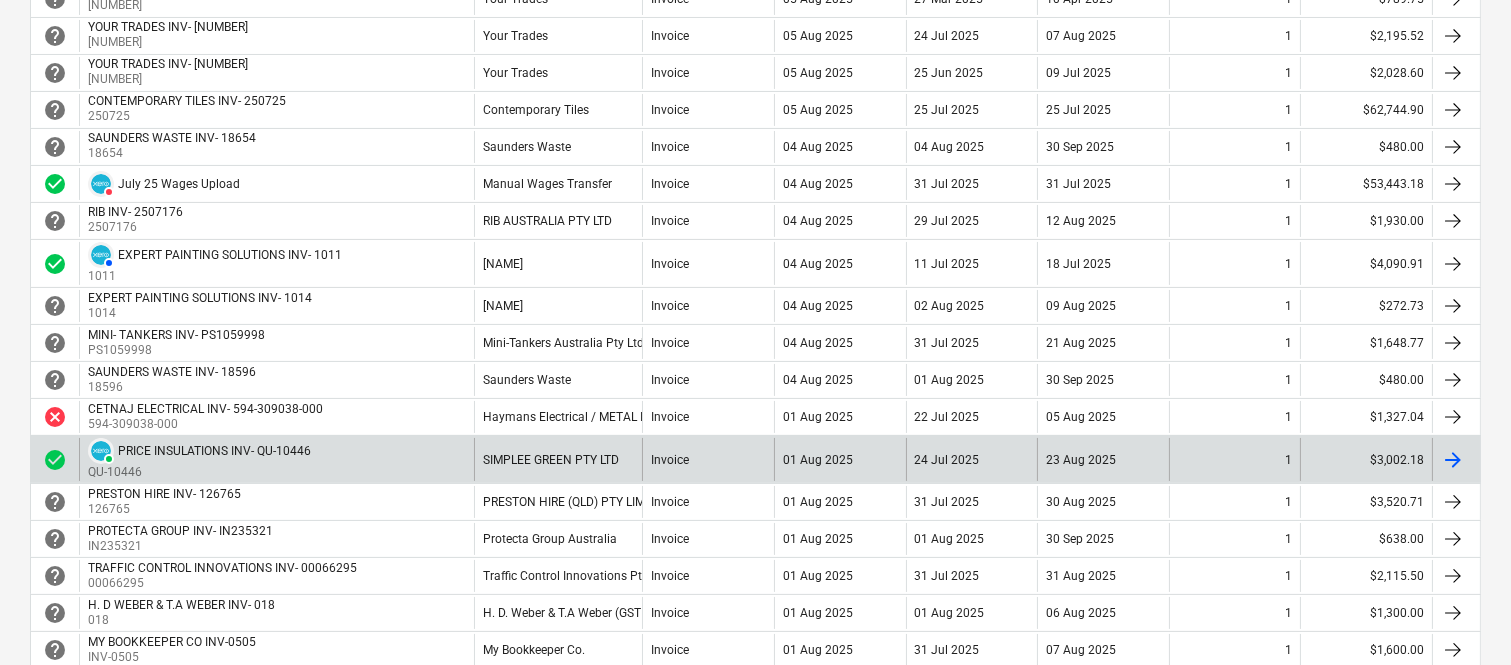 click on "PAID PRICE INSULATIONS INV- QU-[NUMBER] QU-[NUMBER]" at bounding box center (276, 459) 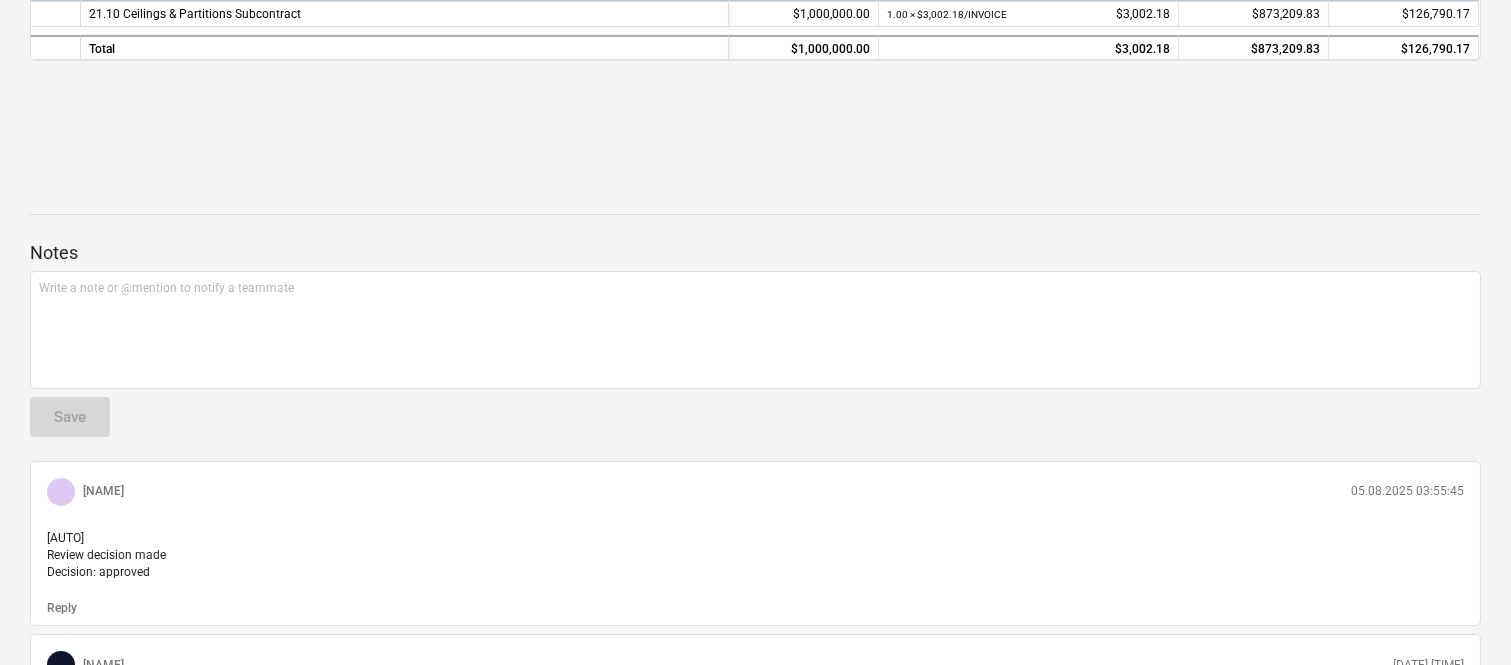 scroll, scrollTop: 0, scrollLeft: 0, axis: both 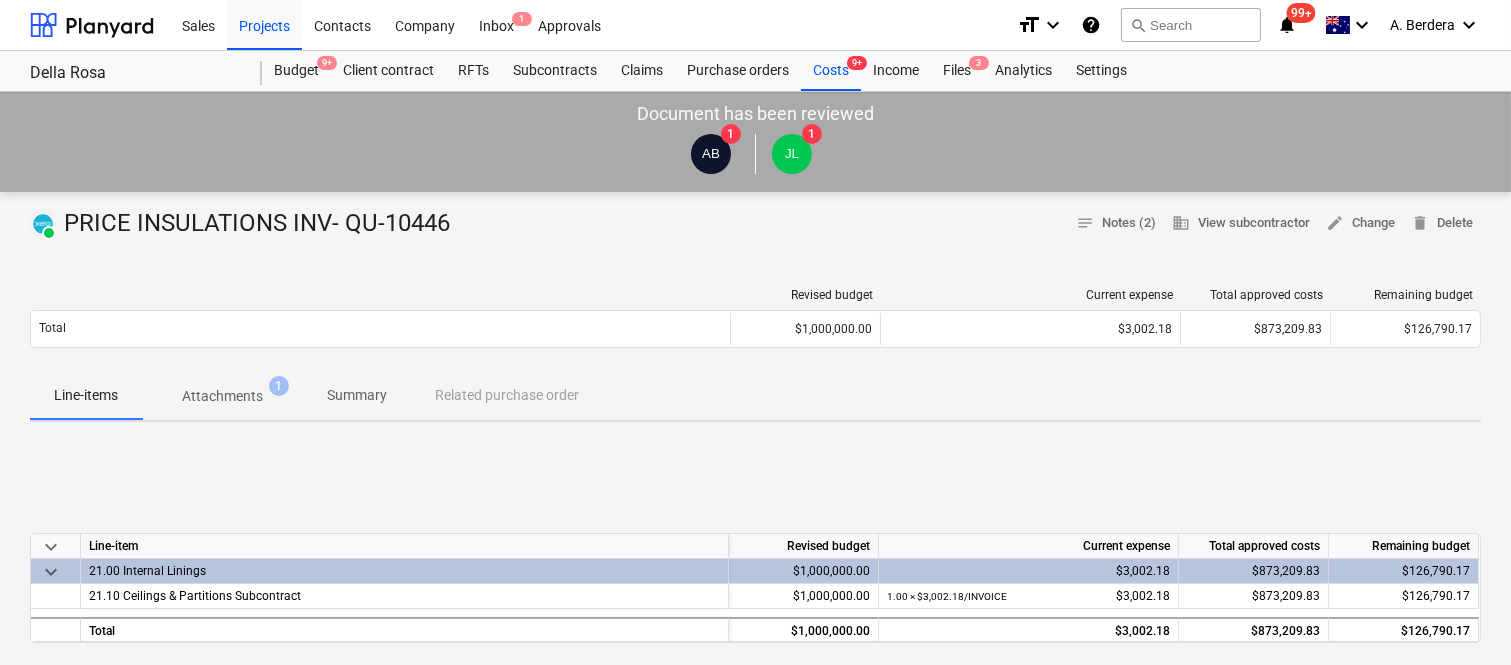 click on "Attachments" at bounding box center [222, 396] 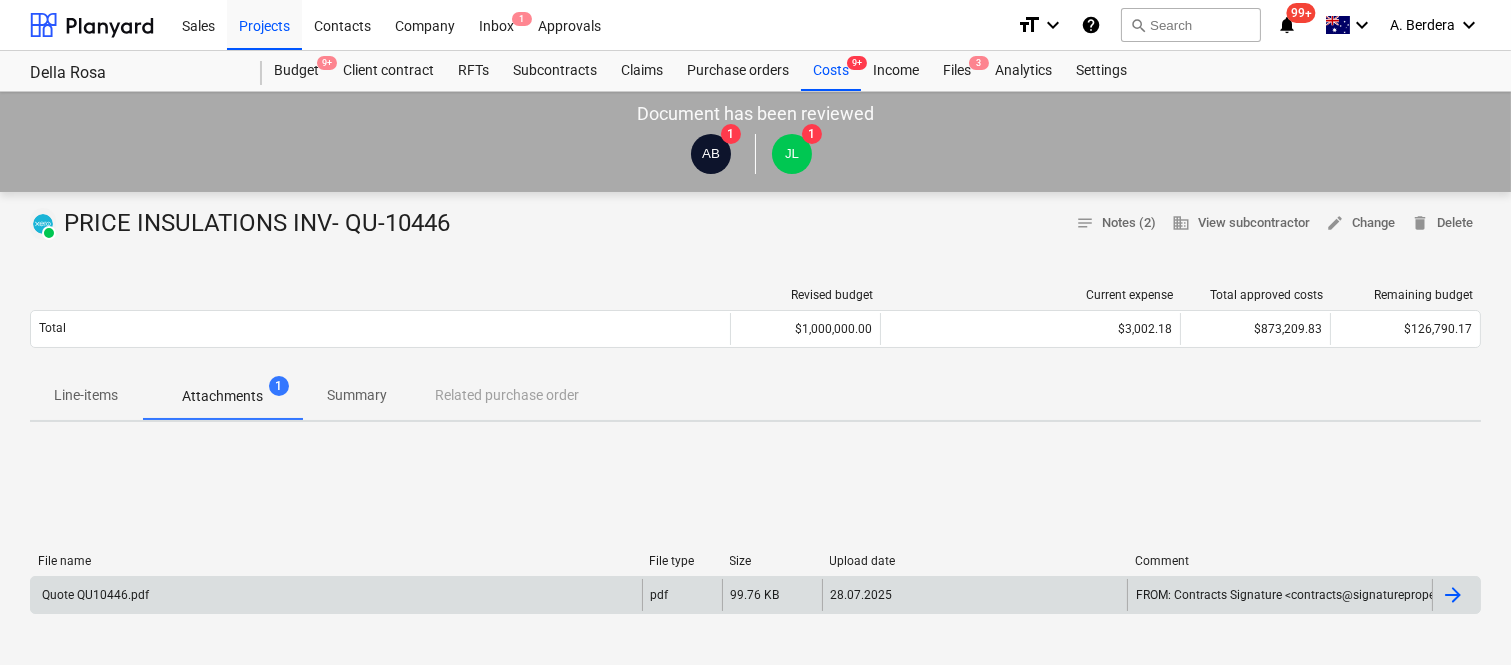 click on "Quote QU10446.pdf" at bounding box center (336, 595) 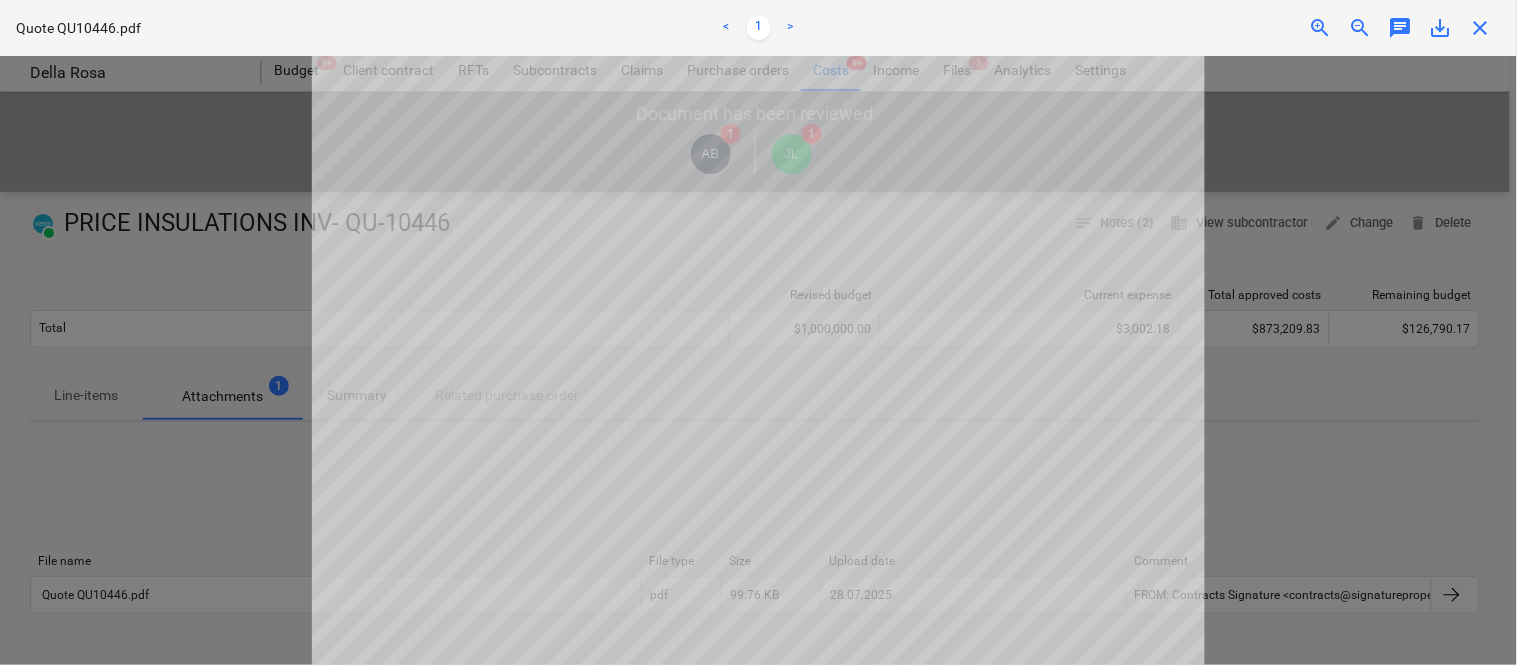 click on "close" at bounding box center [1481, 28] 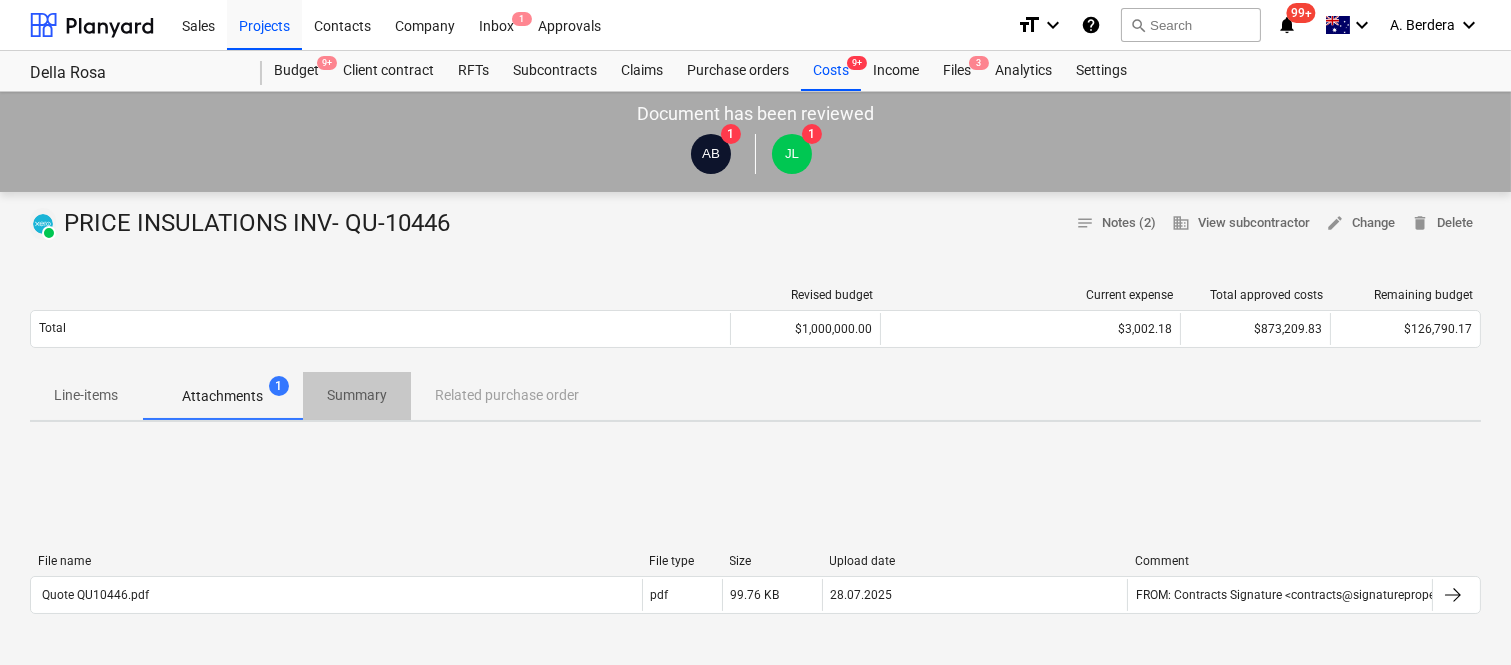 click on "Summary" at bounding box center [357, 395] 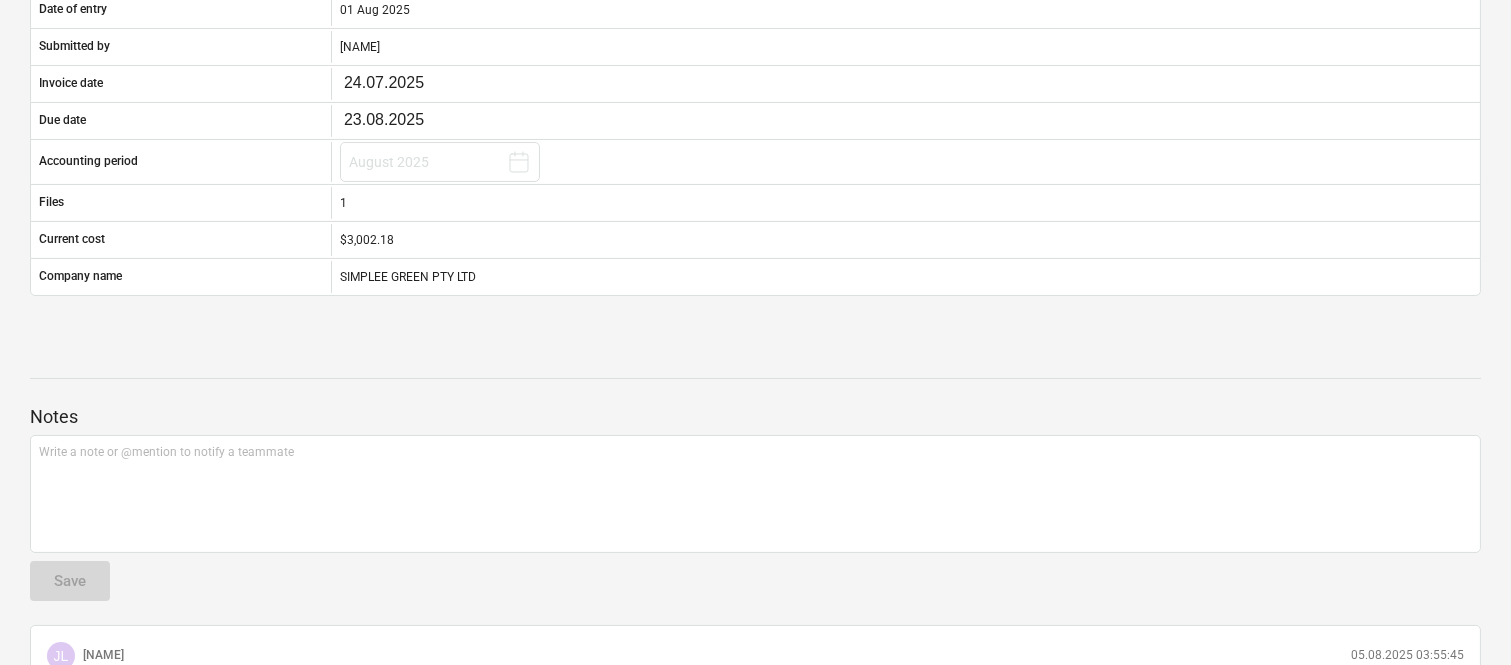 scroll, scrollTop: 0, scrollLeft: 0, axis: both 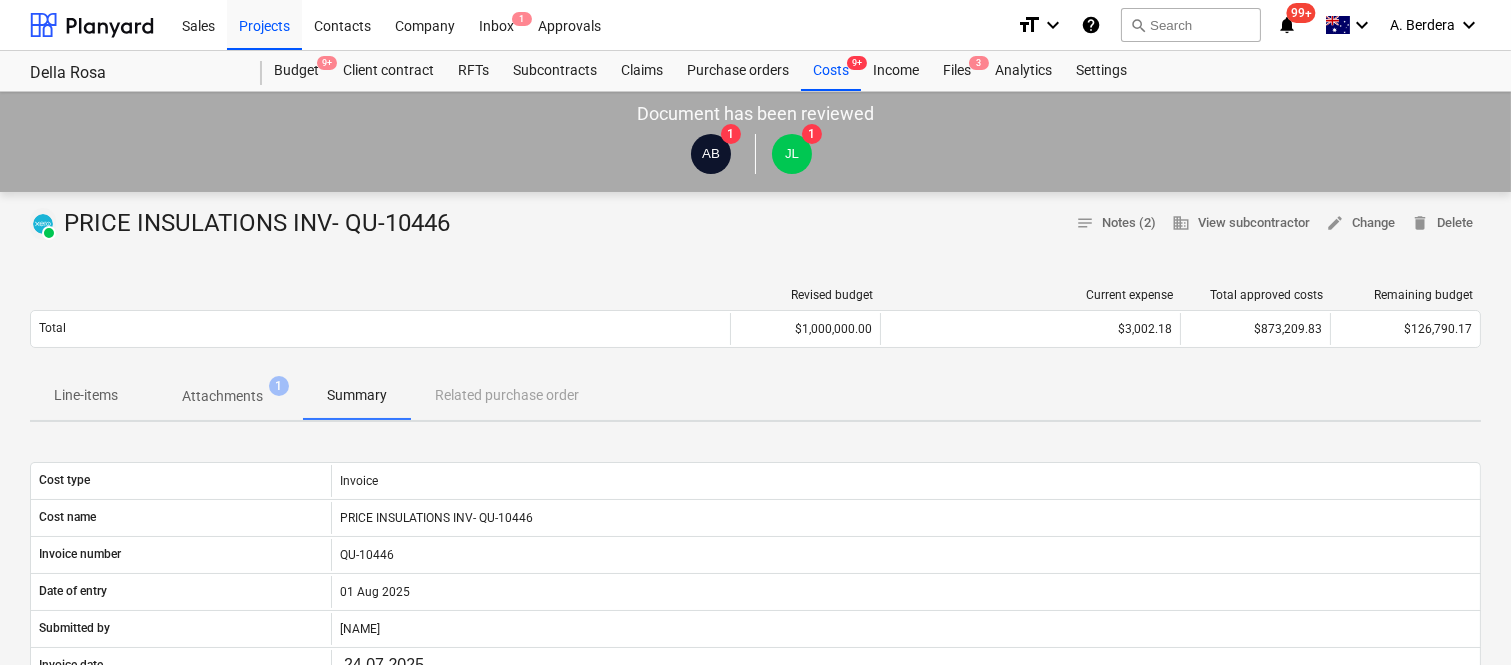 click on "Attachments" at bounding box center (222, 396) 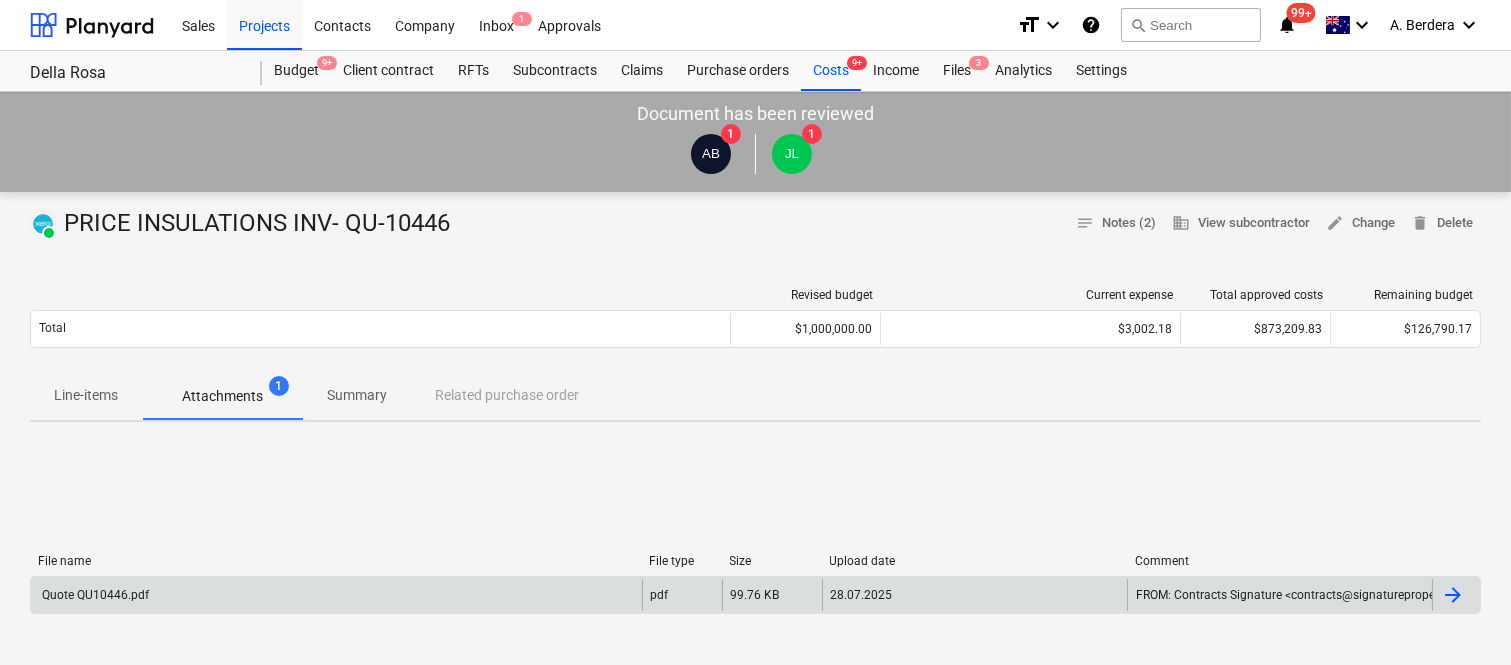 click on "Quote QU10446.pdf" at bounding box center (336, 595) 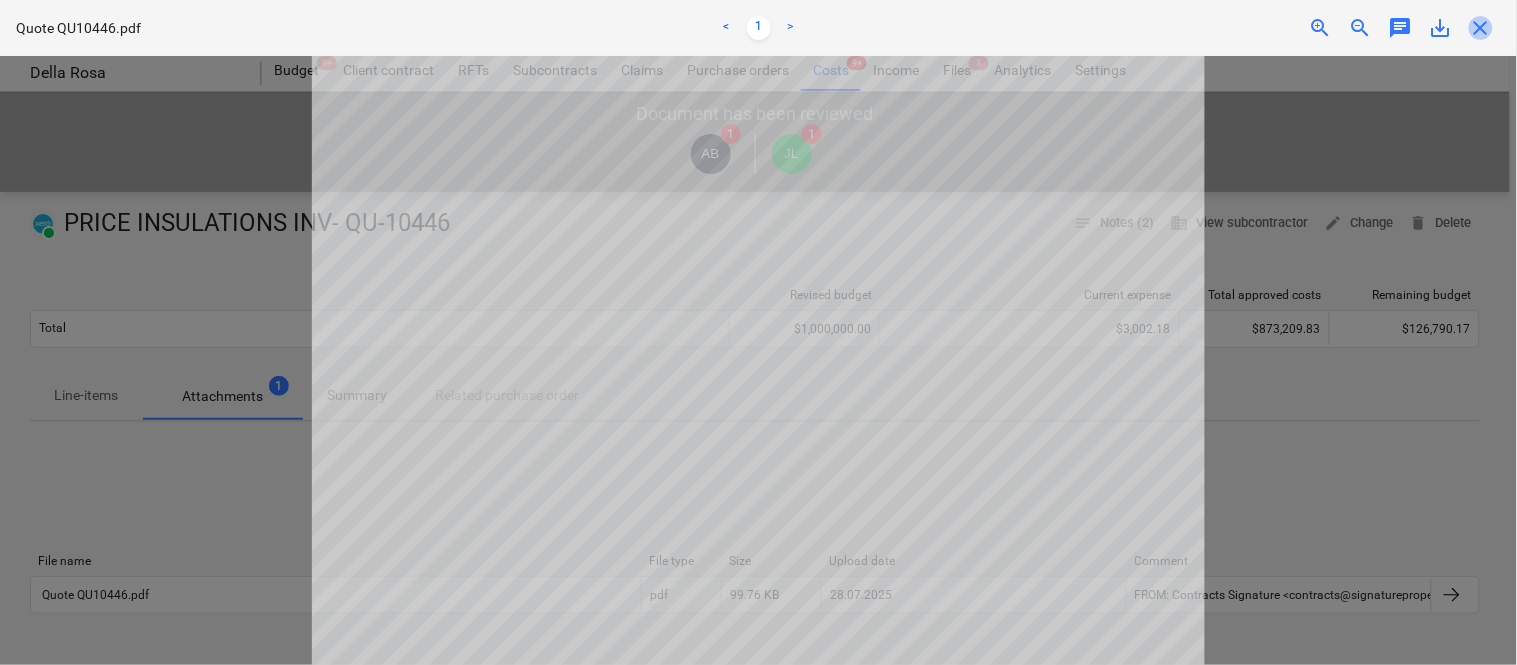 click on "close" at bounding box center [1481, 28] 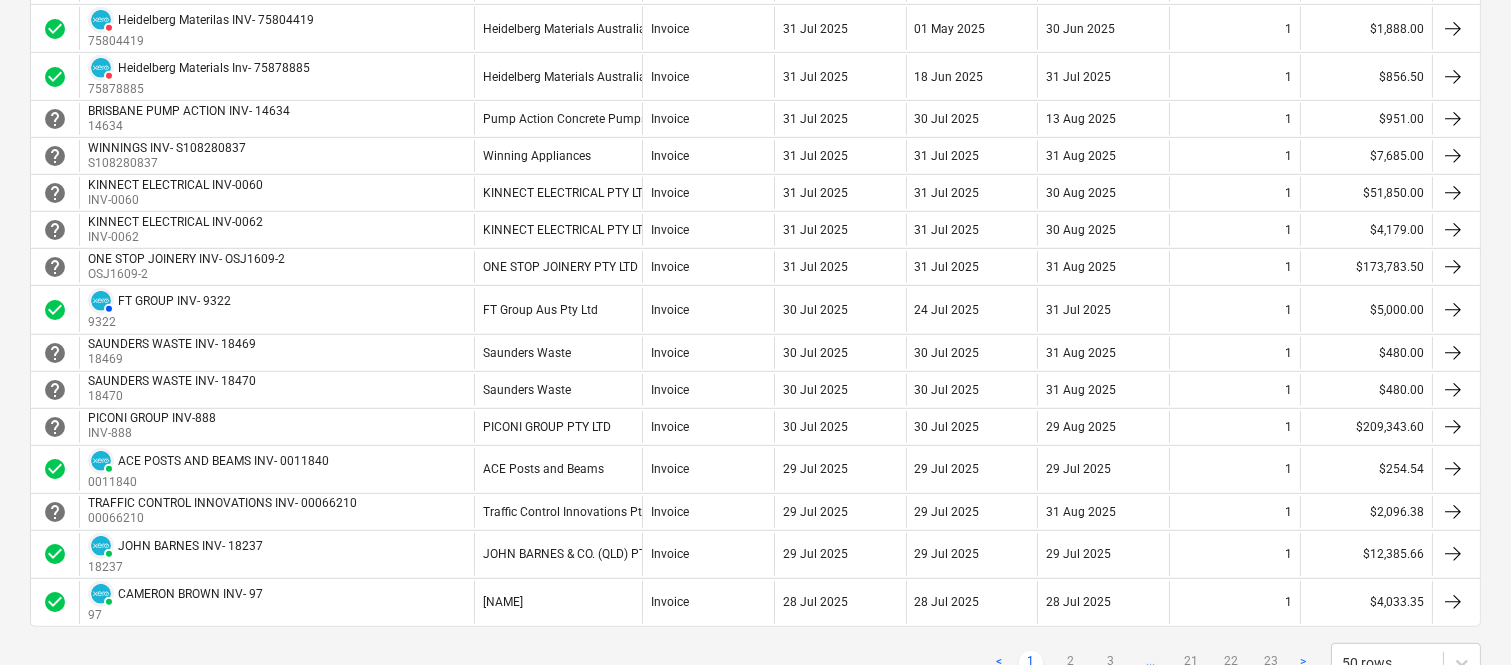 scroll, scrollTop: 1164, scrollLeft: 0, axis: vertical 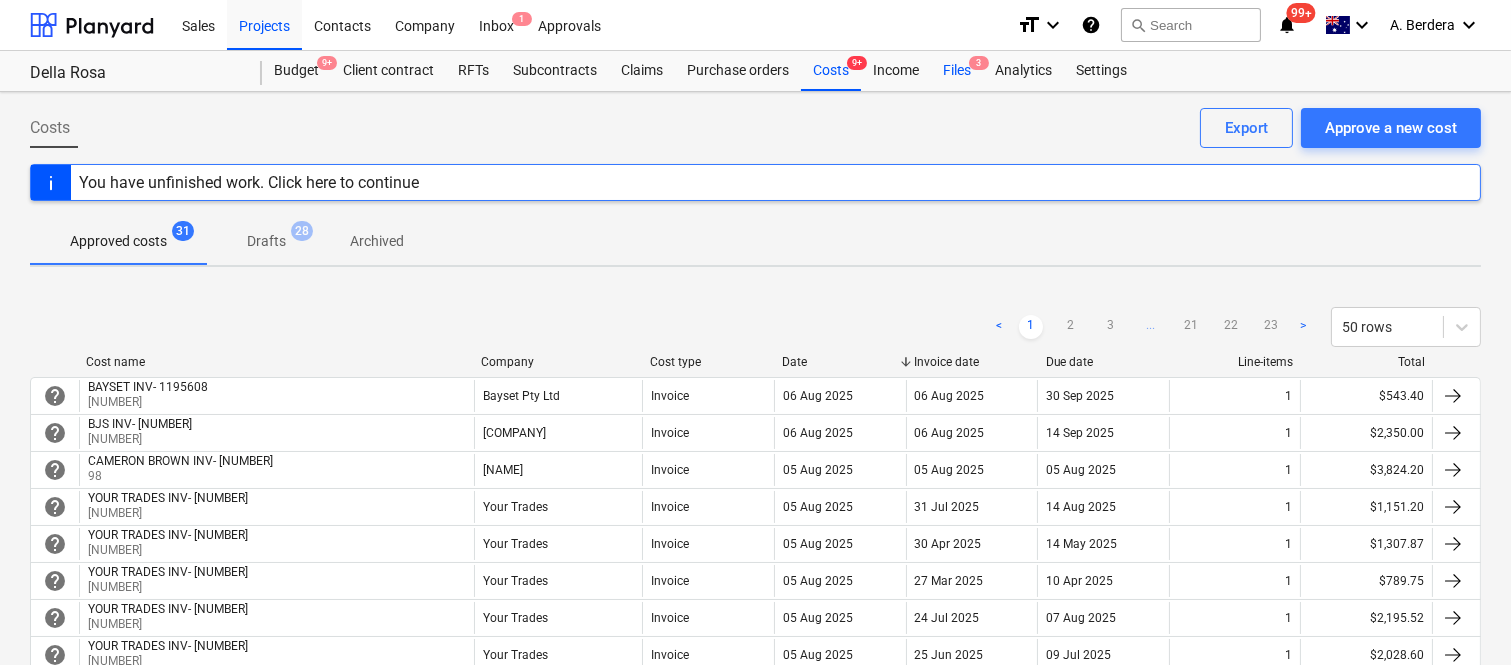 click on "Files 3" at bounding box center [957, 71] 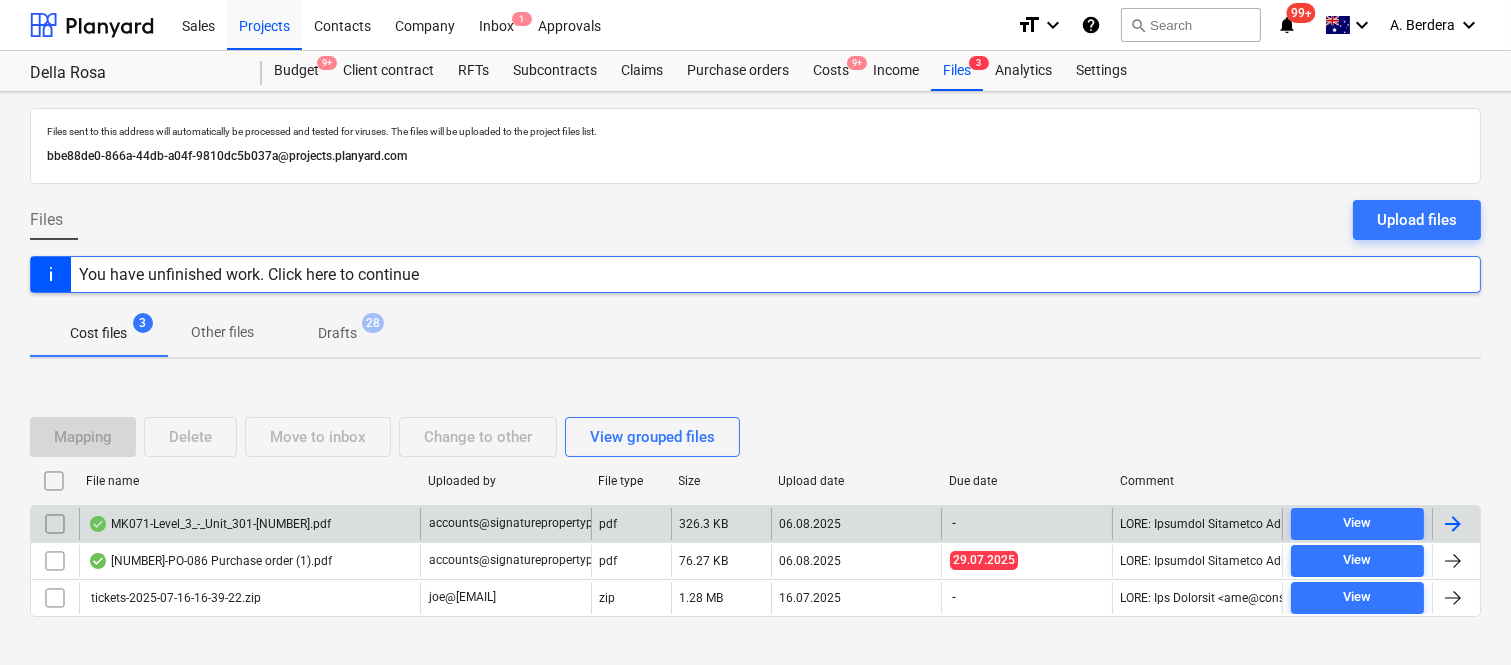 click at bounding box center [55, 524] 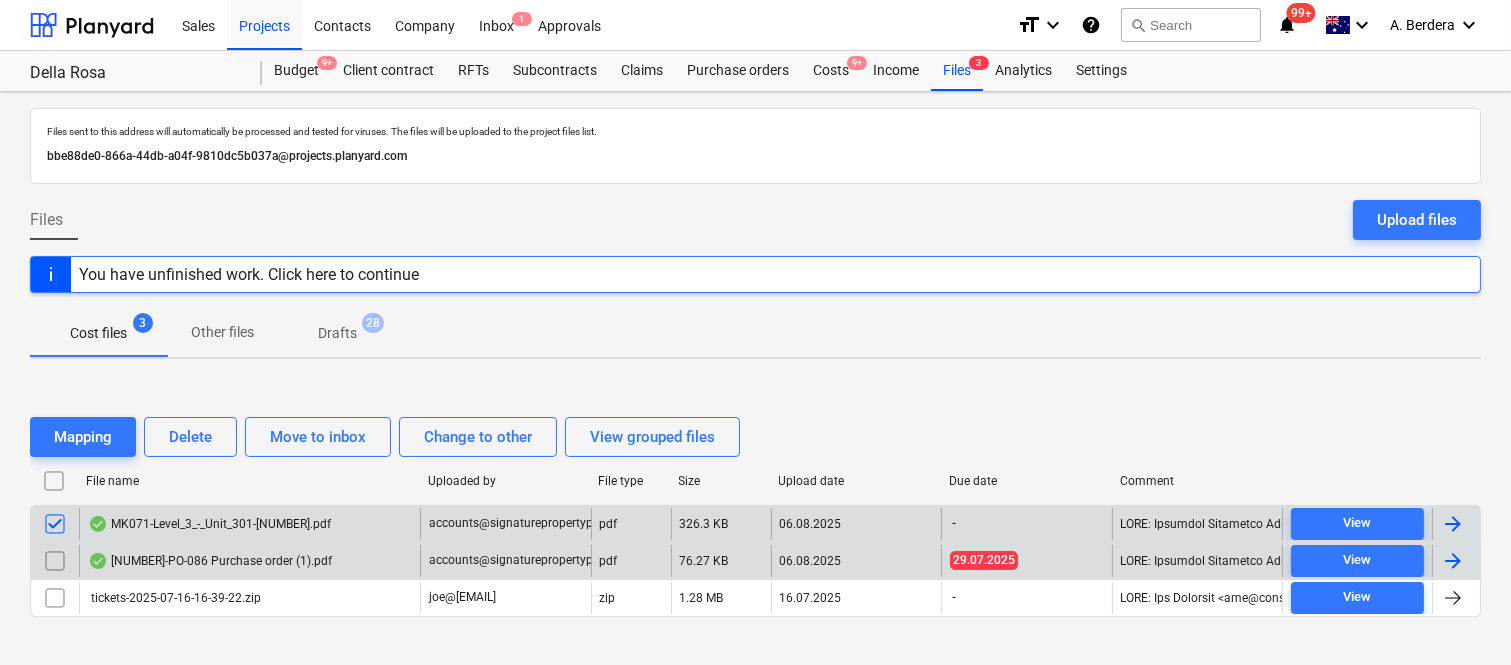 click at bounding box center [55, 561] 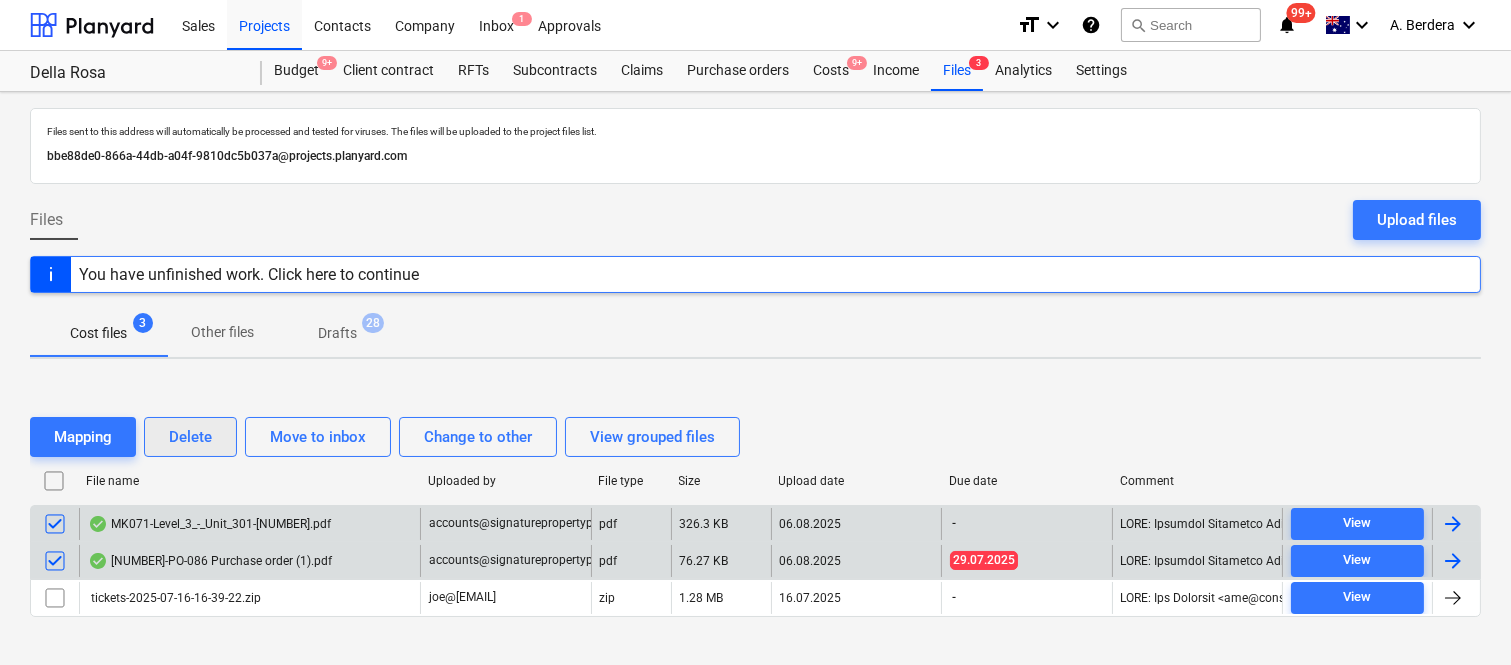 click on "Delete" at bounding box center [190, 437] 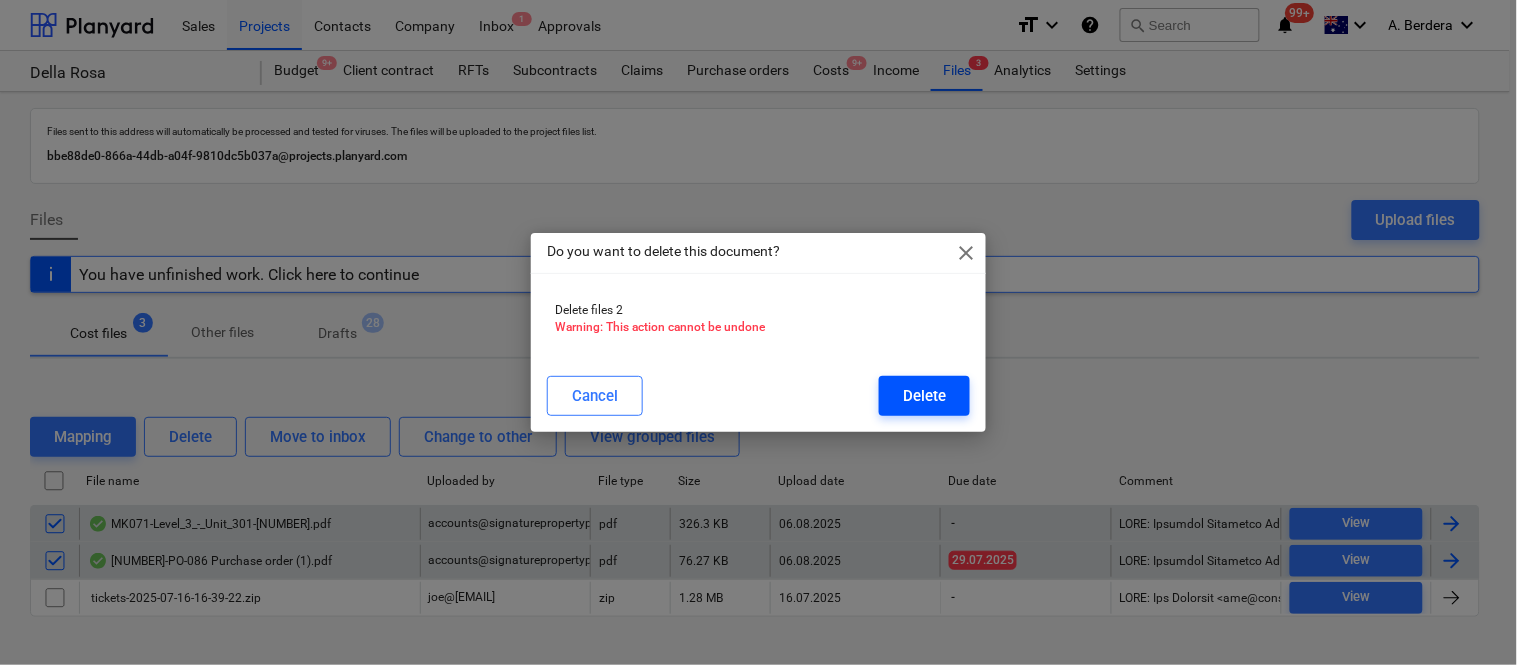 click on "Delete" at bounding box center [924, 396] 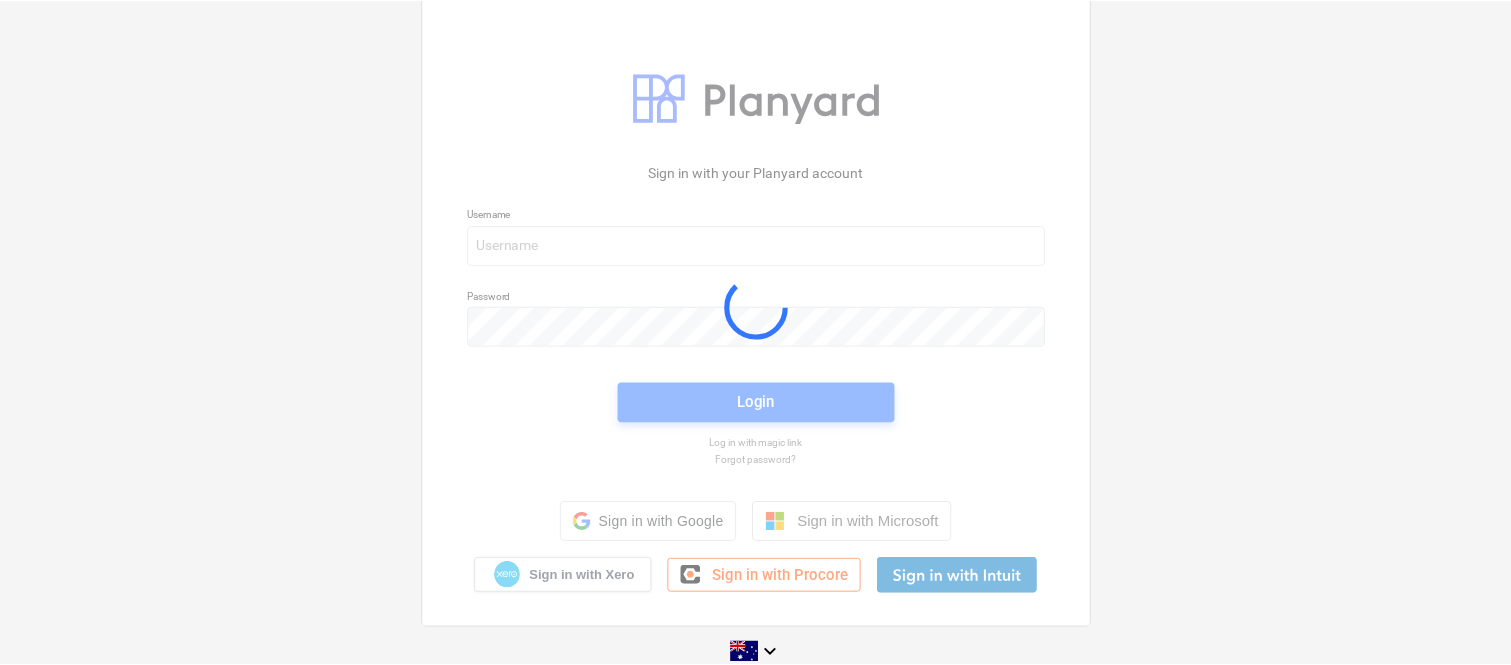 scroll, scrollTop: 0, scrollLeft: 0, axis: both 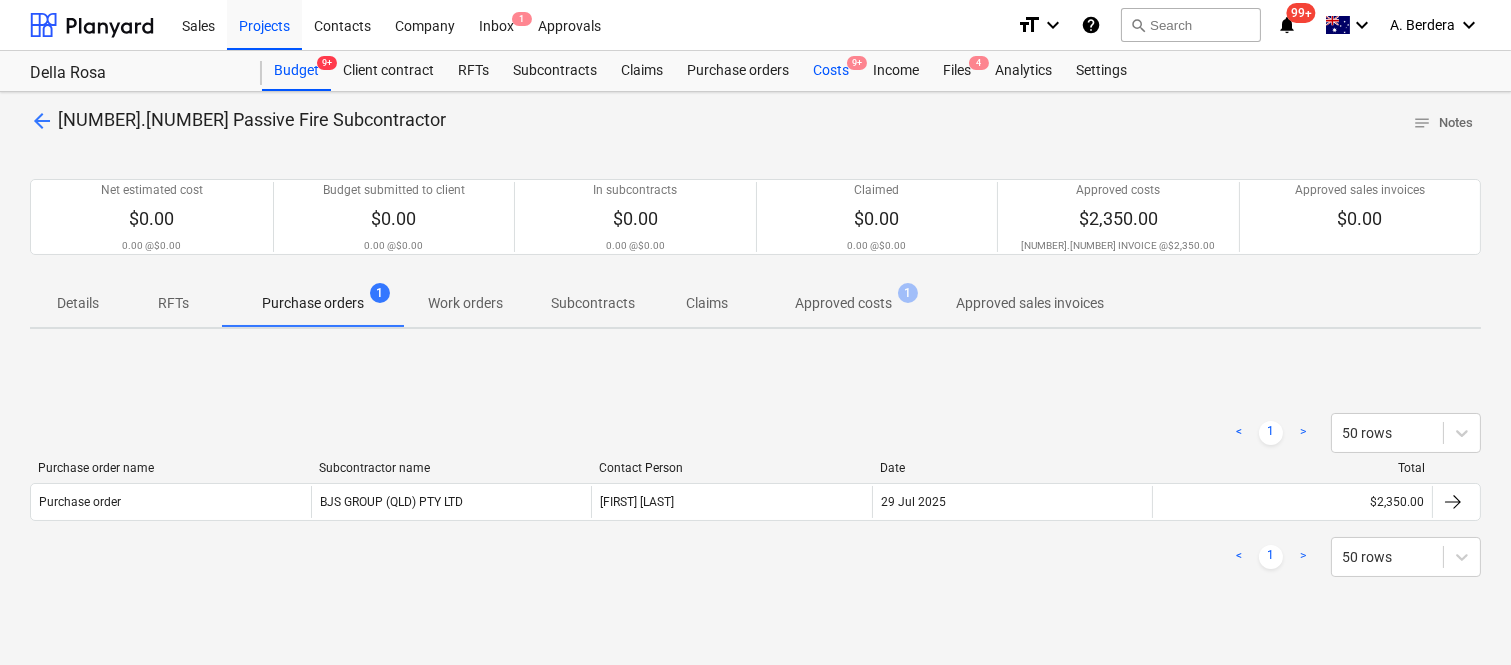 click on "Costs 9+" at bounding box center (831, 71) 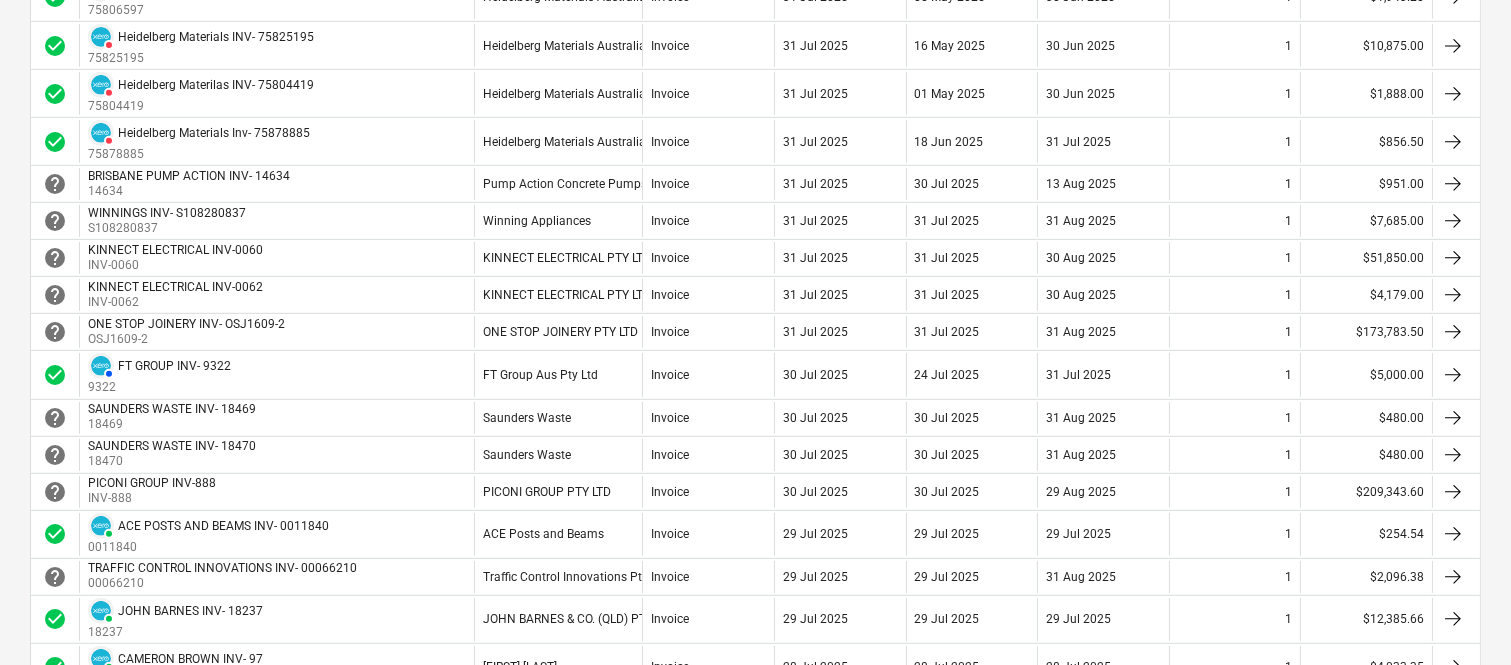 scroll, scrollTop: 1688, scrollLeft: 0, axis: vertical 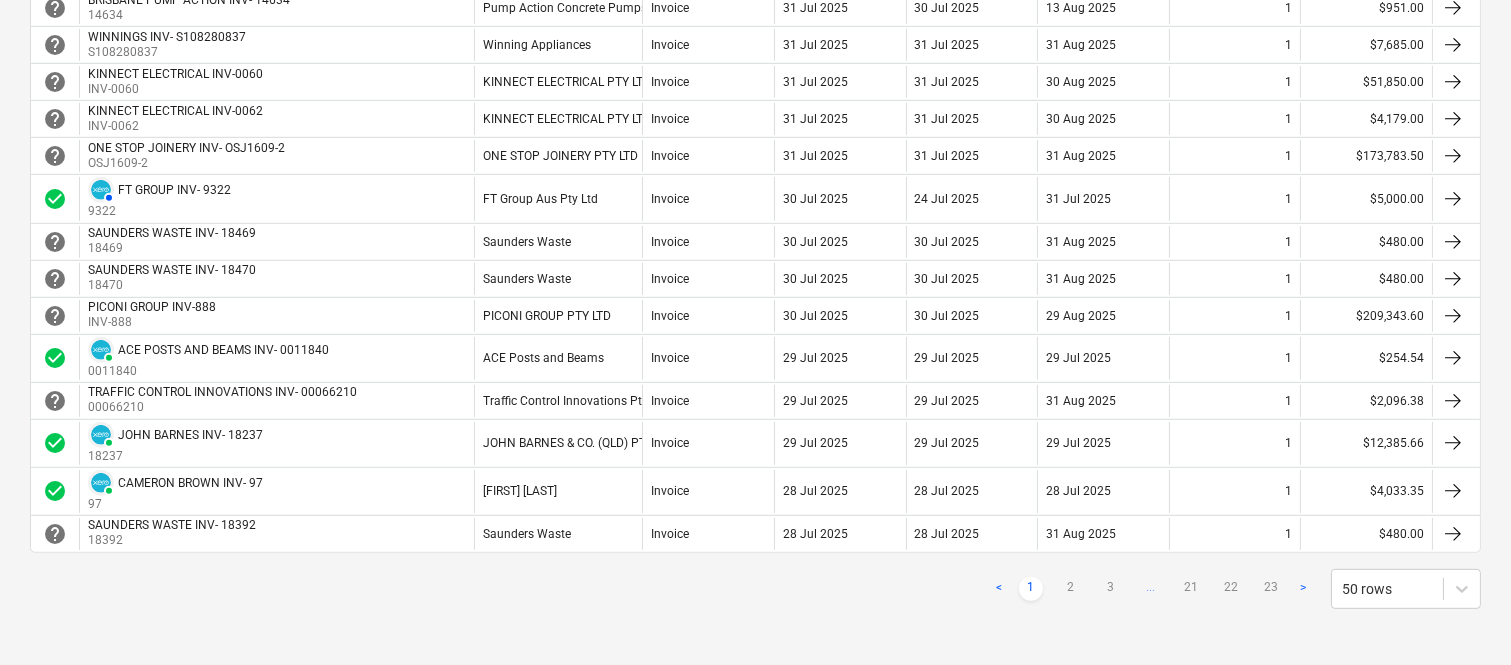 click on "2" at bounding box center [1071, 589] 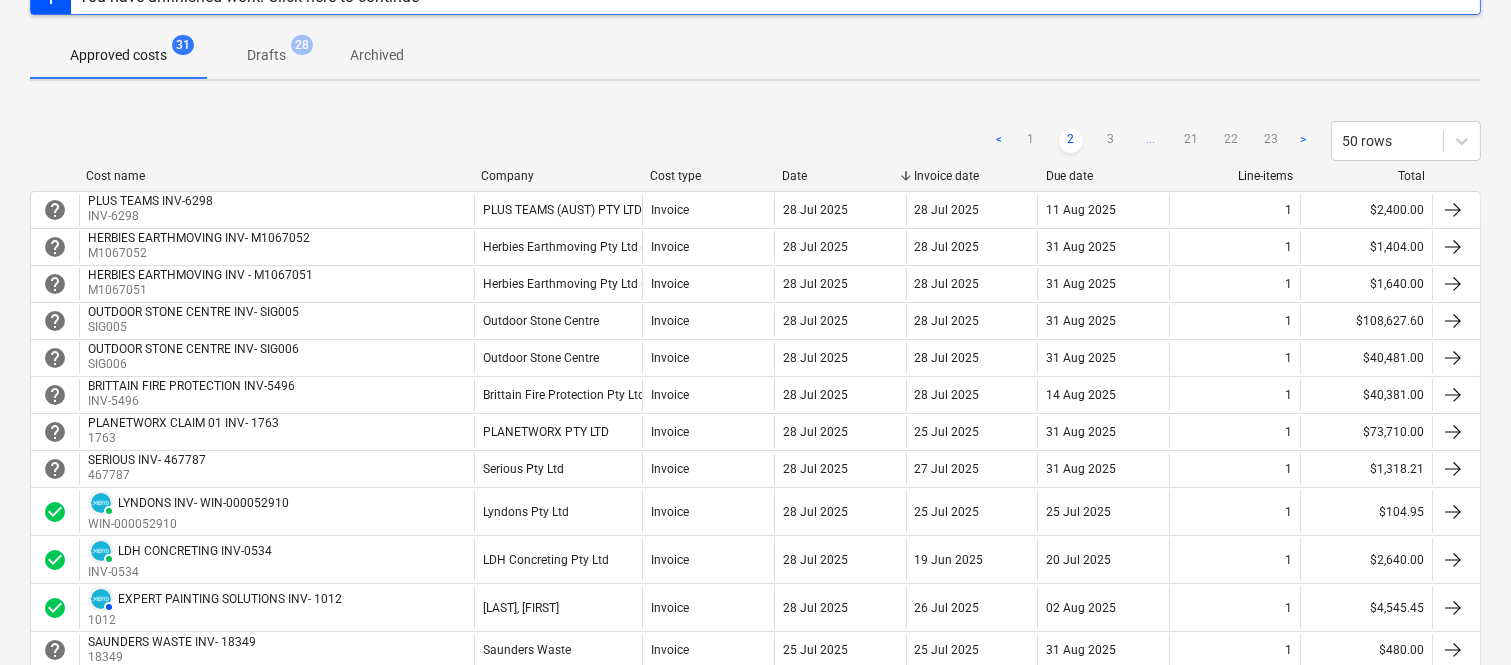 scroll, scrollTop: 142, scrollLeft: 0, axis: vertical 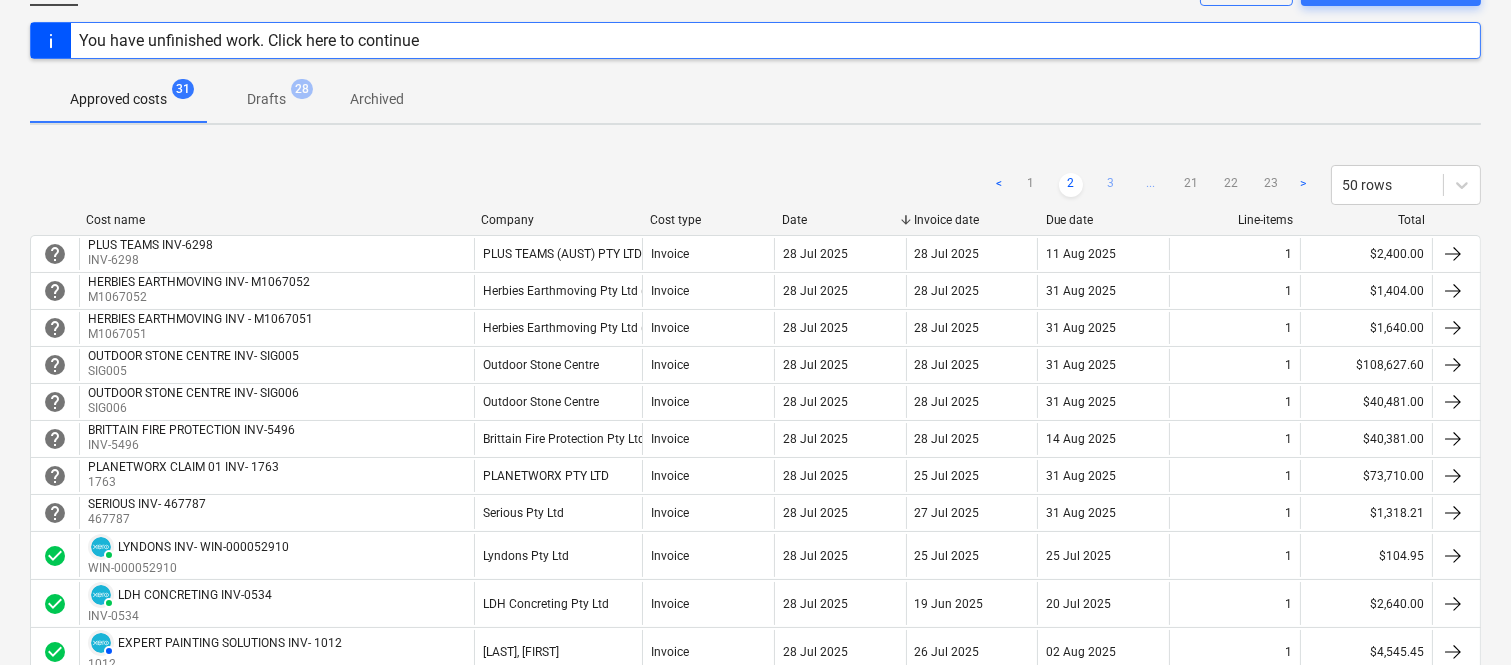 click on "3" at bounding box center (1111, 185) 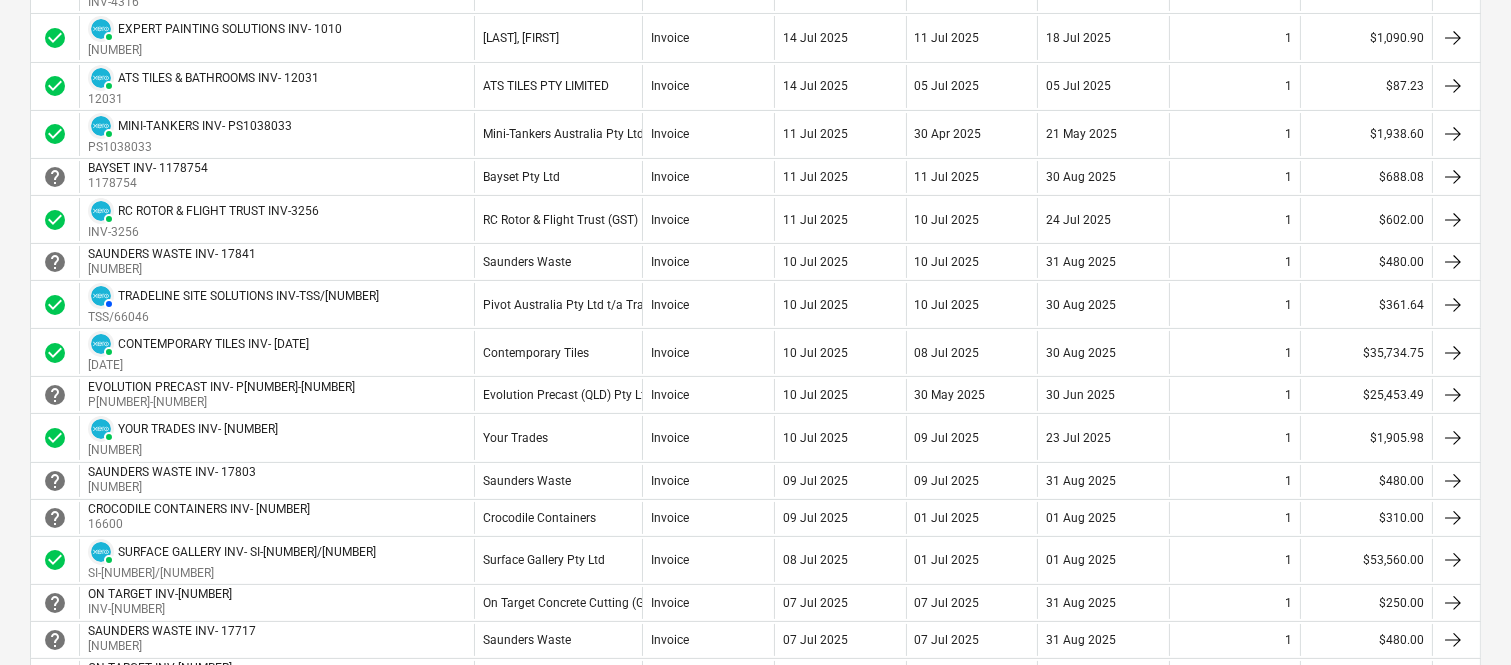scroll, scrollTop: 586, scrollLeft: 0, axis: vertical 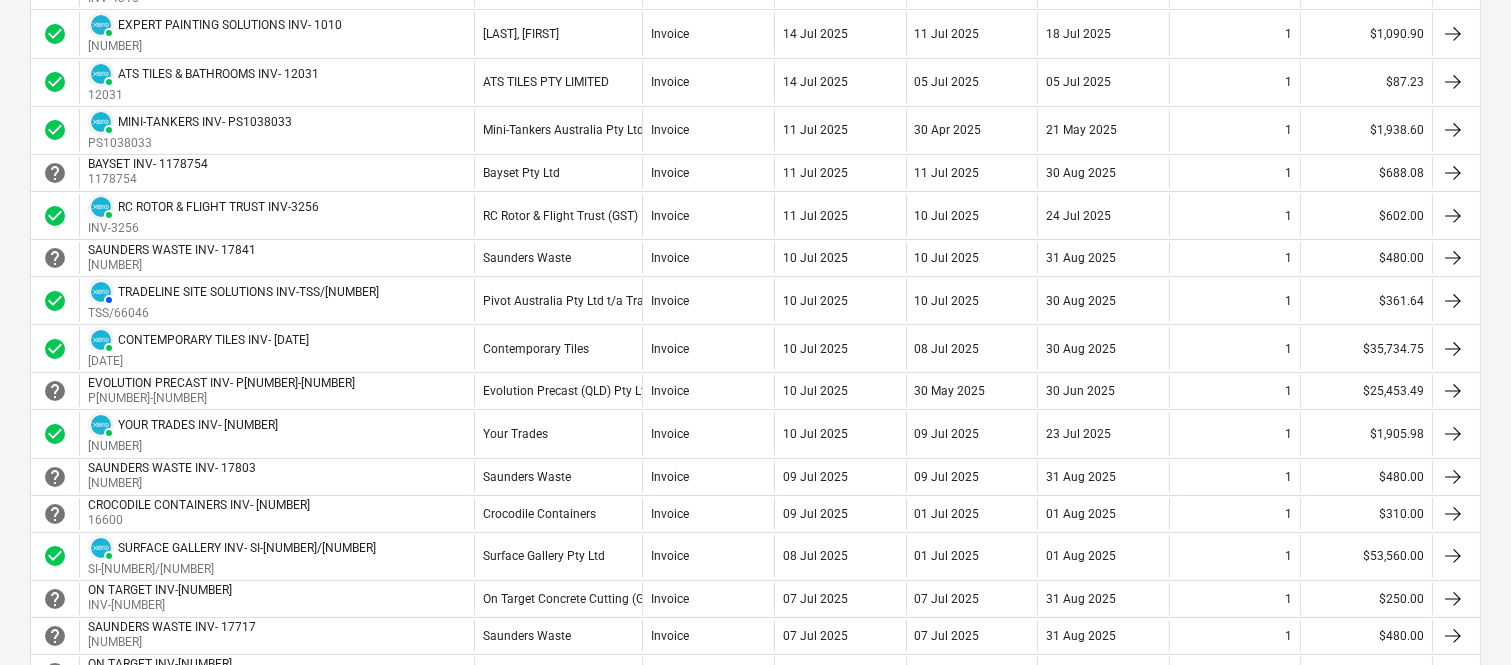 click on "30 Aug 2025" at bounding box center [1103, 173] 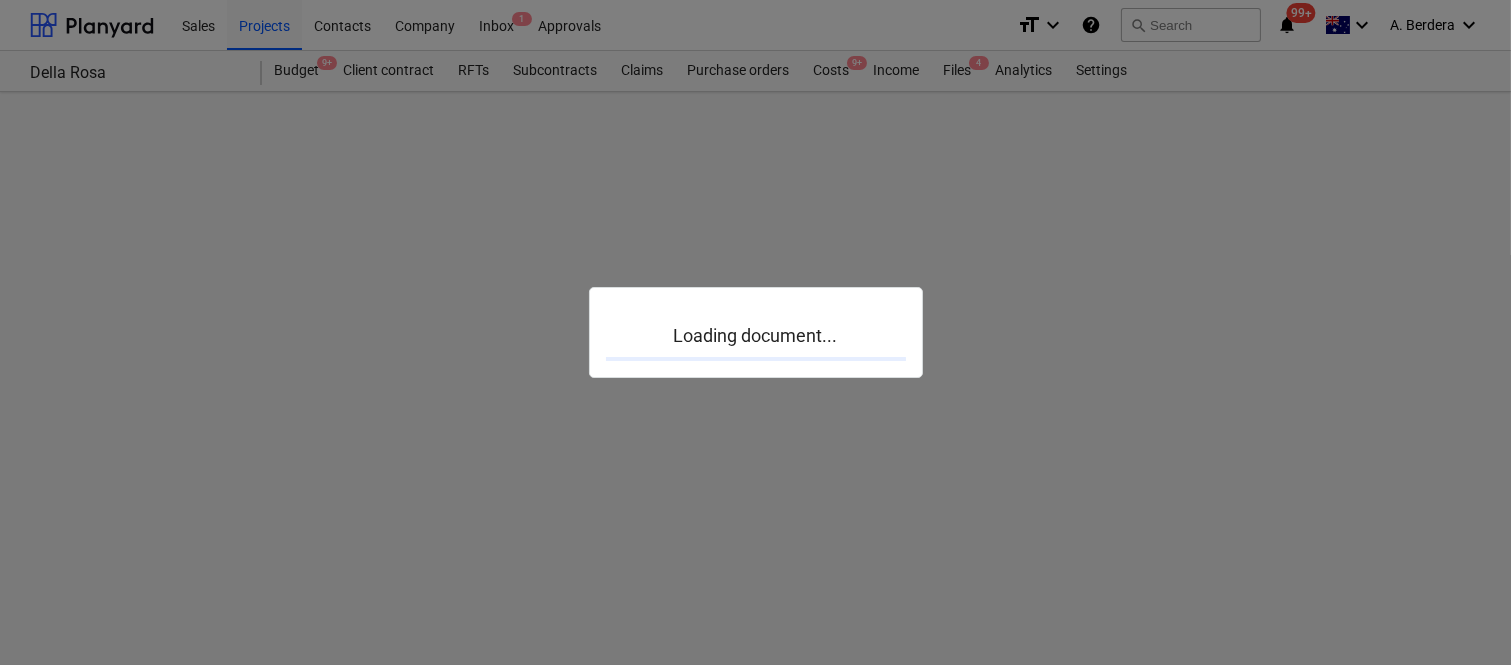 scroll, scrollTop: 0, scrollLeft: 0, axis: both 